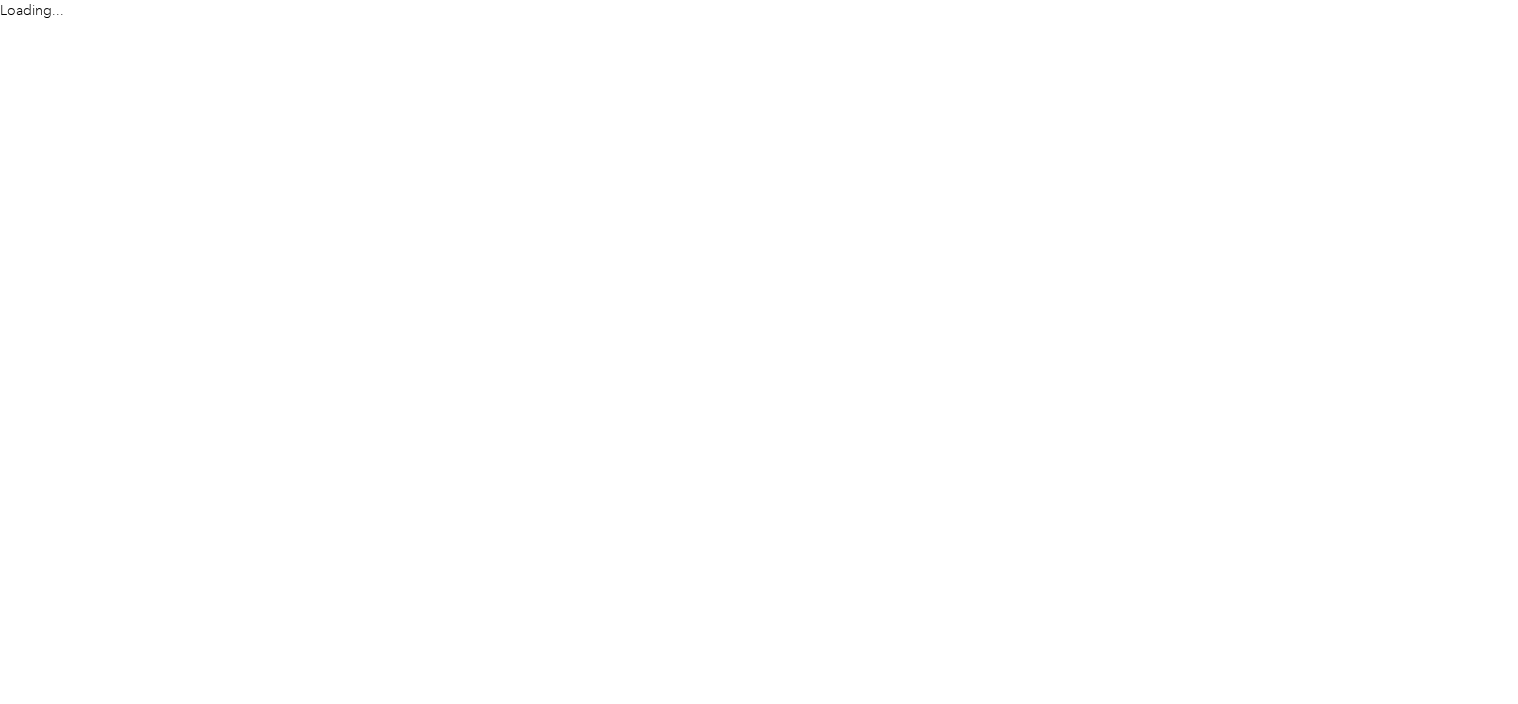 scroll, scrollTop: 0, scrollLeft: 0, axis: both 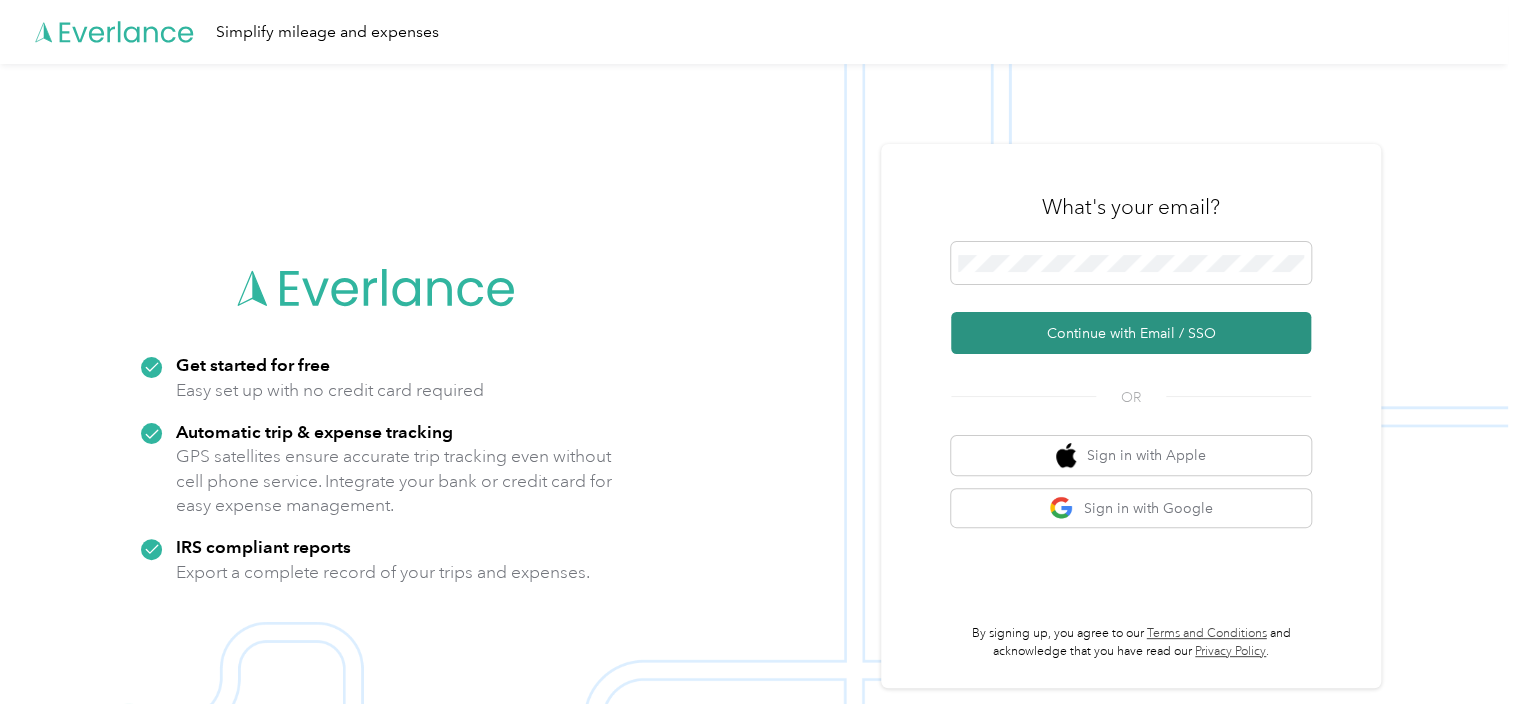 click on "Continue with Email / SSO" at bounding box center (1131, 333) 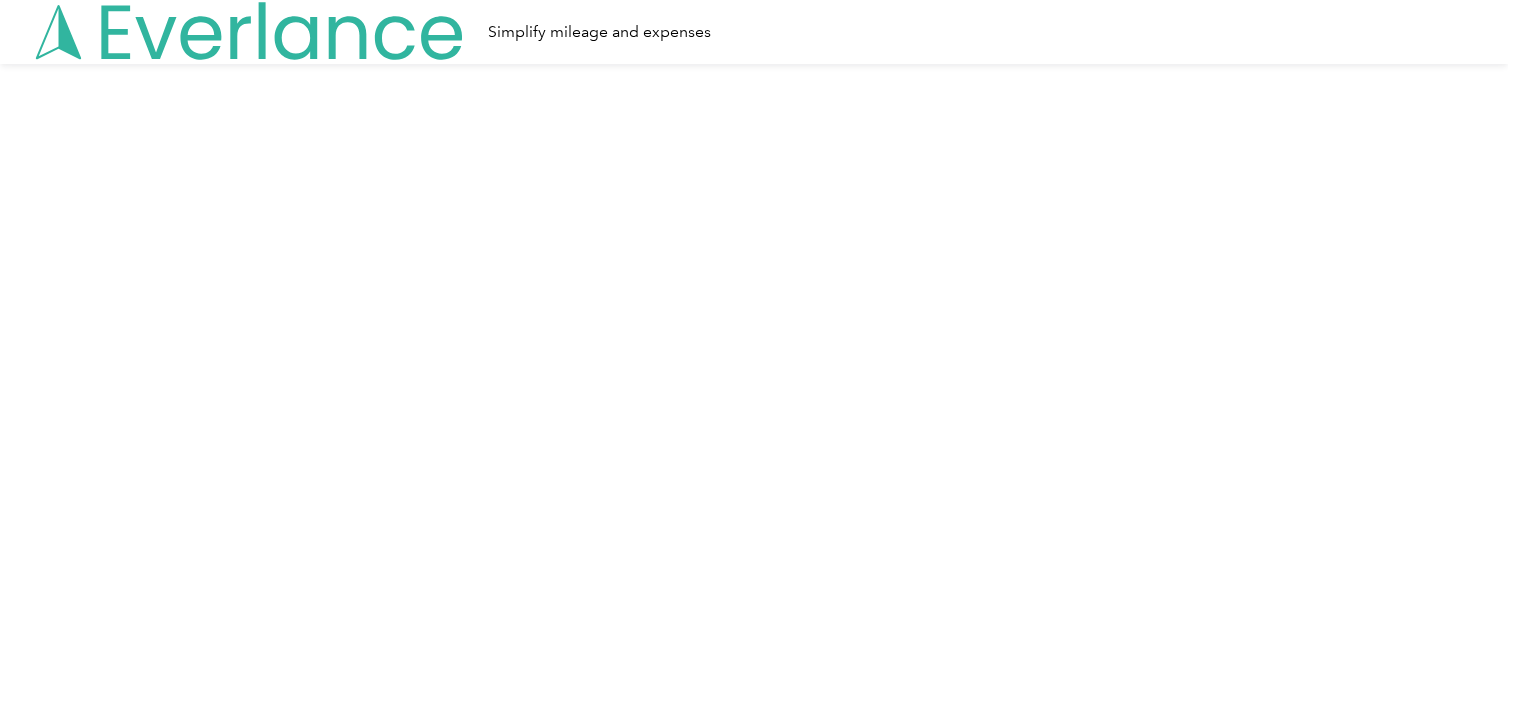scroll, scrollTop: 0, scrollLeft: 0, axis: both 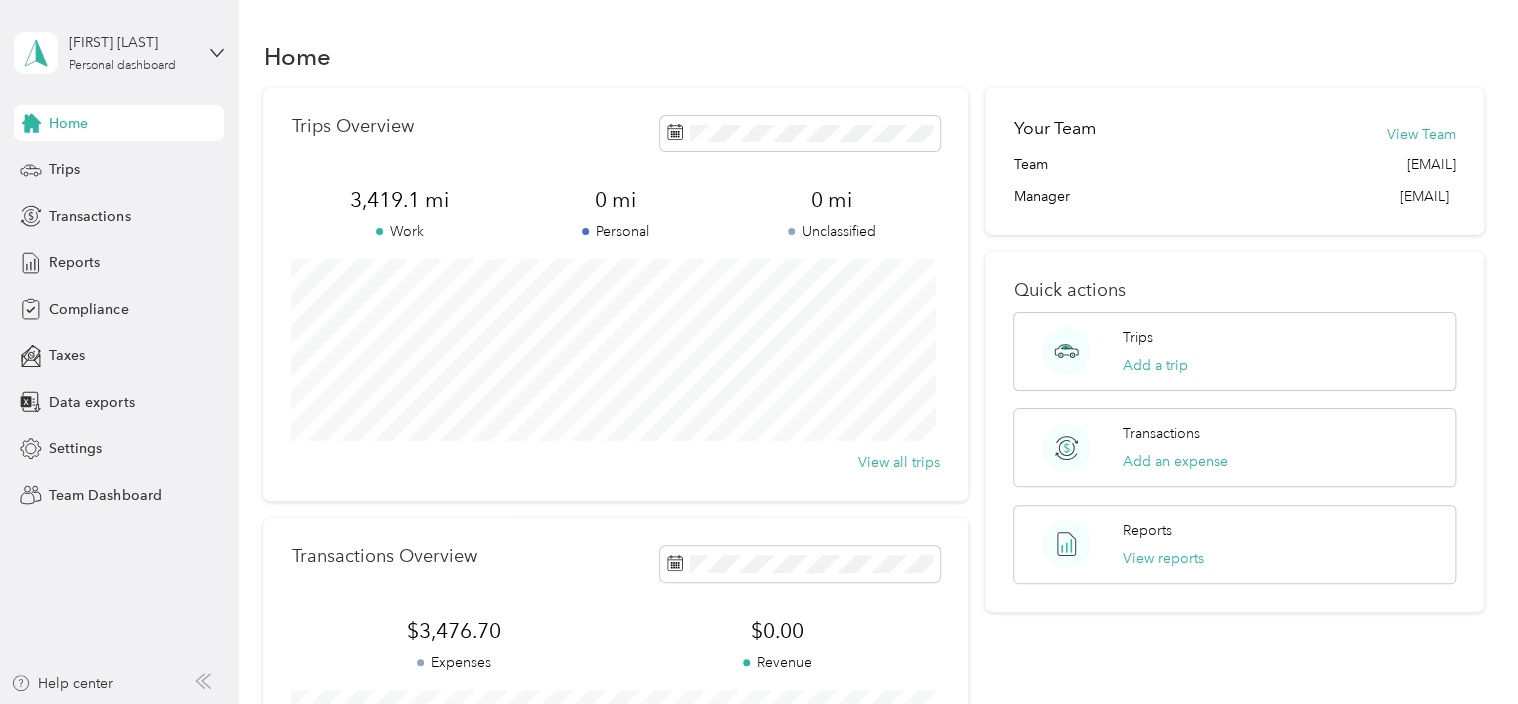 click on "Home" at bounding box center [873, 56] 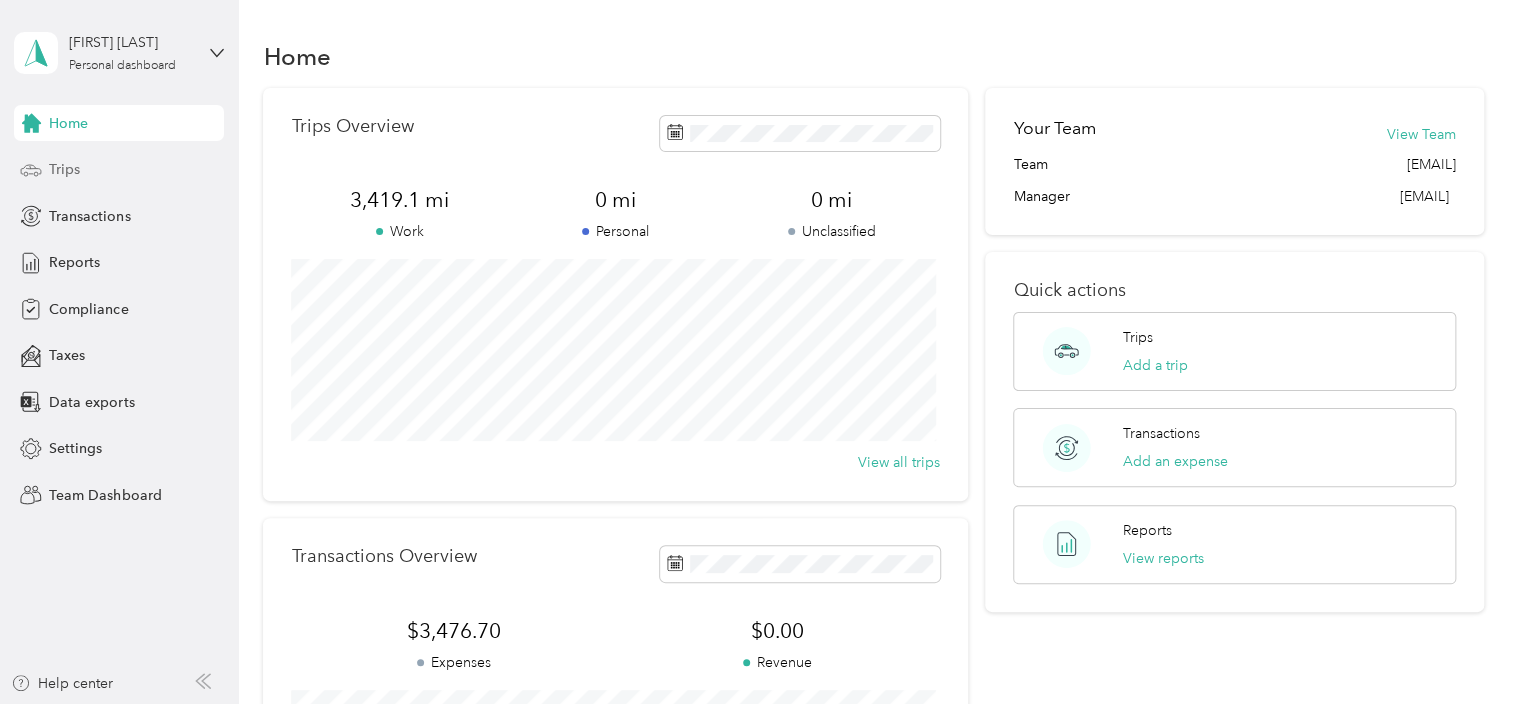 click on "Trips" at bounding box center [64, 169] 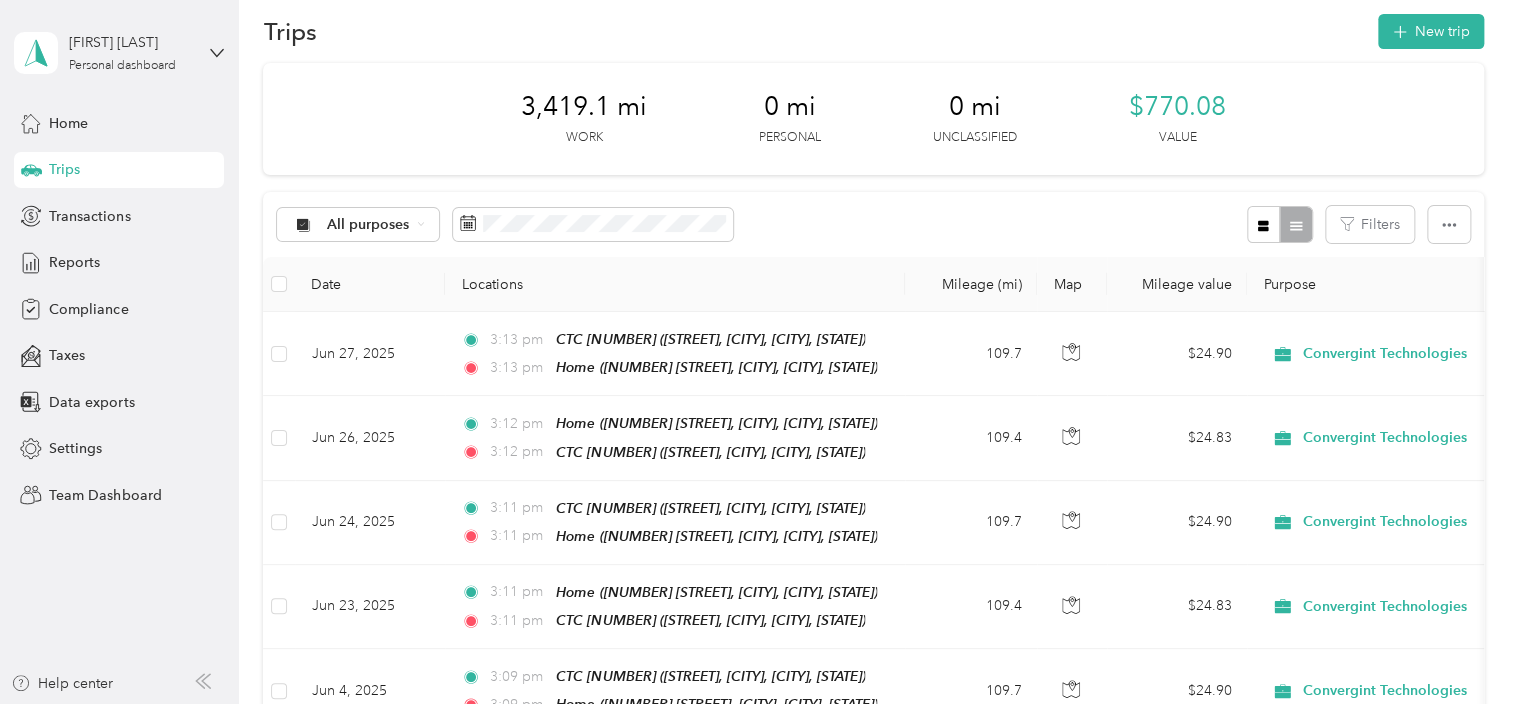 scroll, scrollTop: 0, scrollLeft: 0, axis: both 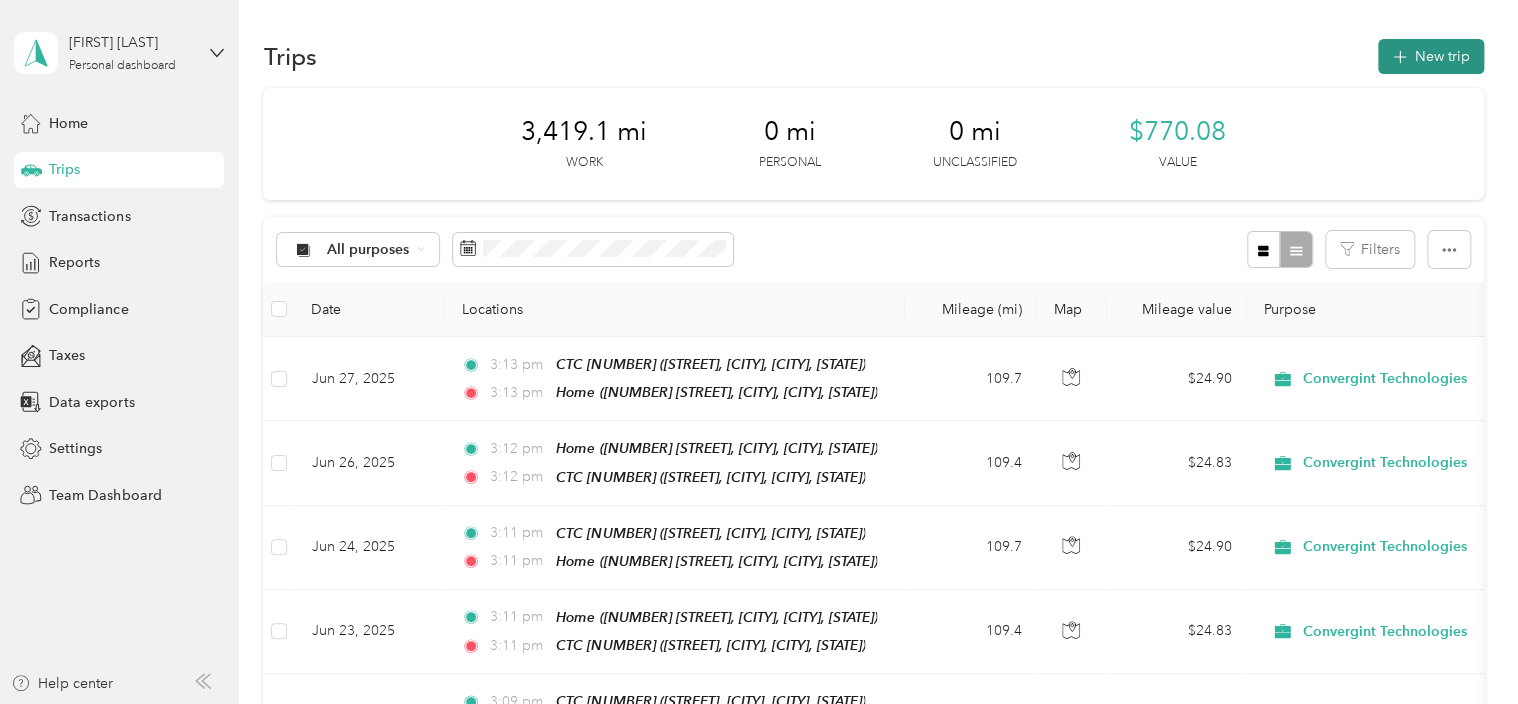 click on "New trip" at bounding box center [1431, 56] 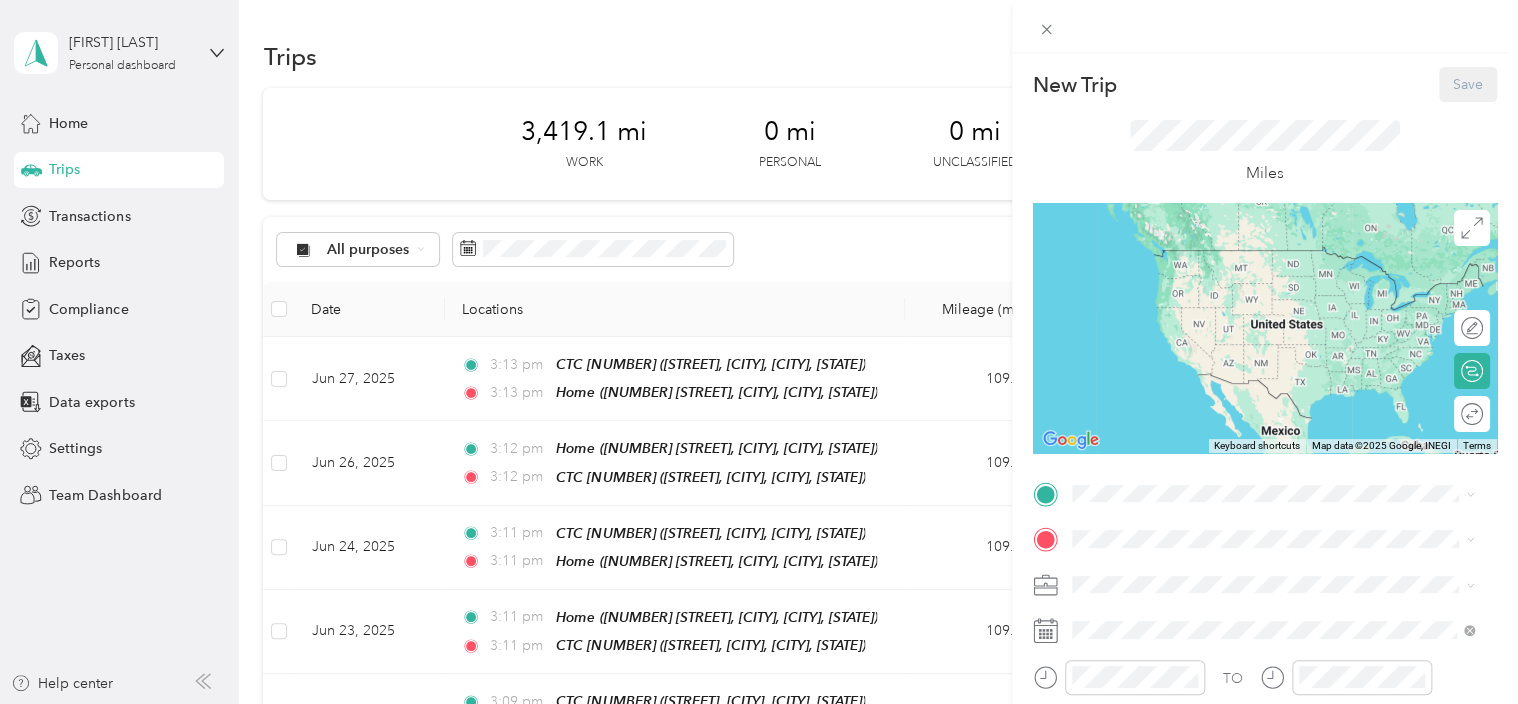 click on "8304 Camile Road, New Albany, 43054, New Albany, Ohio, United States" at bounding box center [1278, 372] 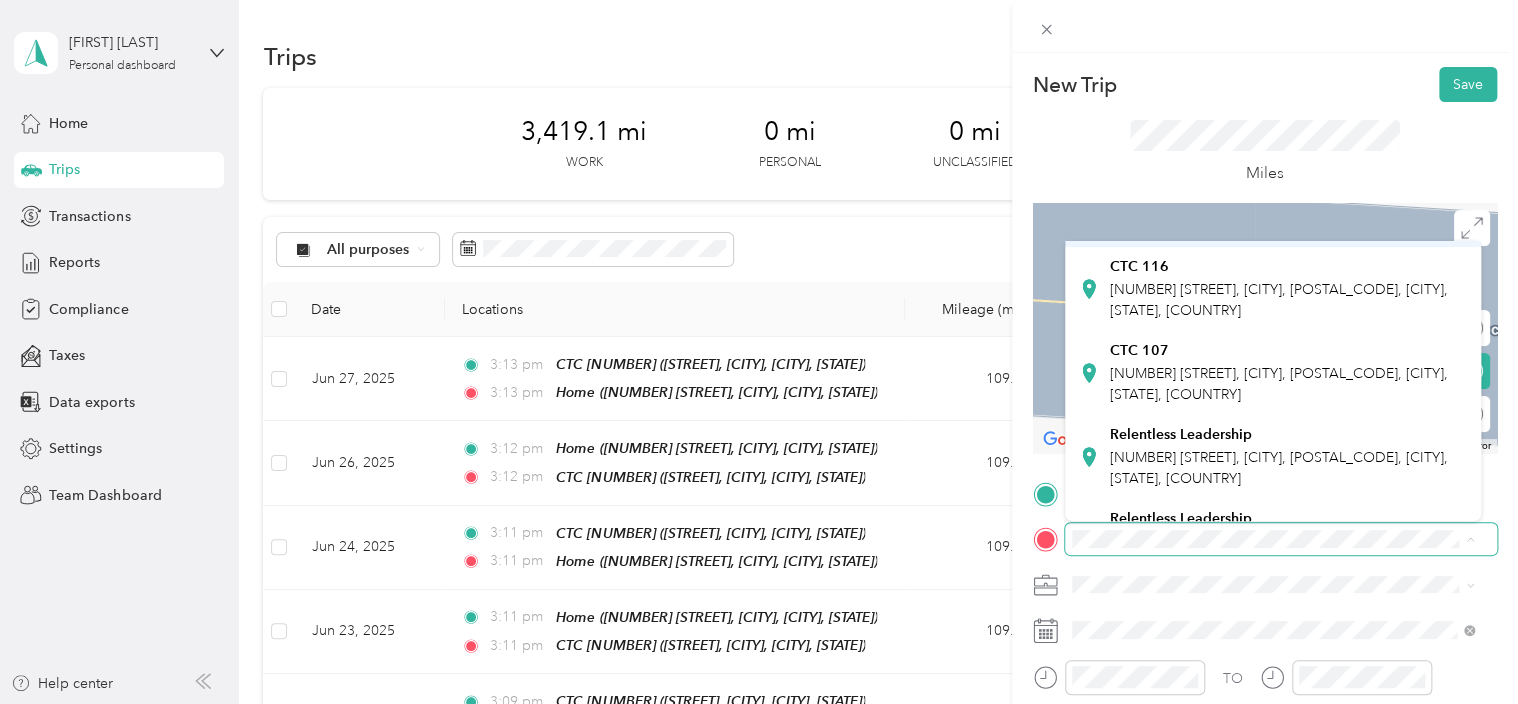 scroll, scrollTop: 300, scrollLeft: 0, axis: vertical 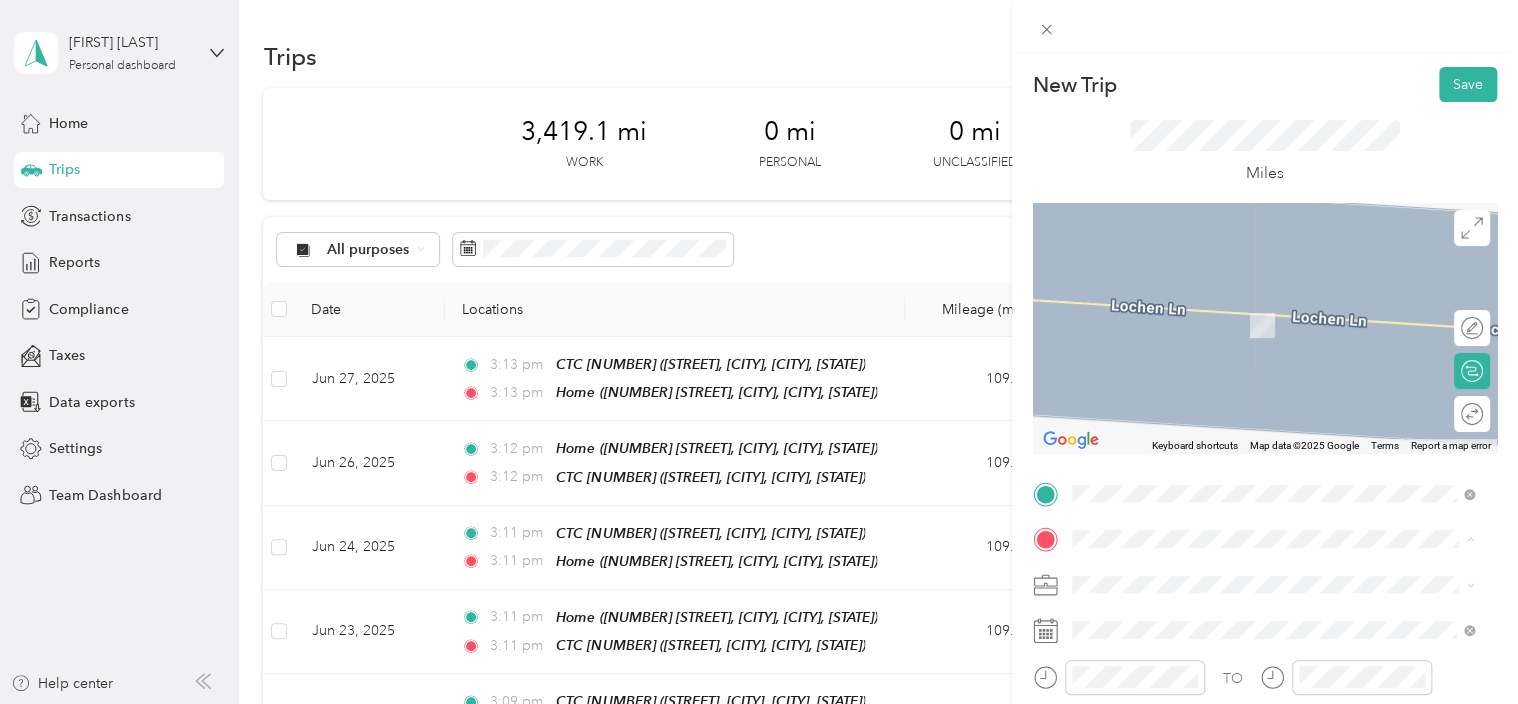click on "9750 East 150th Street, Noblesville, 46060, Noblesville, Indiana, United States" at bounding box center [1278, 288] 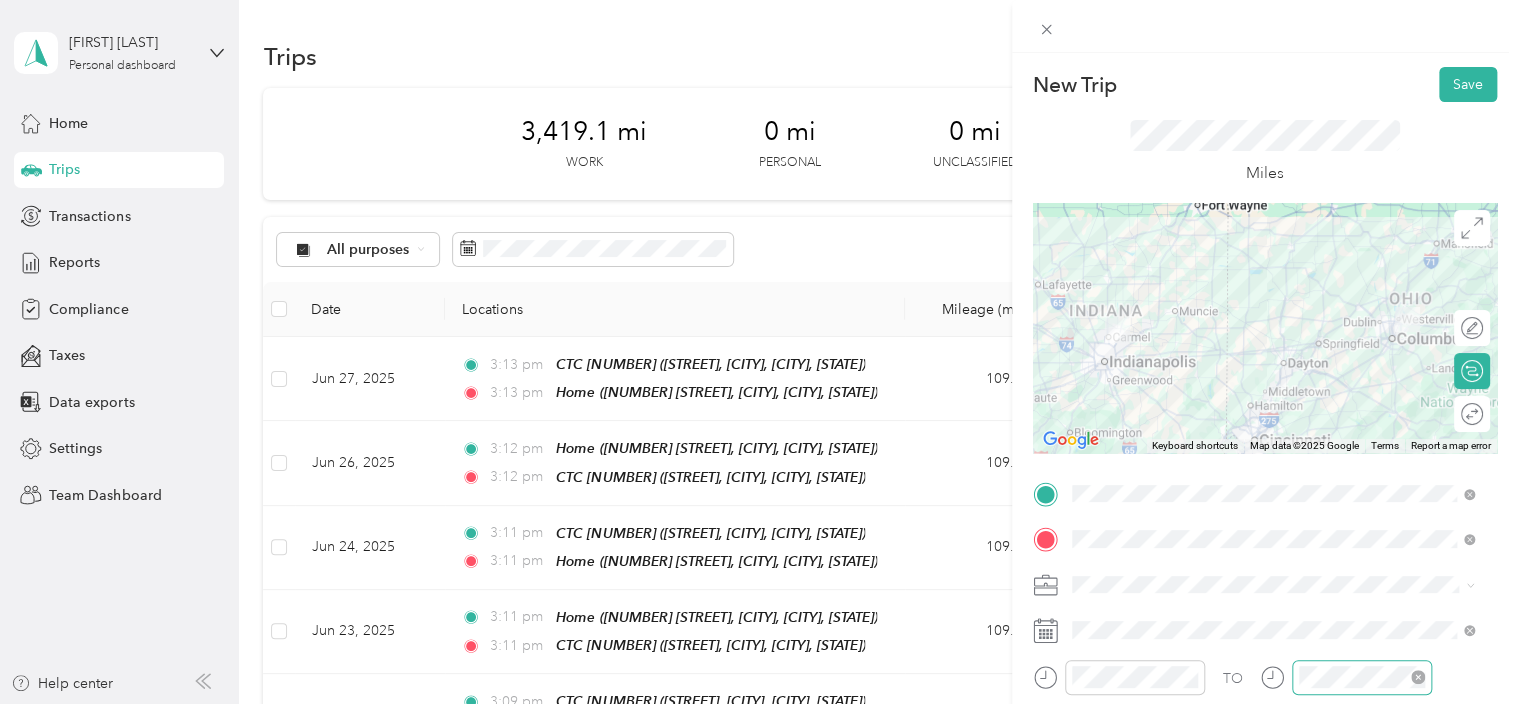 scroll, scrollTop: 100, scrollLeft: 0, axis: vertical 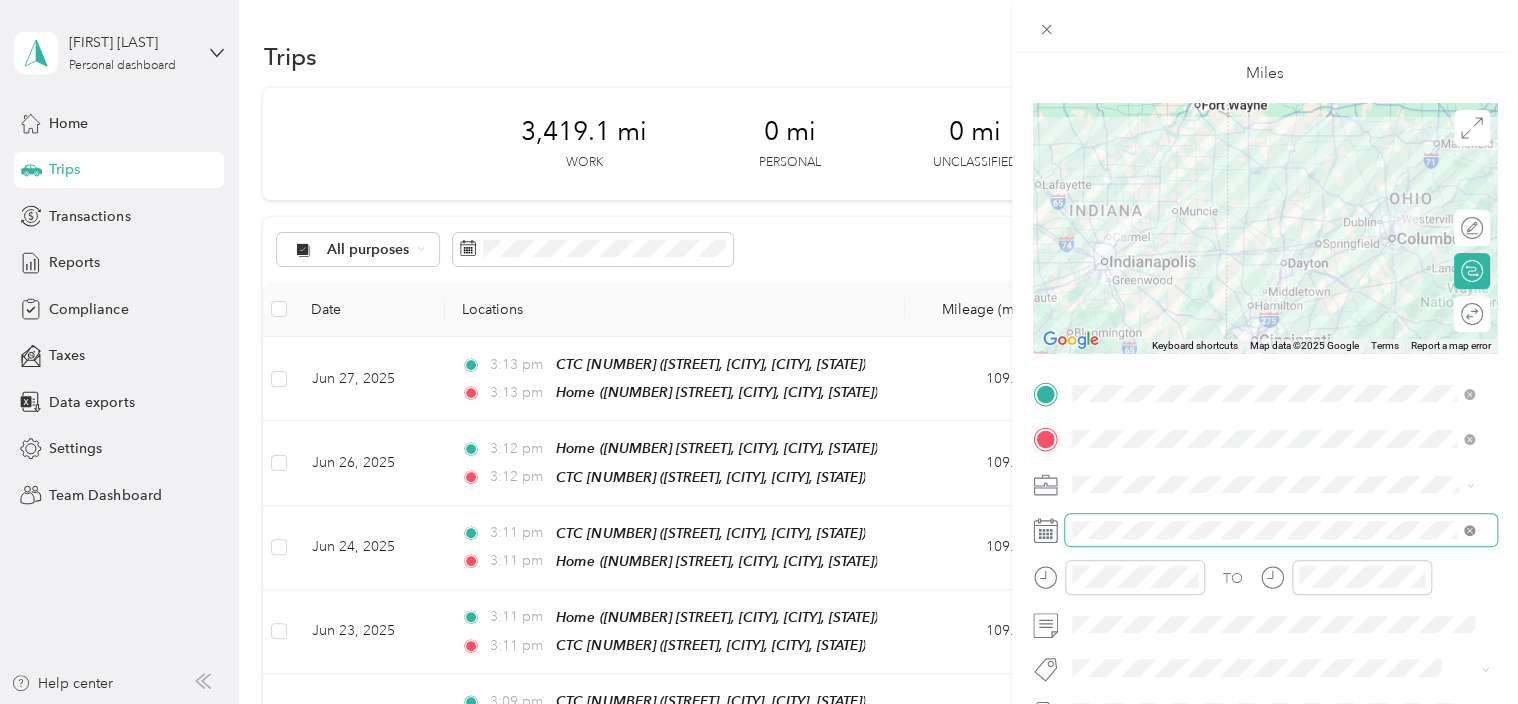click 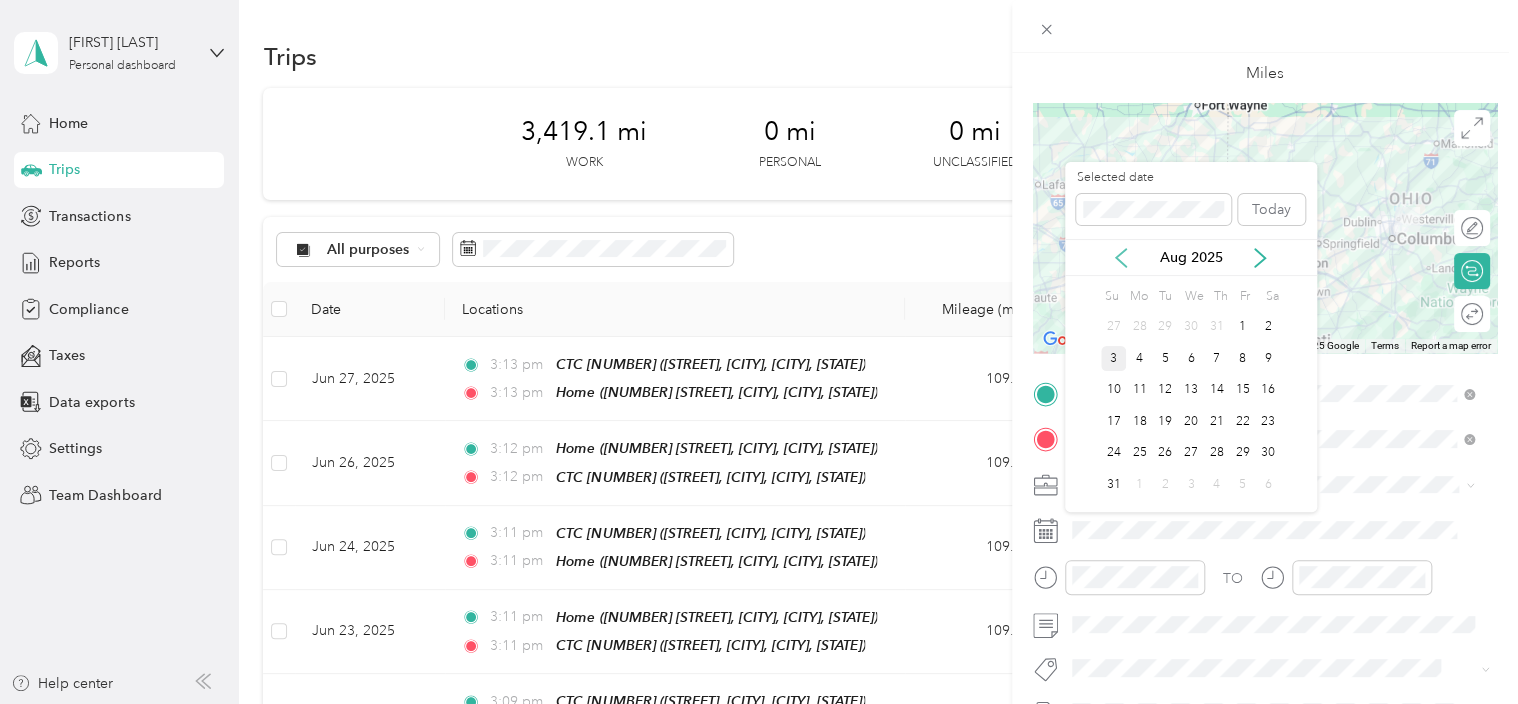 click 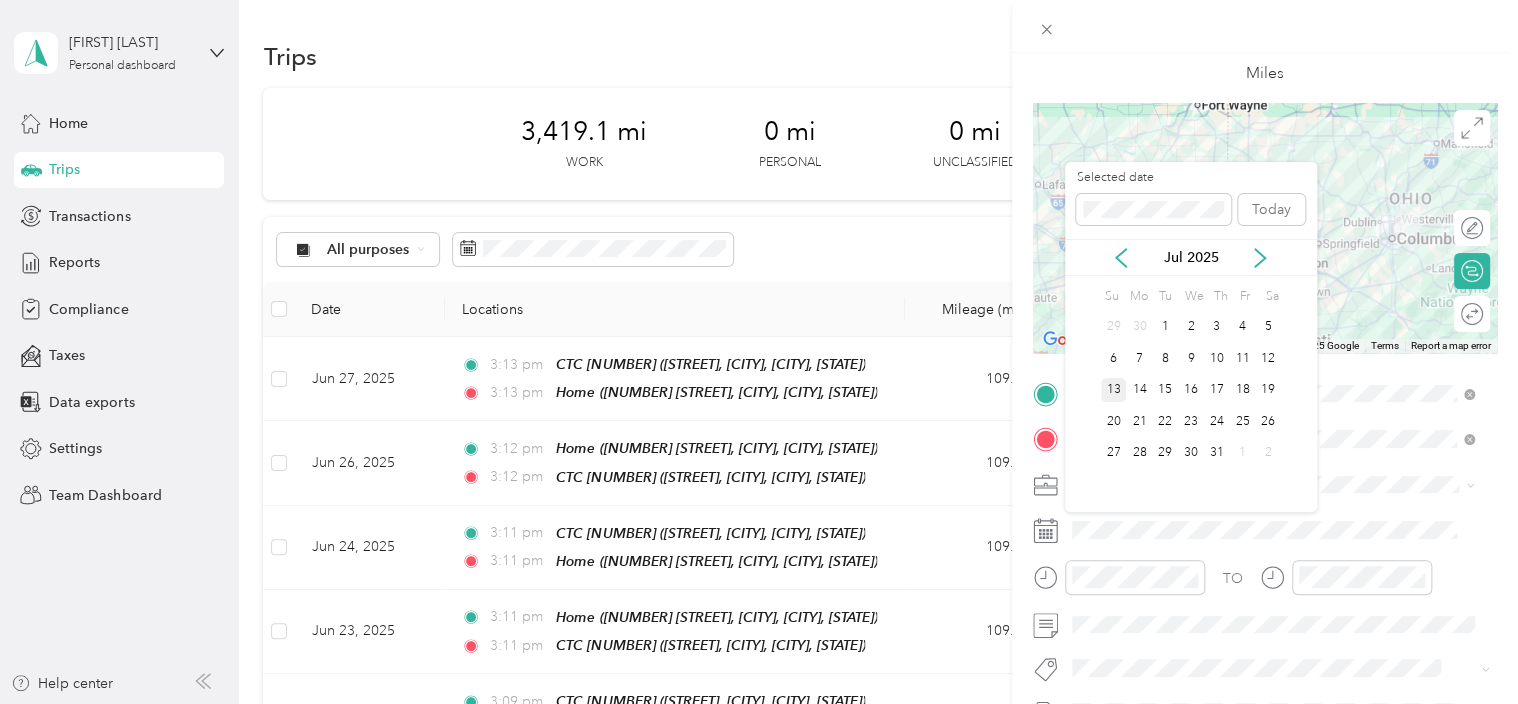 click on "13" at bounding box center [1114, 390] 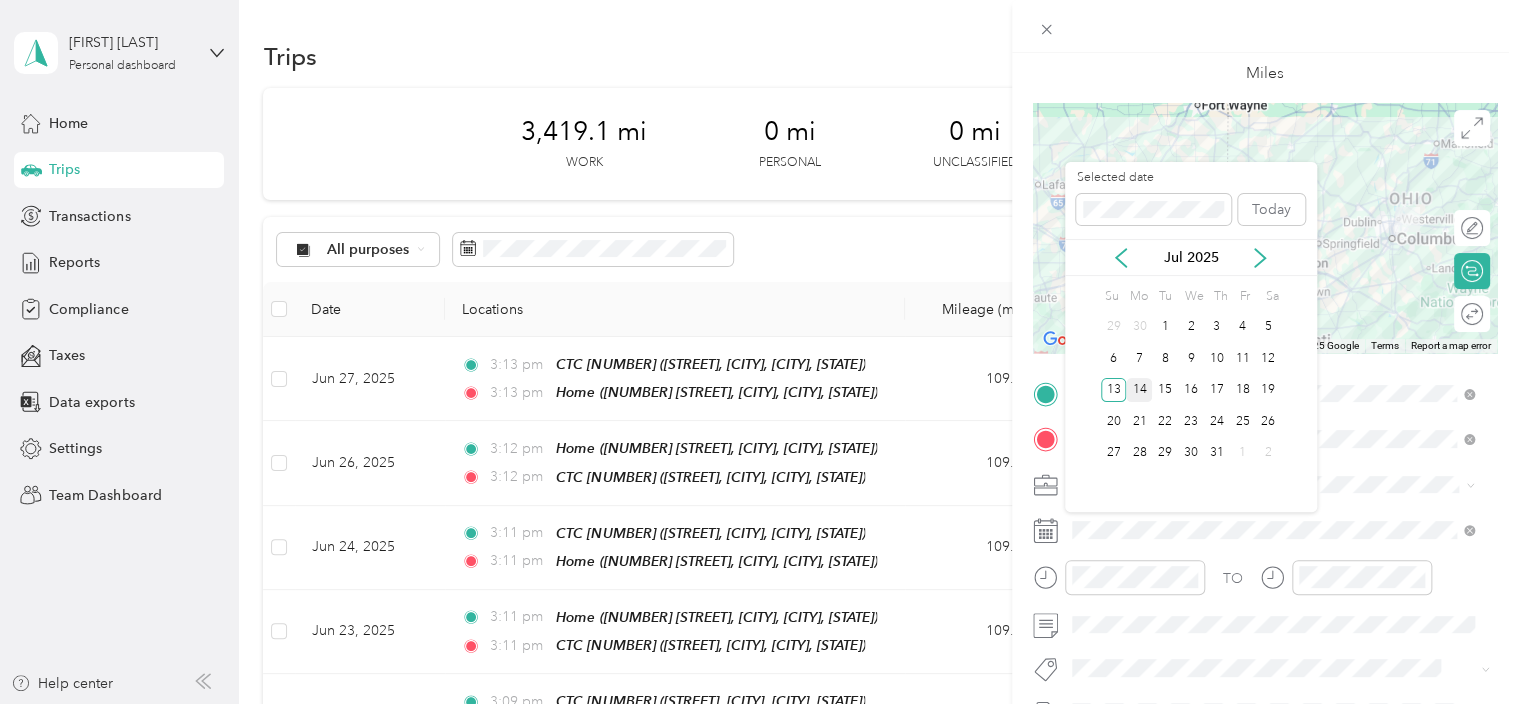 click on "14" at bounding box center (1139, 390) 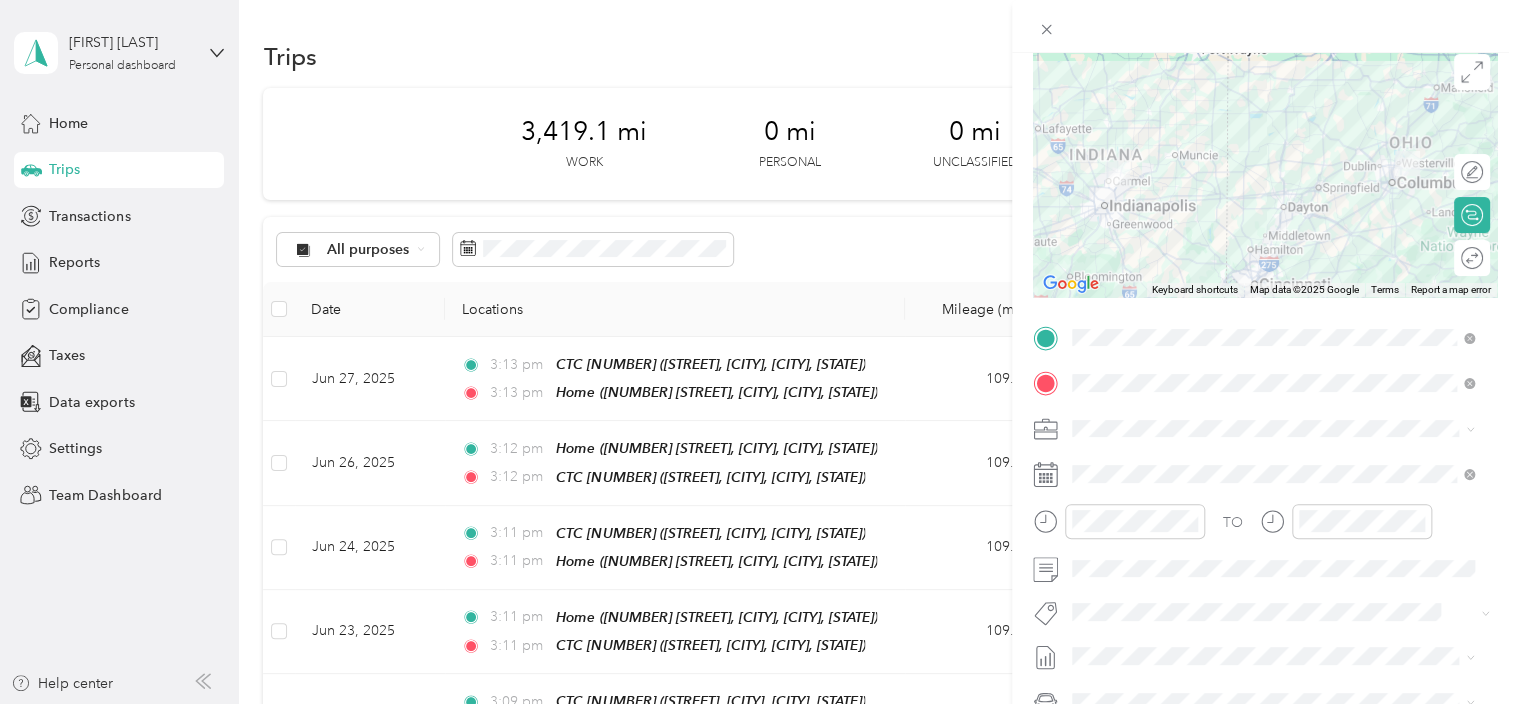 scroll, scrollTop: 0, scrollLeft: 0, axis: both 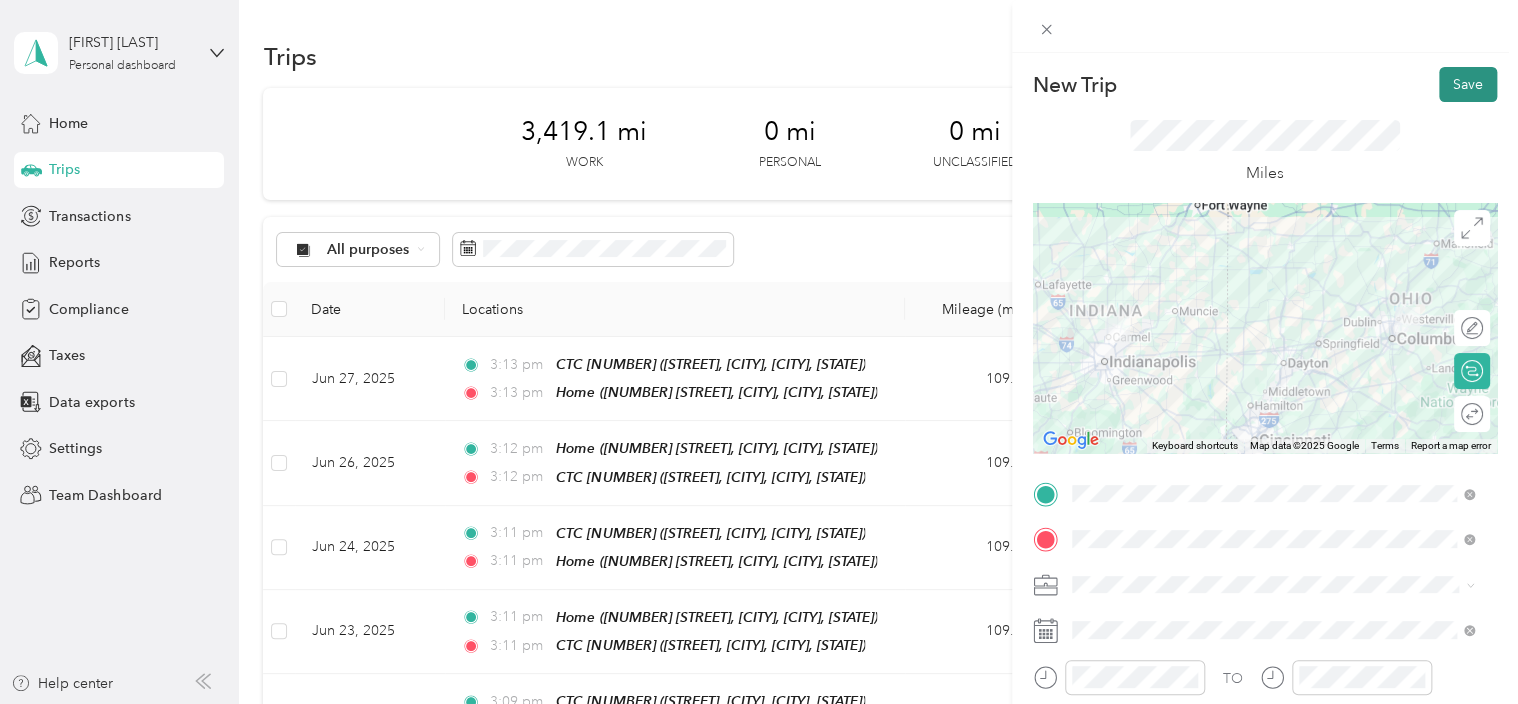 click on "Save" at bounding box center (1468, 84) 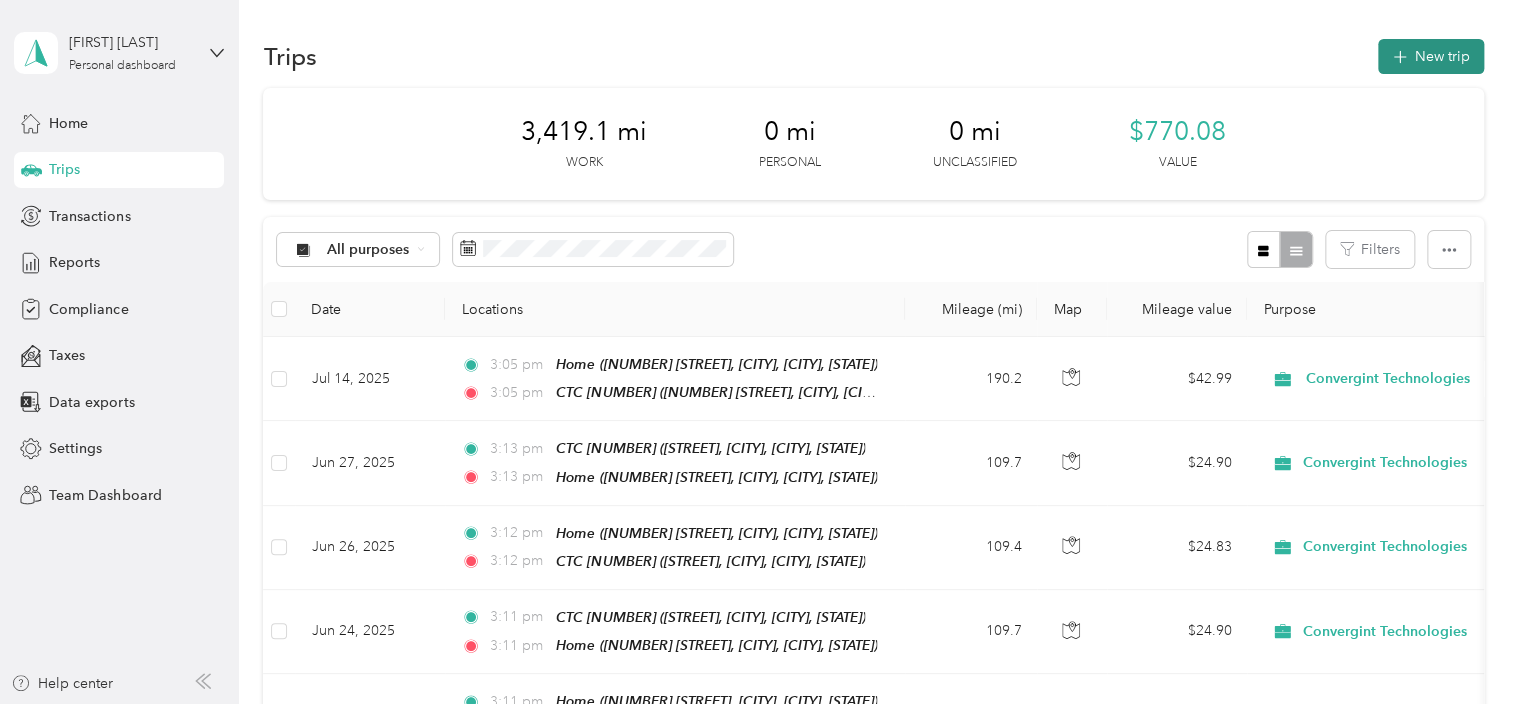 click on "New trip" at bounding box center (1431, 56) 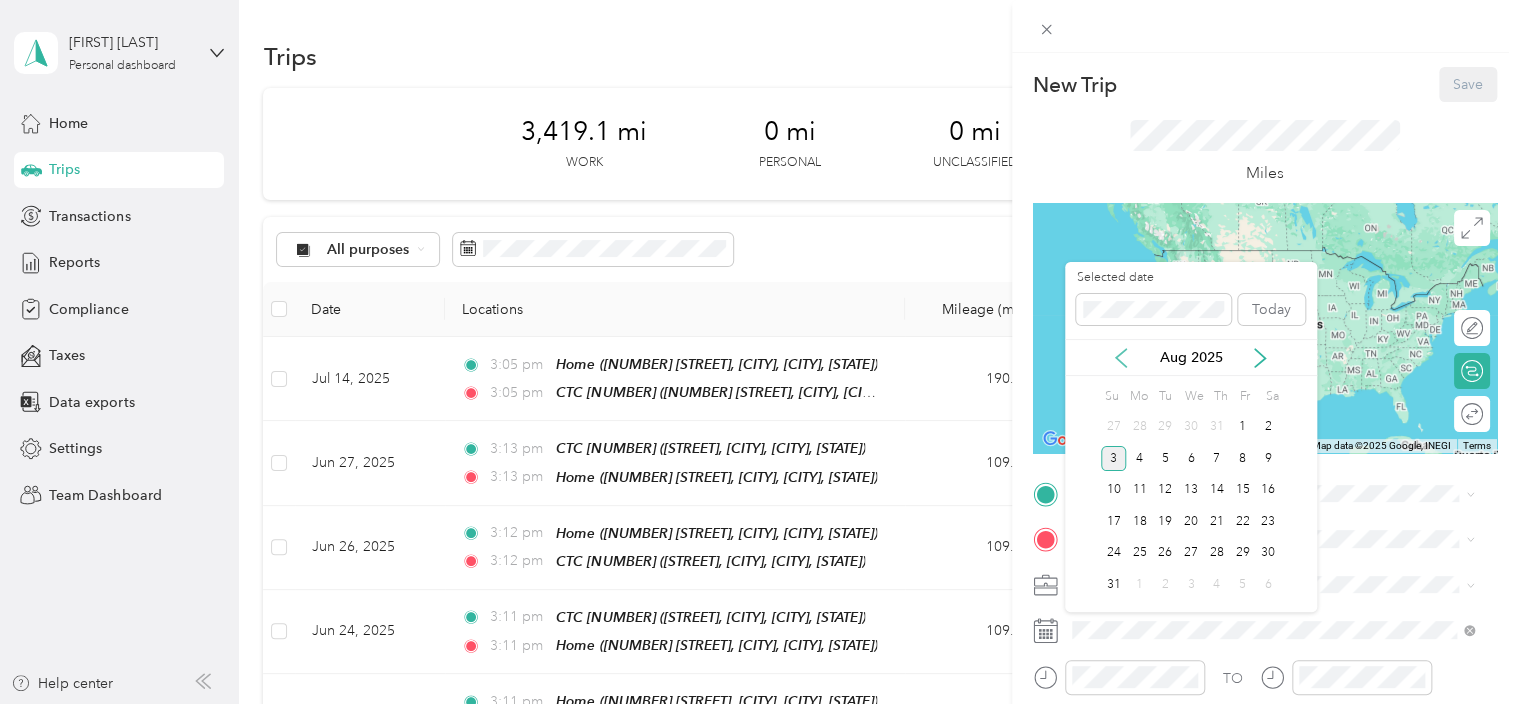 click 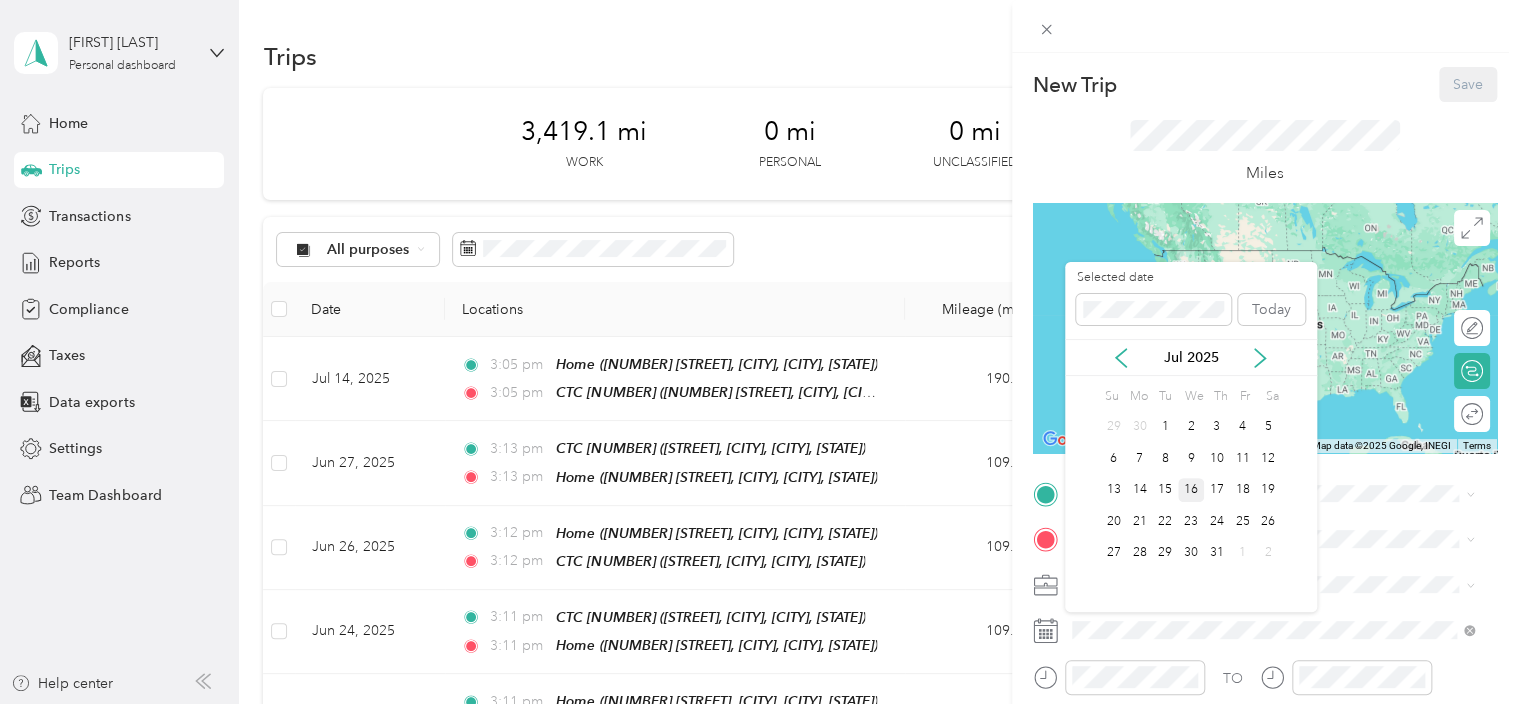 click on "16" at bounding box center (1191, 490) 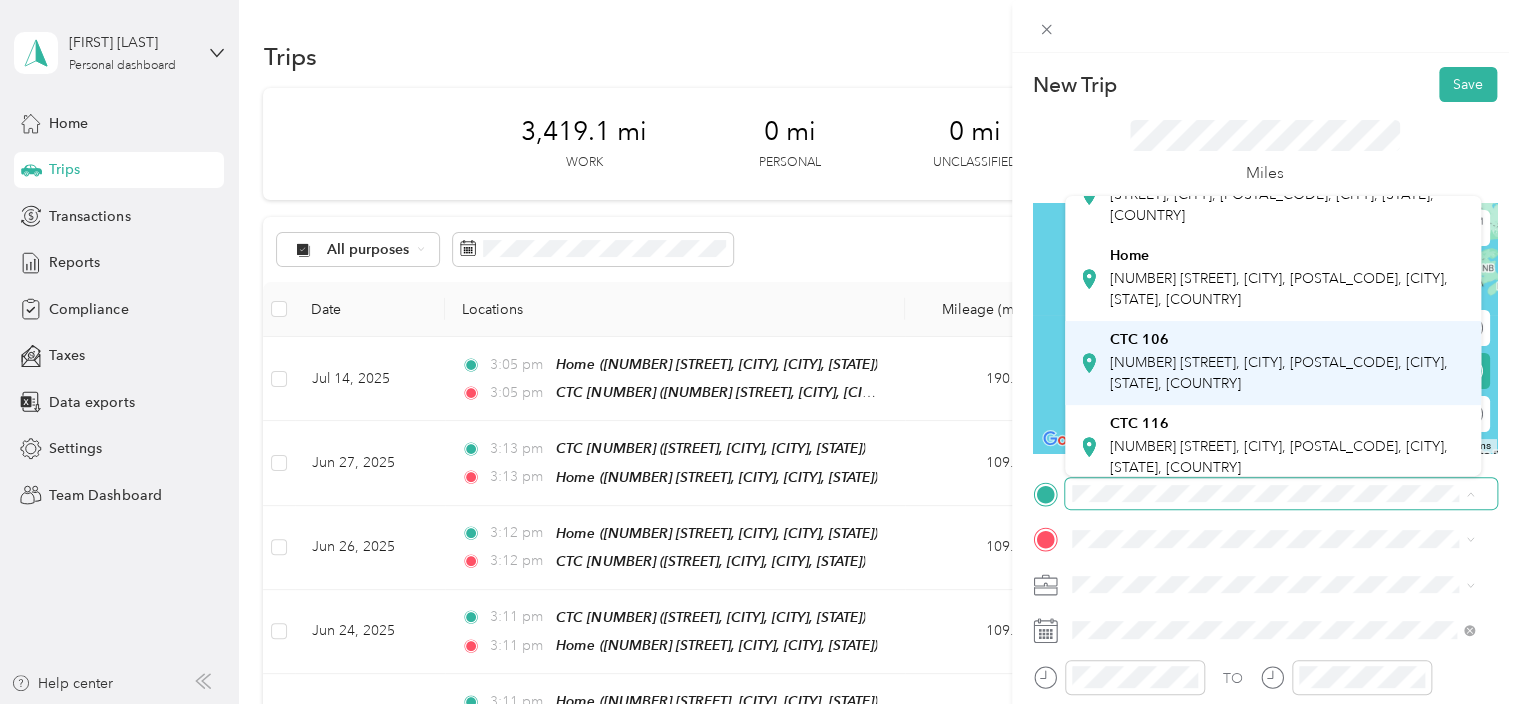 scroll, scrollTop: 300, scrollLeft: 0, axis: vertical 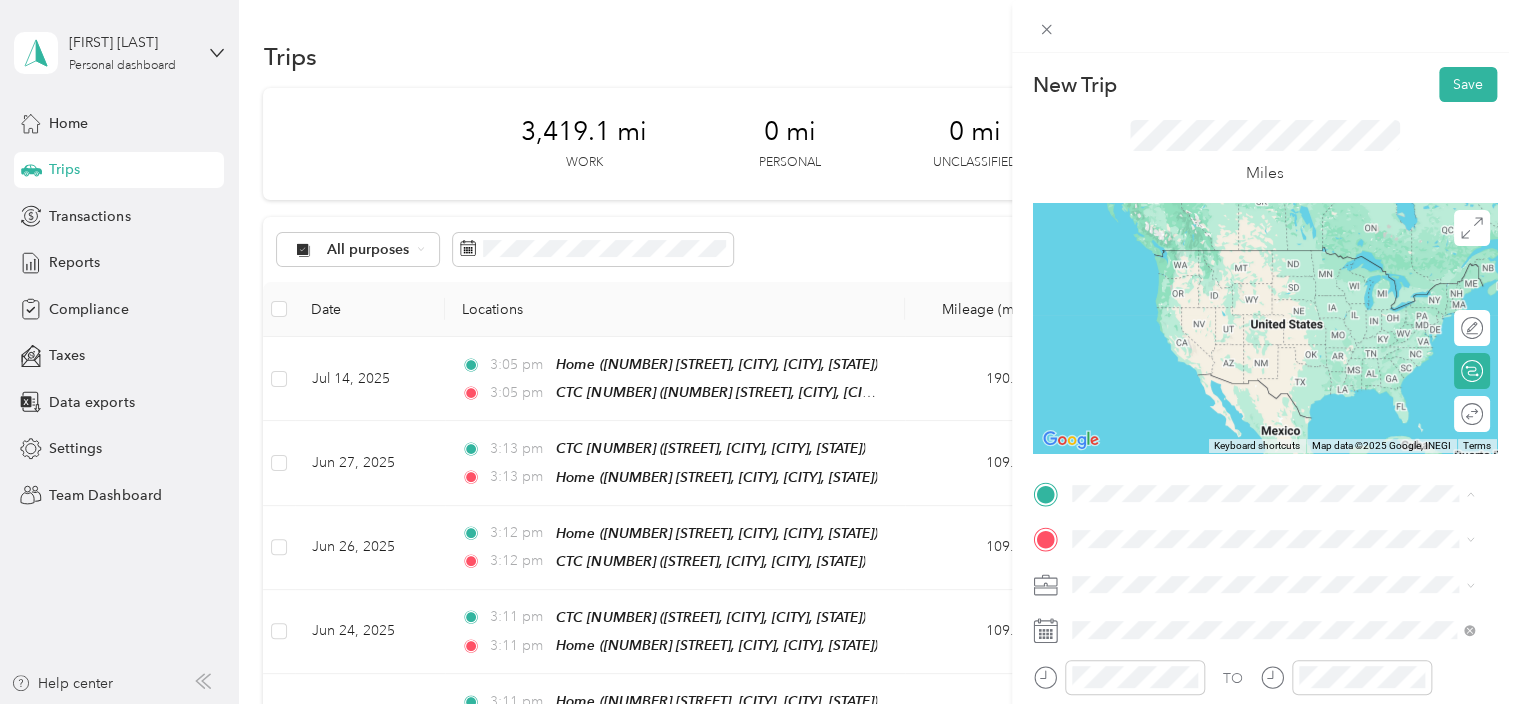 click on "9750 East 150th Street, Noblesville, 46060, Noblesville, Indiana, United States" at bounding box center [1278, 242] 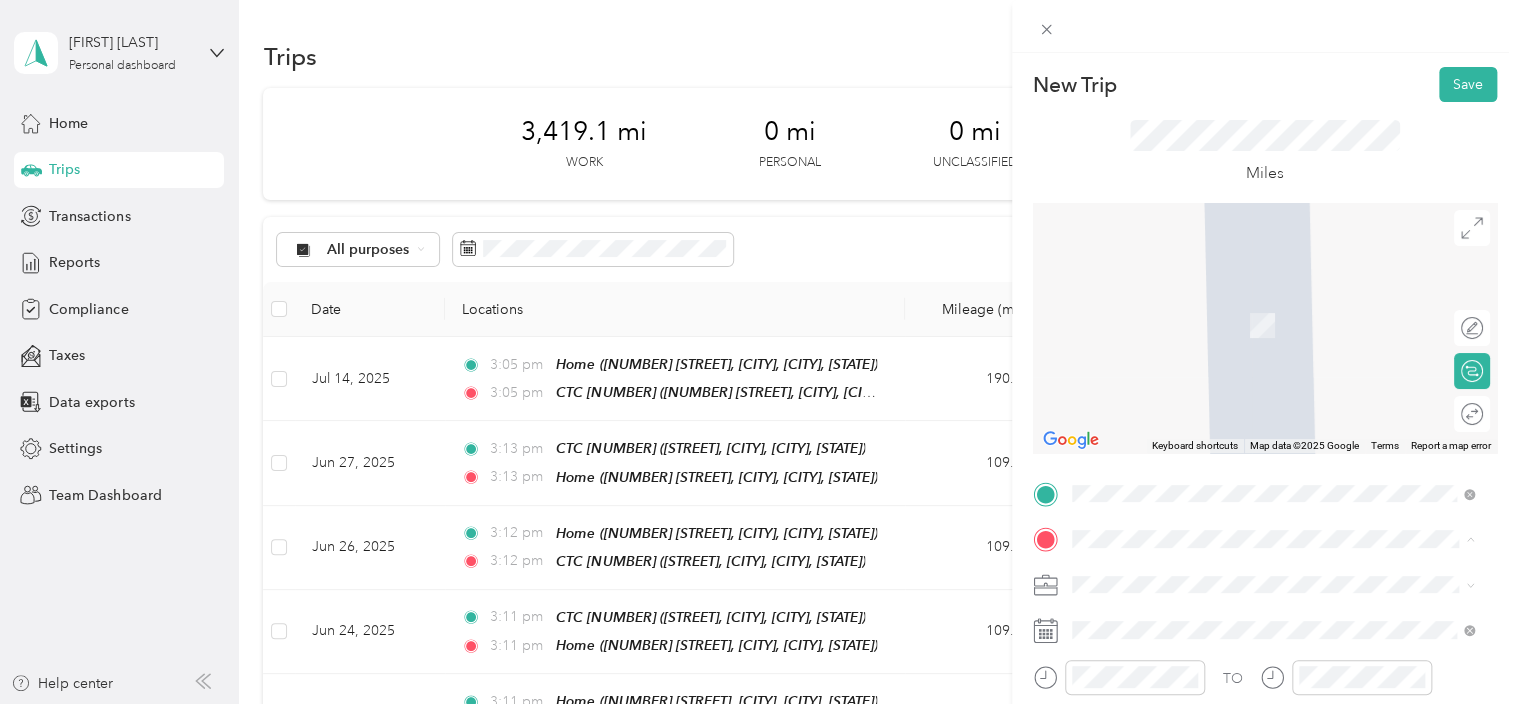 click on "921 Eastwind Drive, Westerville, 43081, Westerville, Ohio, United States" at bounding box center [1278, 504] 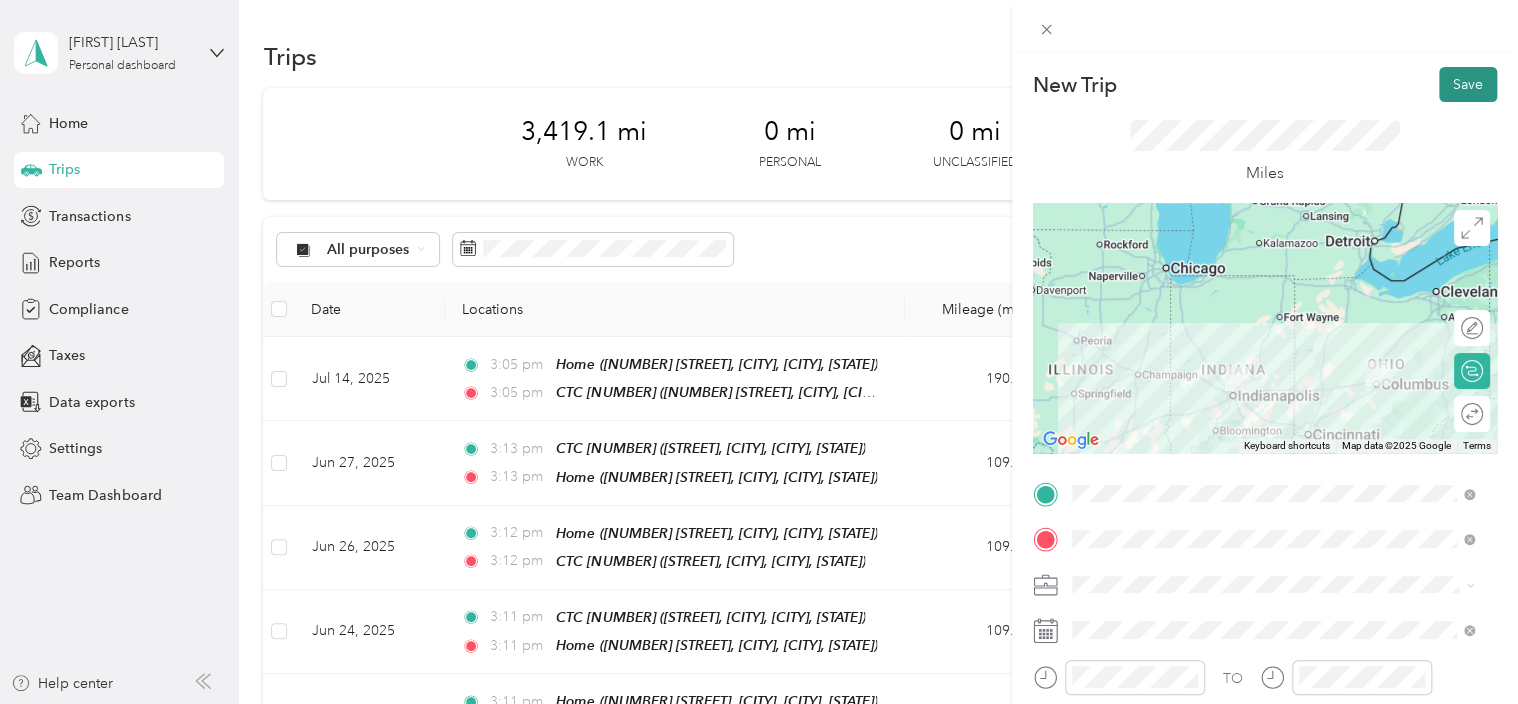 click on "Save" at bounding box center [1468, 84] 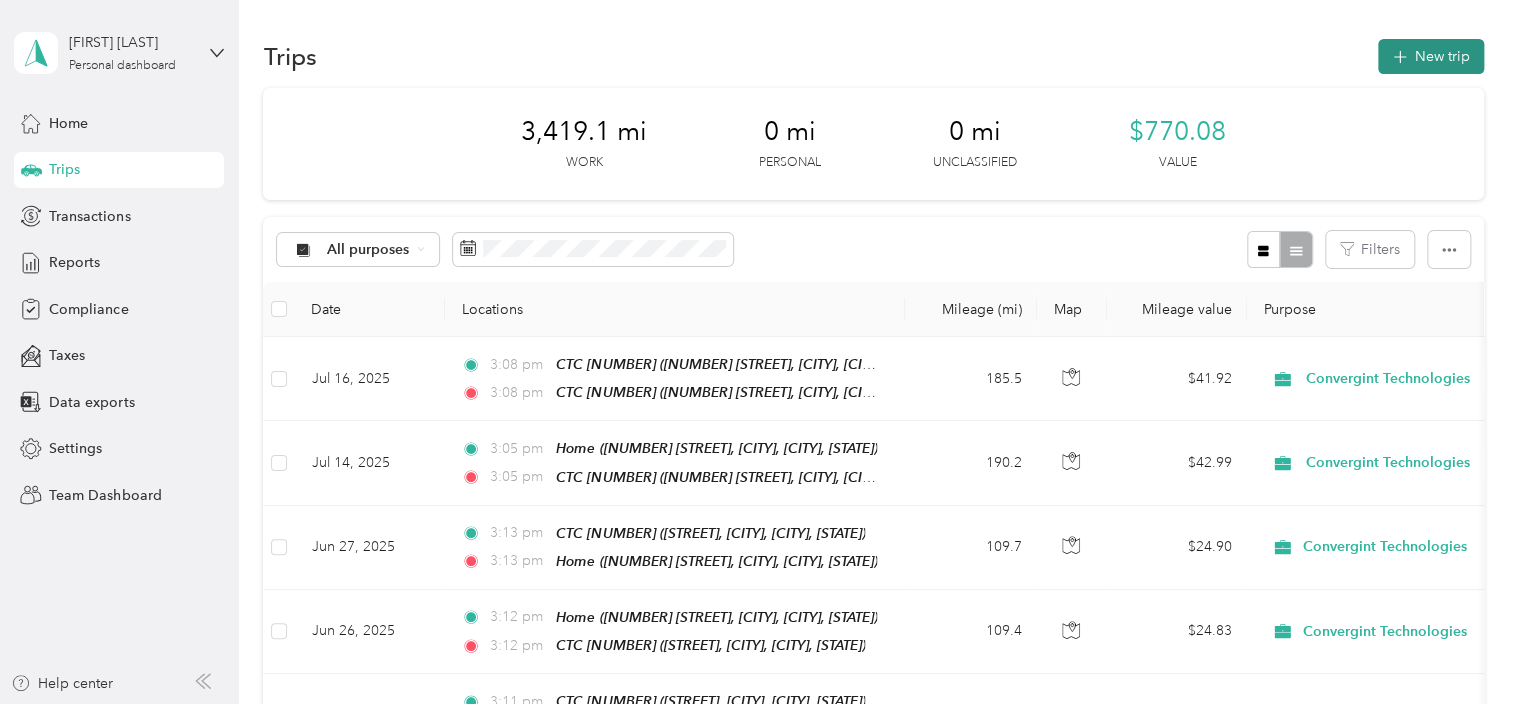 click on "New trip" at bounding box center (1431, 56) 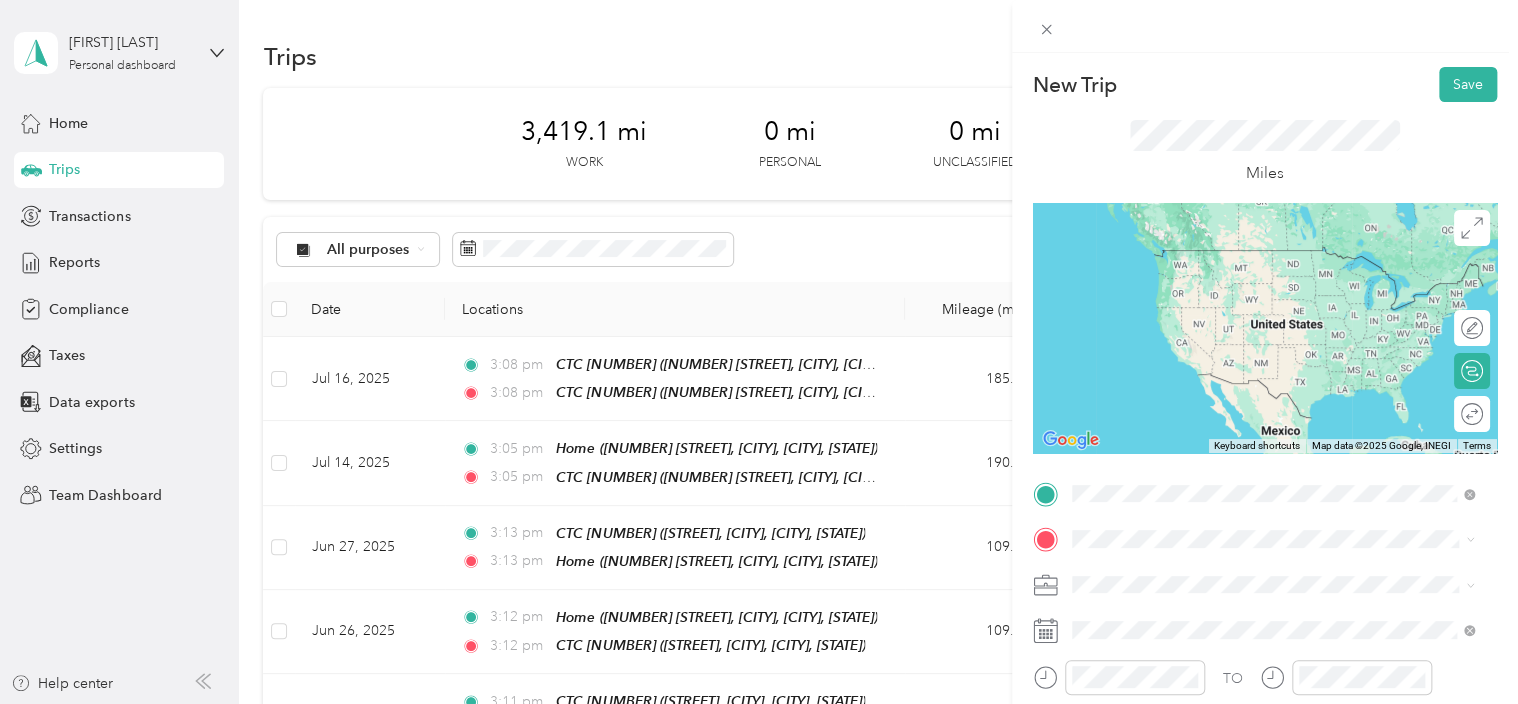 click on "CTC 106" at bounding box center (1138, 257) 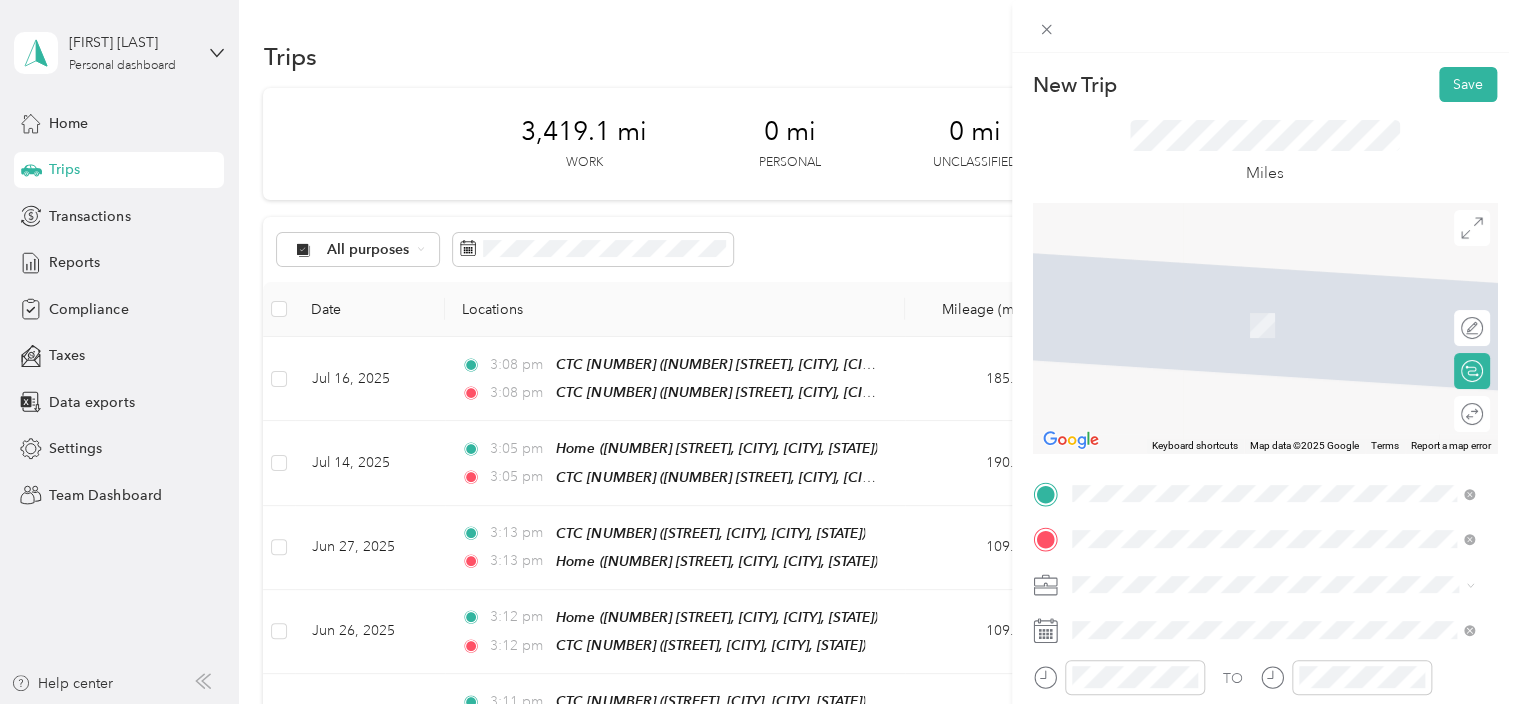 click on "Redsky Drive, Cincinnati, 45249, Cincinnati, Ohio, United States" at bounding box center (1271, 336) 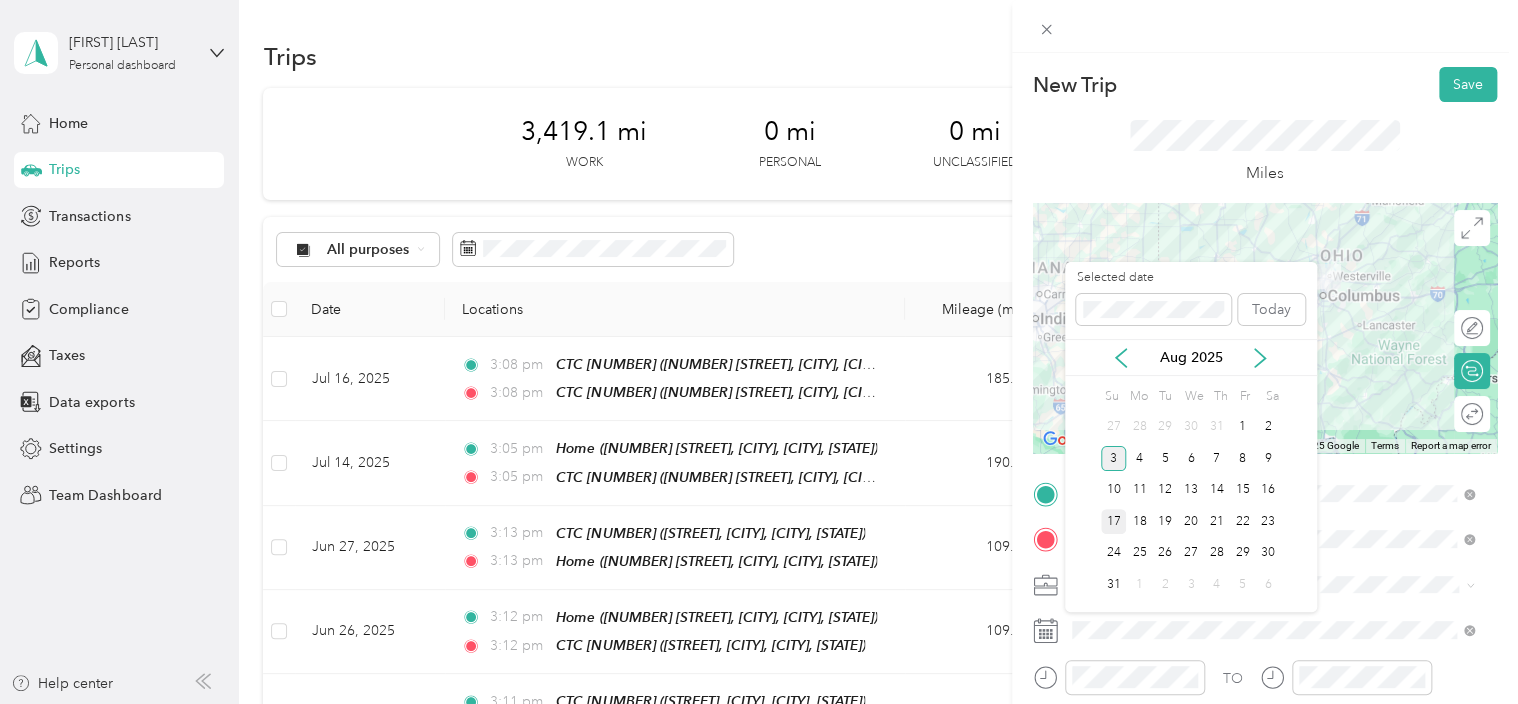 click on "17" at bounding box center (1114, 521) 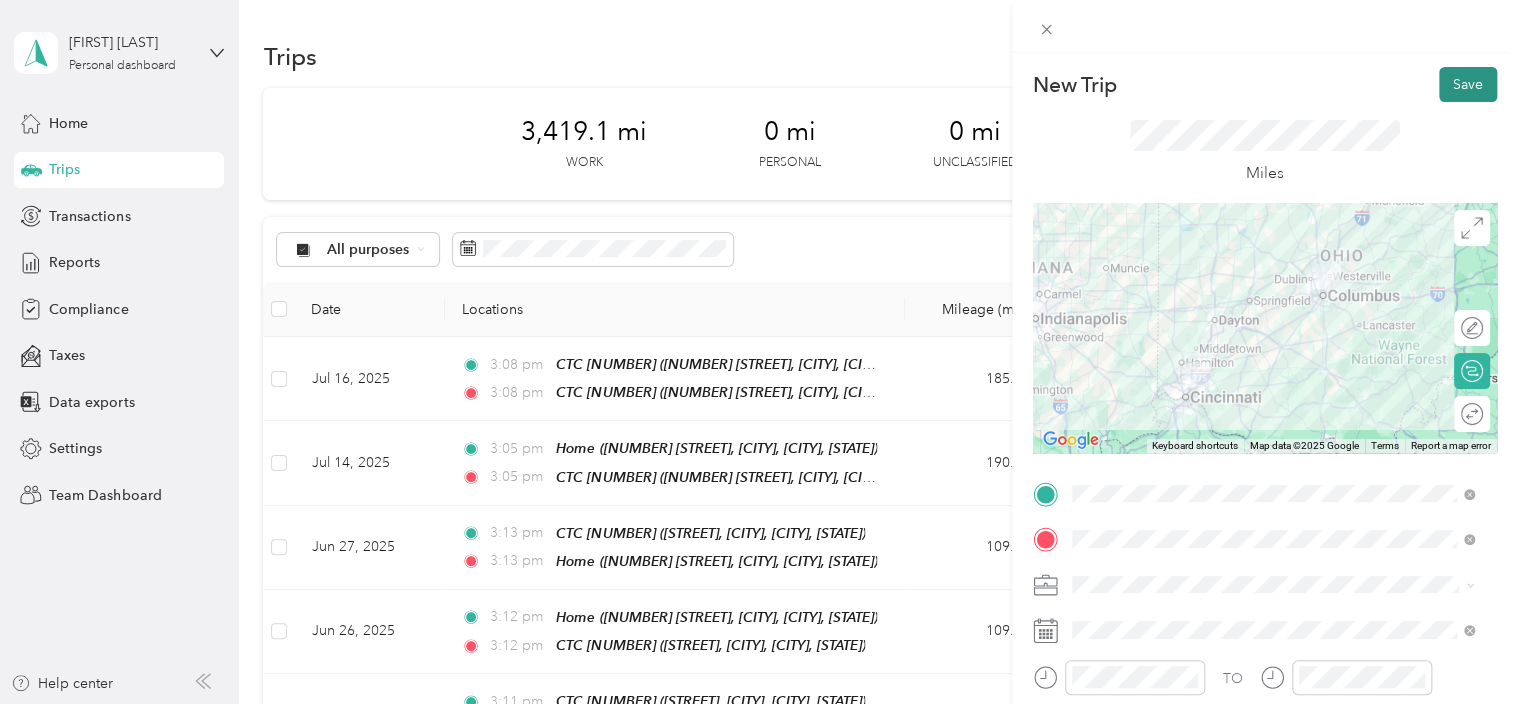 click on "Save" at bounding box center [1468, 84] 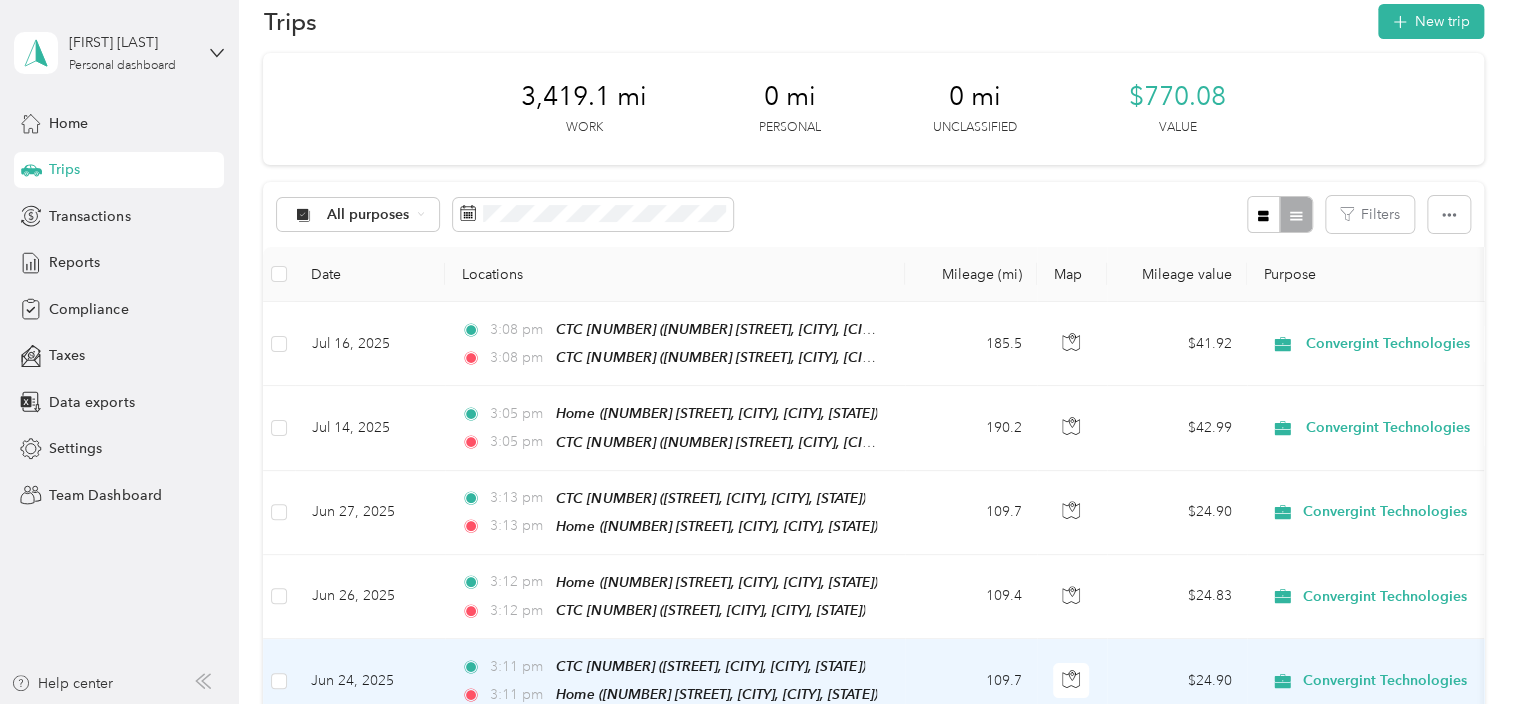 scroll, scrollTop: 0, scrollLeft: 0, axis: both 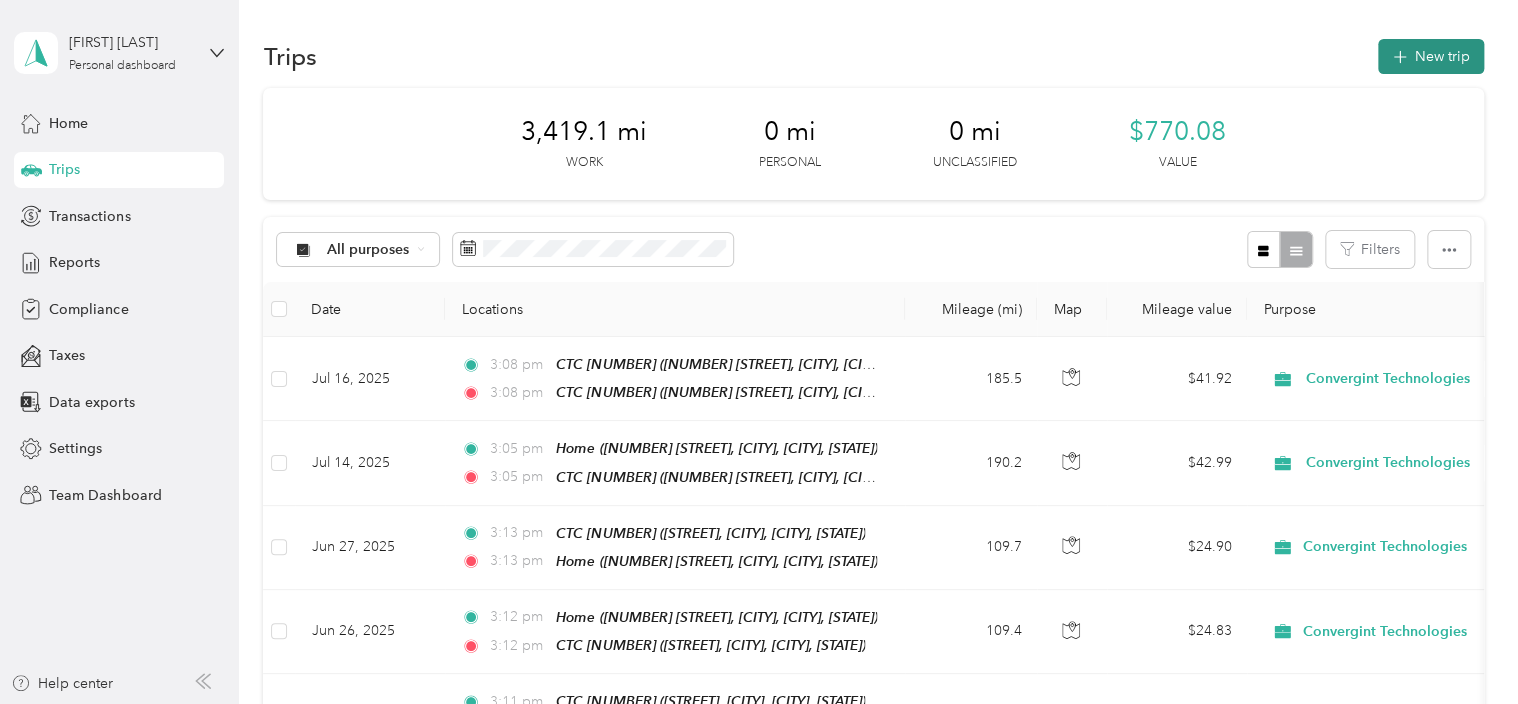 click on "New trip" at bounding box center [1431, 56] 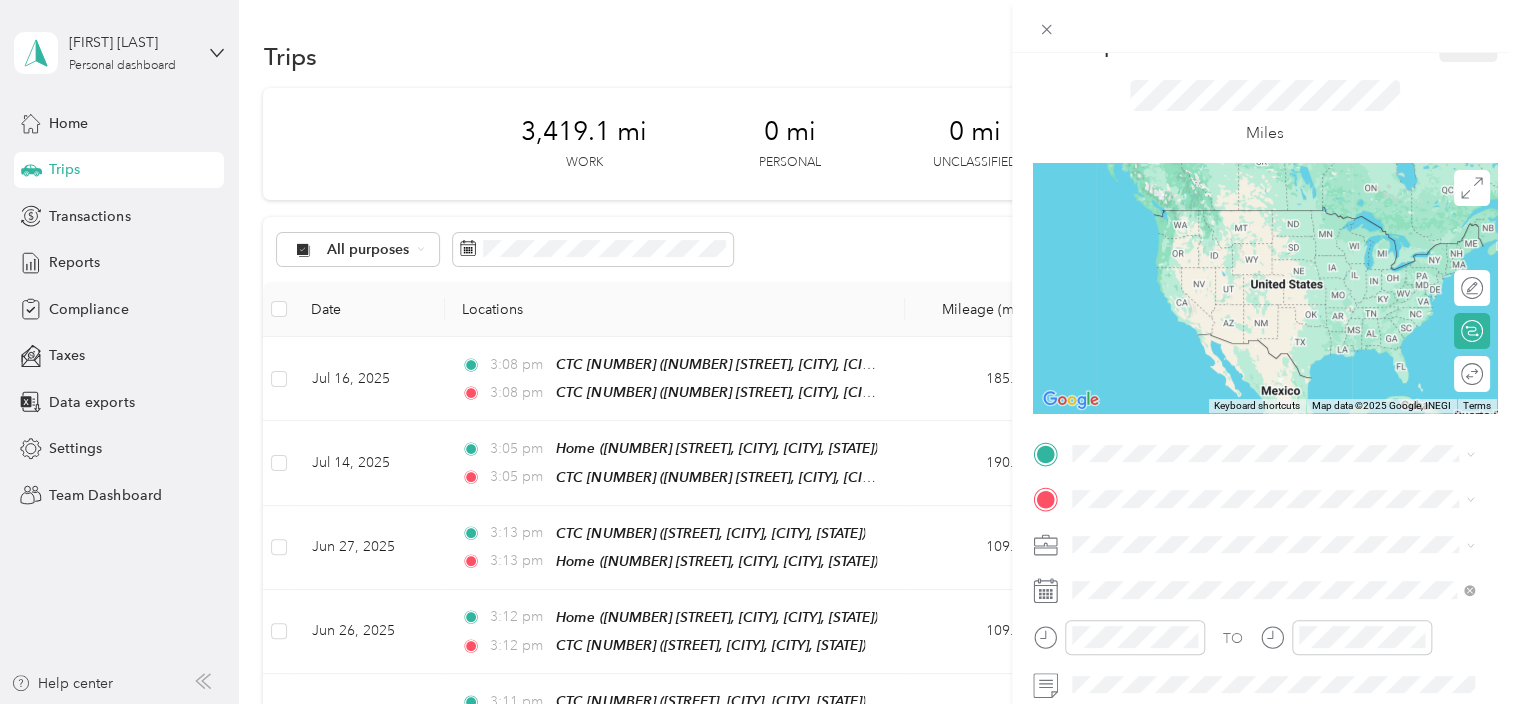 scroll, scrollTop: 100, scrollLeft: 0, axis: vertical 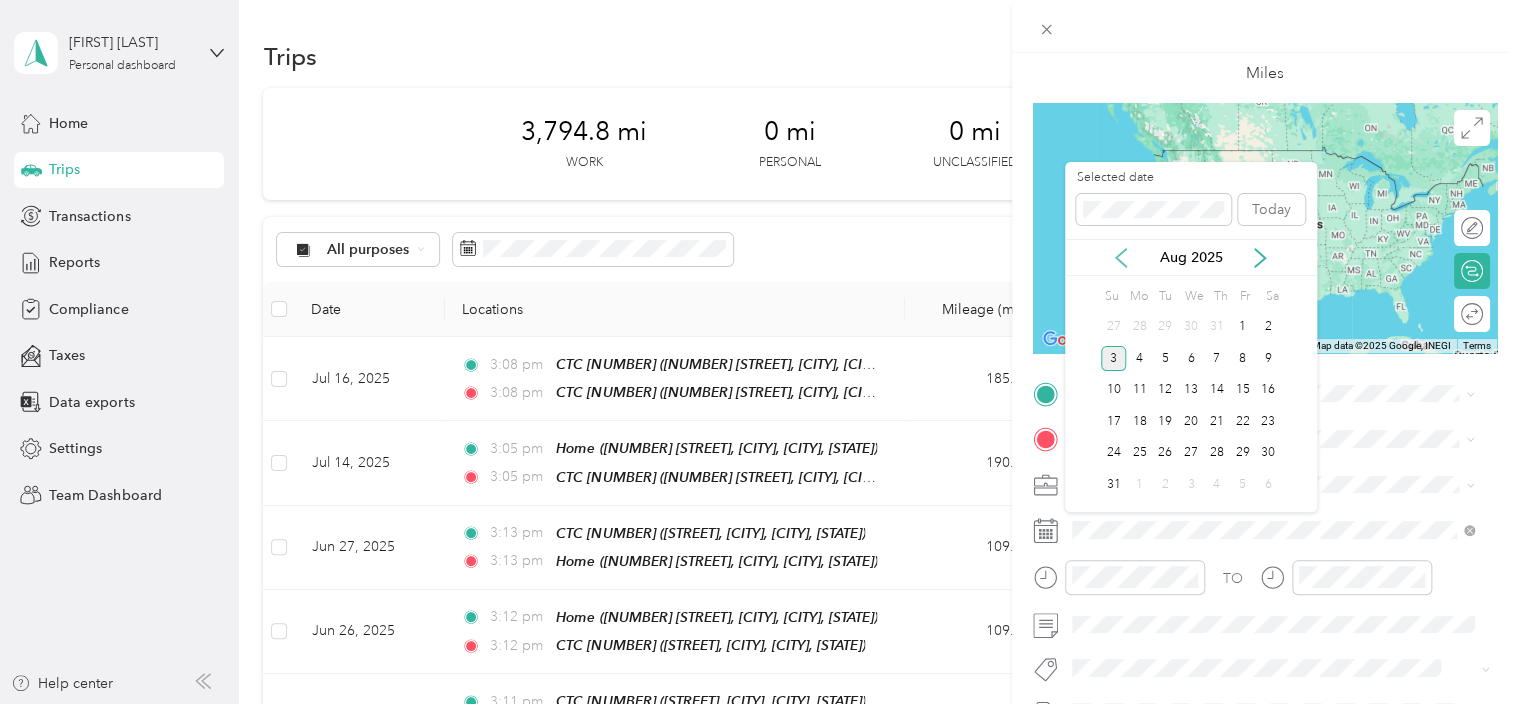 click 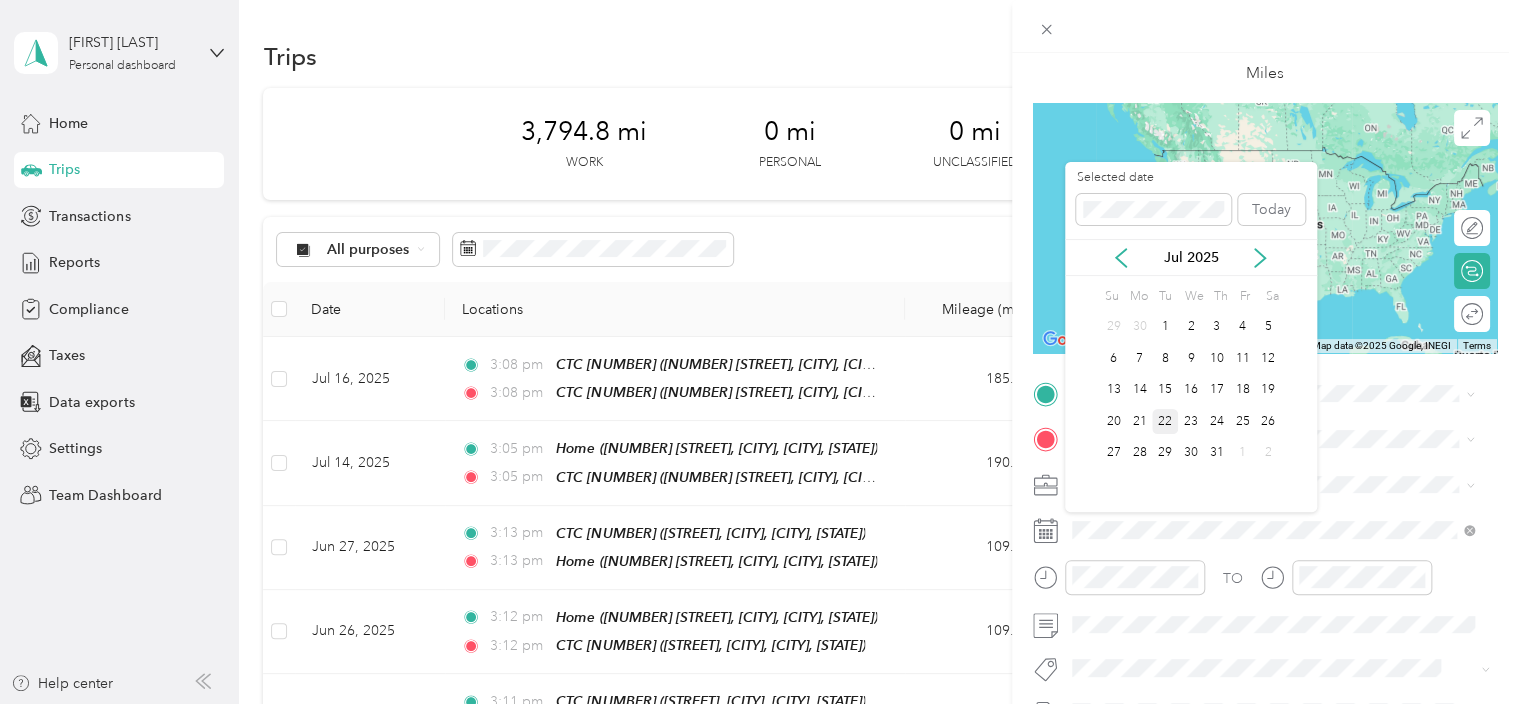 click on "22" at bounding box center (1165, 421) 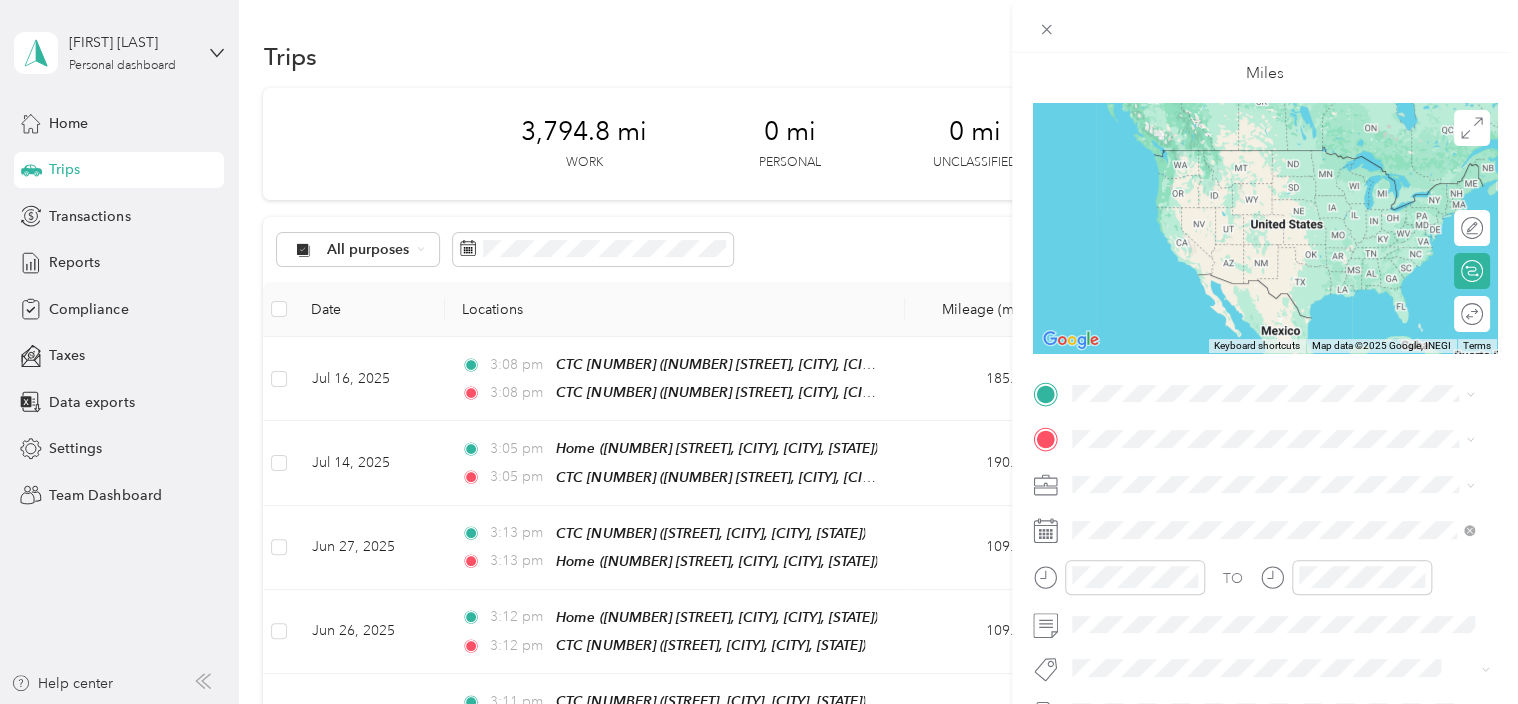 click on "Home 8304 Camile Road, New Albany, 43054, New Albany, Ohio, United States" at bounding box center [1288, 575] 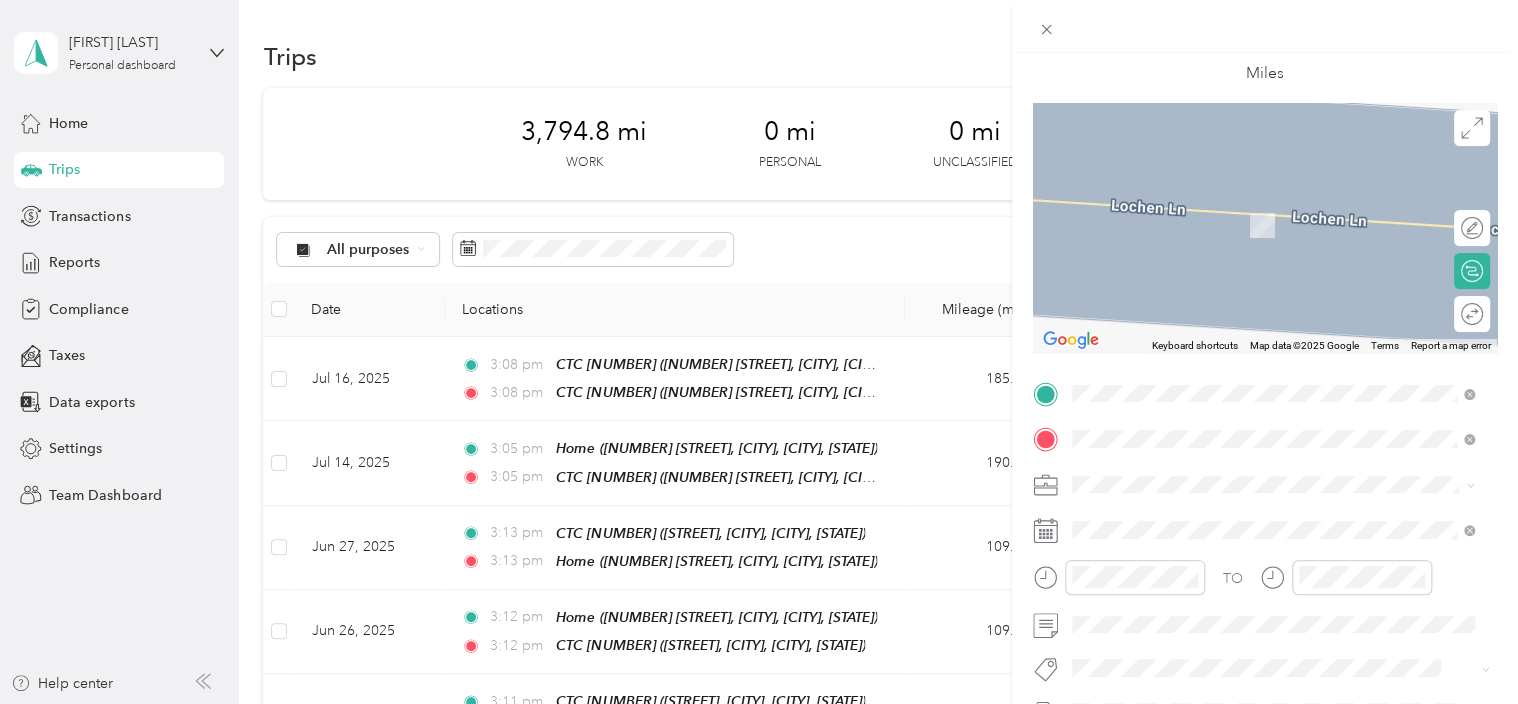 click on "Redsky Drive, Cincinnati, 45249, Cincinnati, Ohio, United States" at bounding box center (1271, 236) 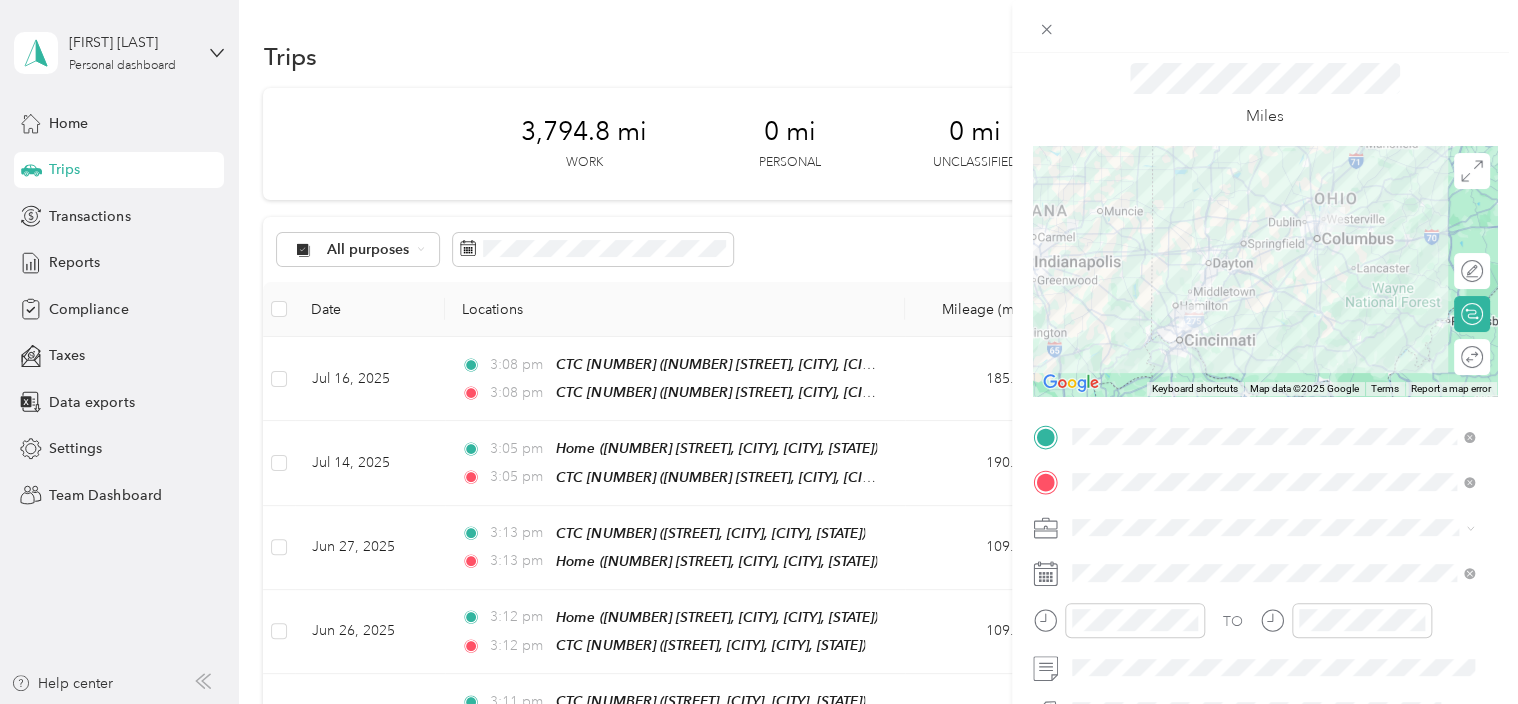 scroll, scrollTop: 0, scrollLeft: 0, axis: both 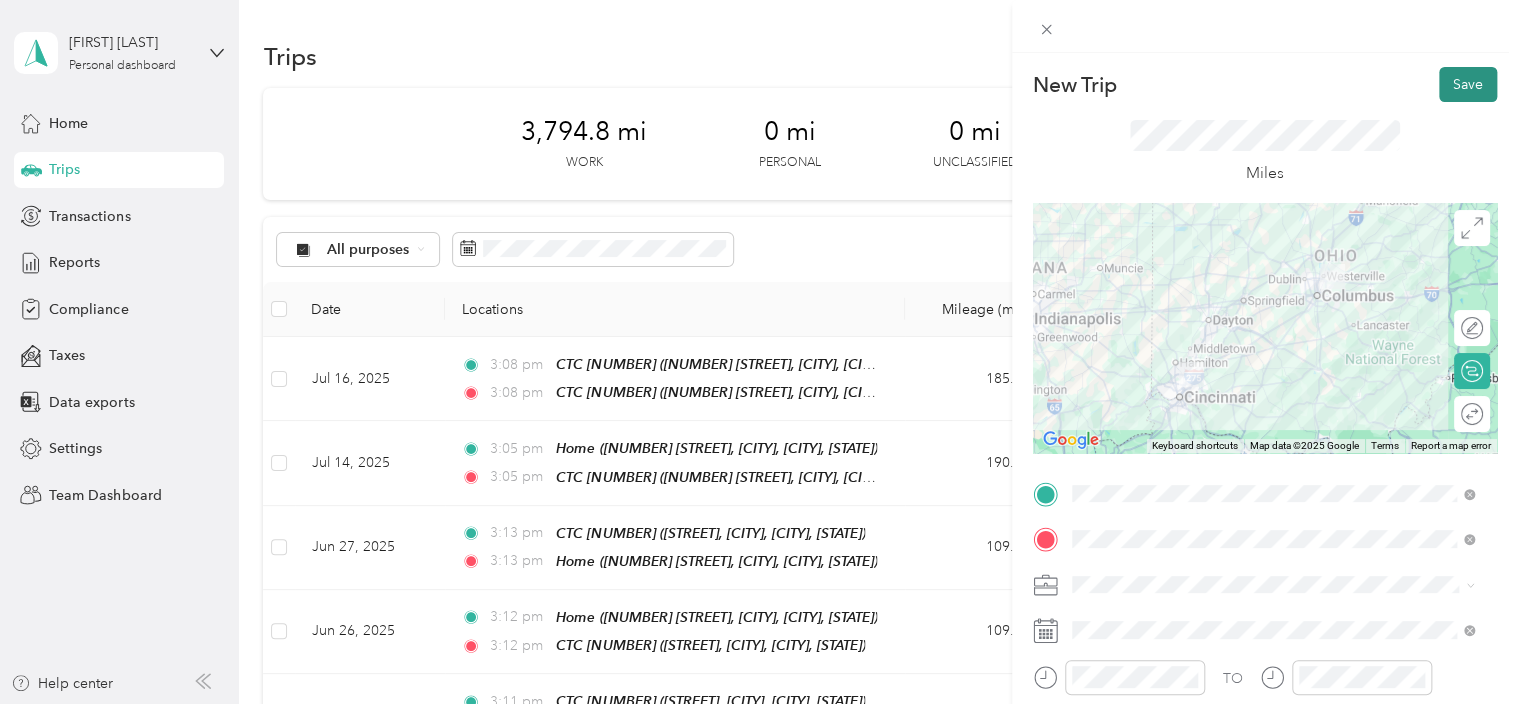click on "Save" at bounding box center (1468, 84) 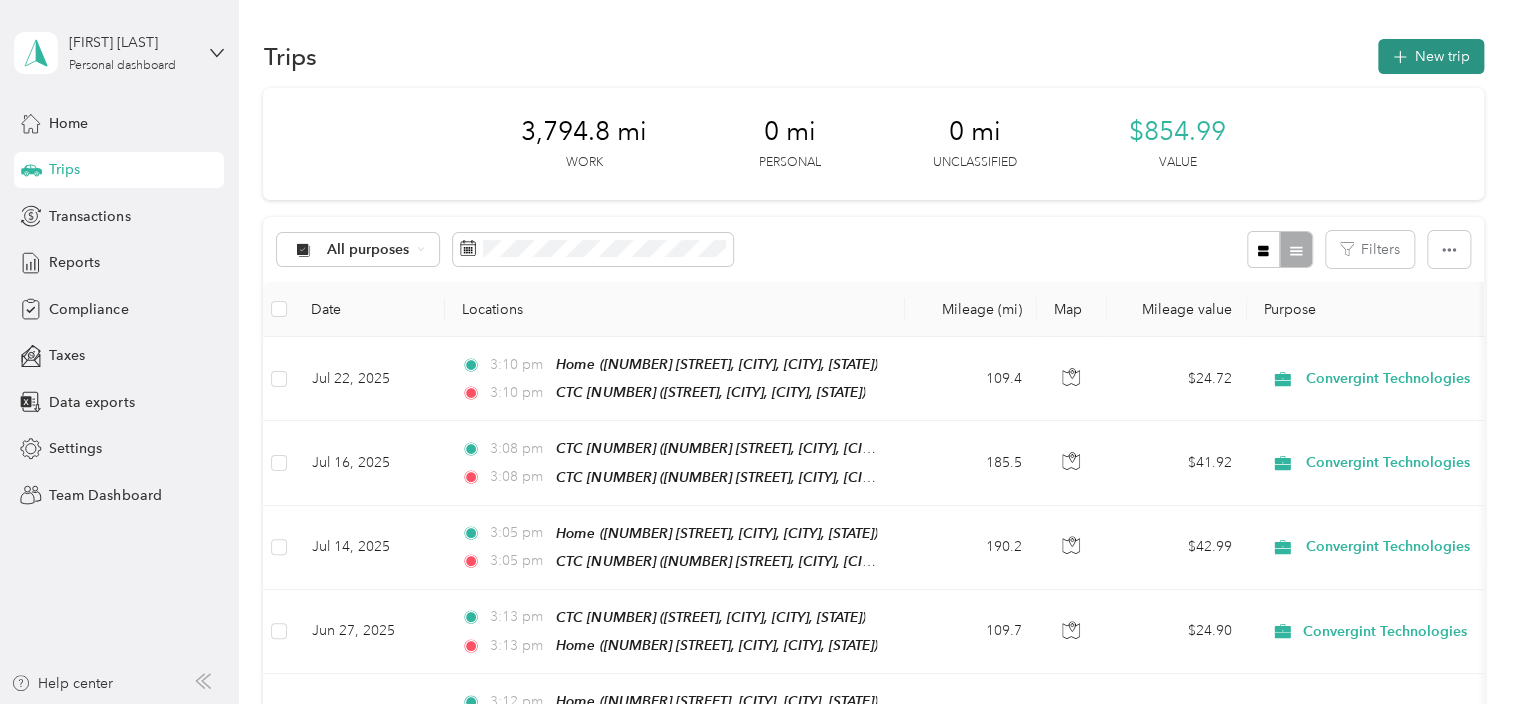 click on "New trip" at bounding box center (1431, 56) 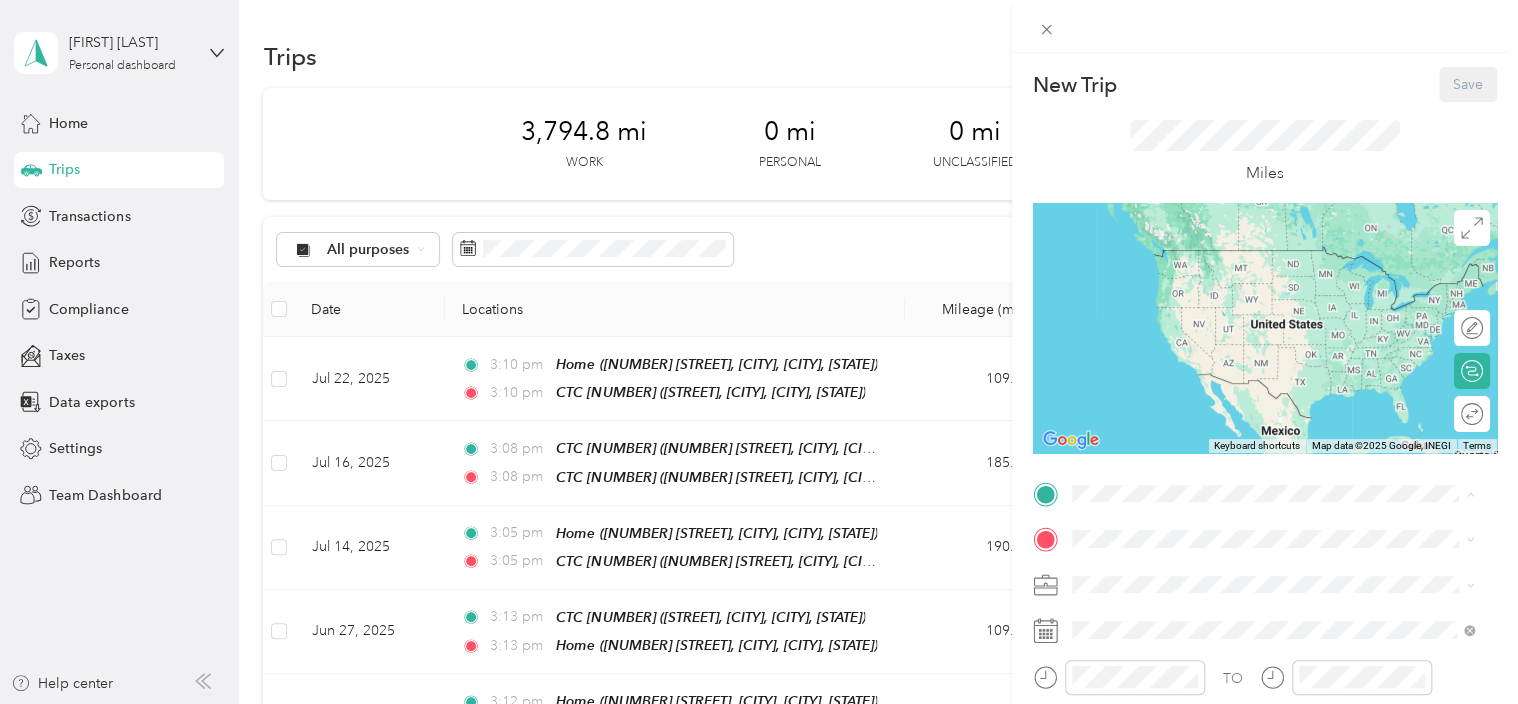 click on "Redsky Drive, Cincinnati, 45249, Cincinnati, Ohio, United States" at bounding box center (1271, 290) 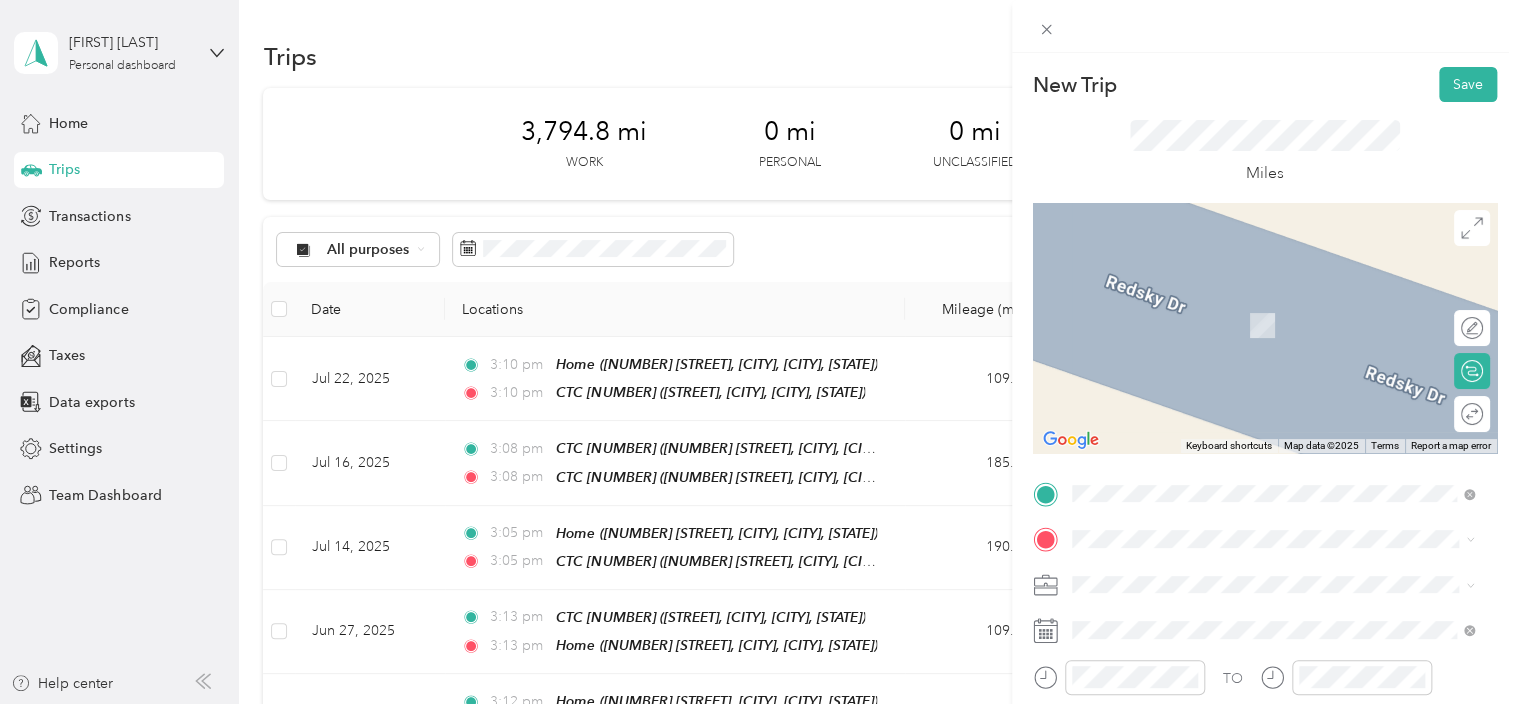click on "921 Eastwind Drive, Westerville, 43081, Westerville, Ohio, United States" at bounding box center (1278, 335) 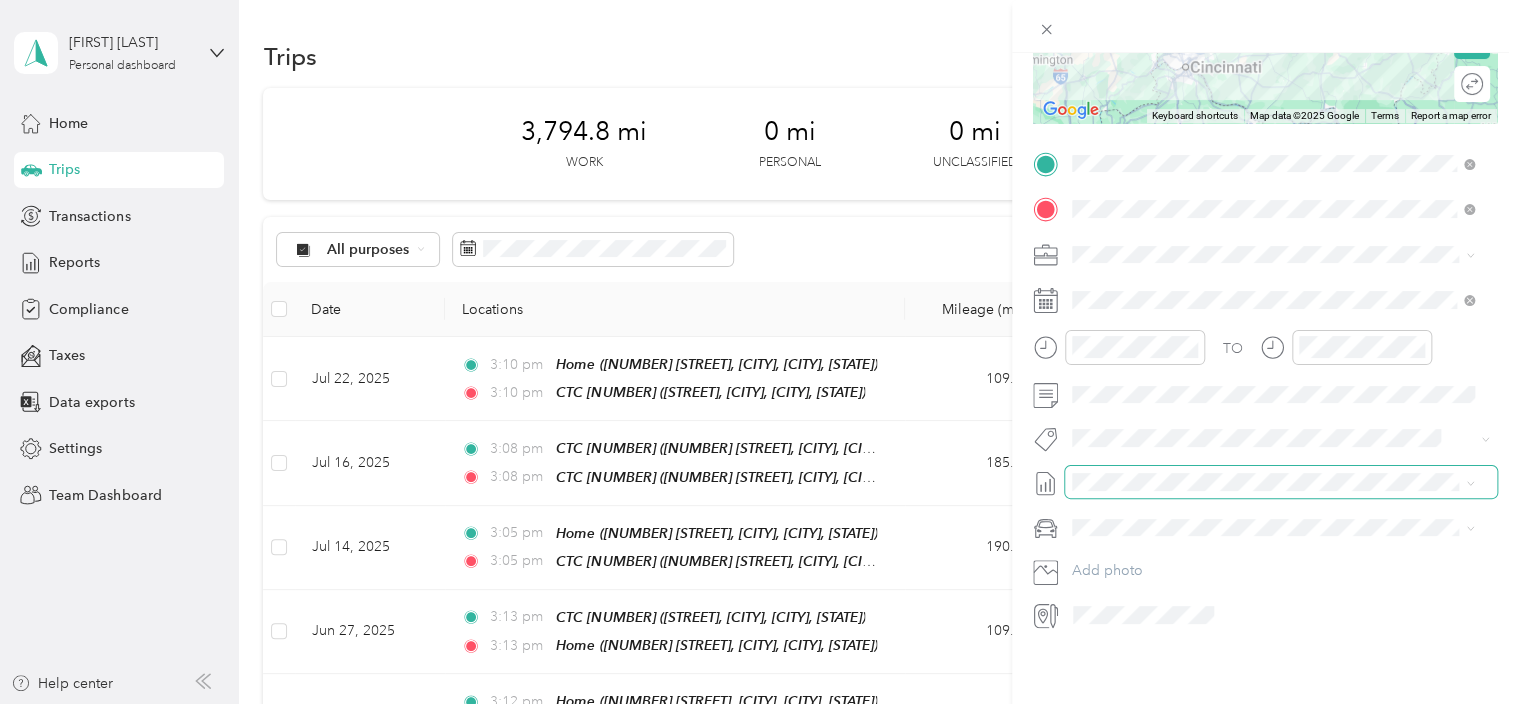 scroll, scrollTop: 344, scrollLeft: 0, axis: vertical 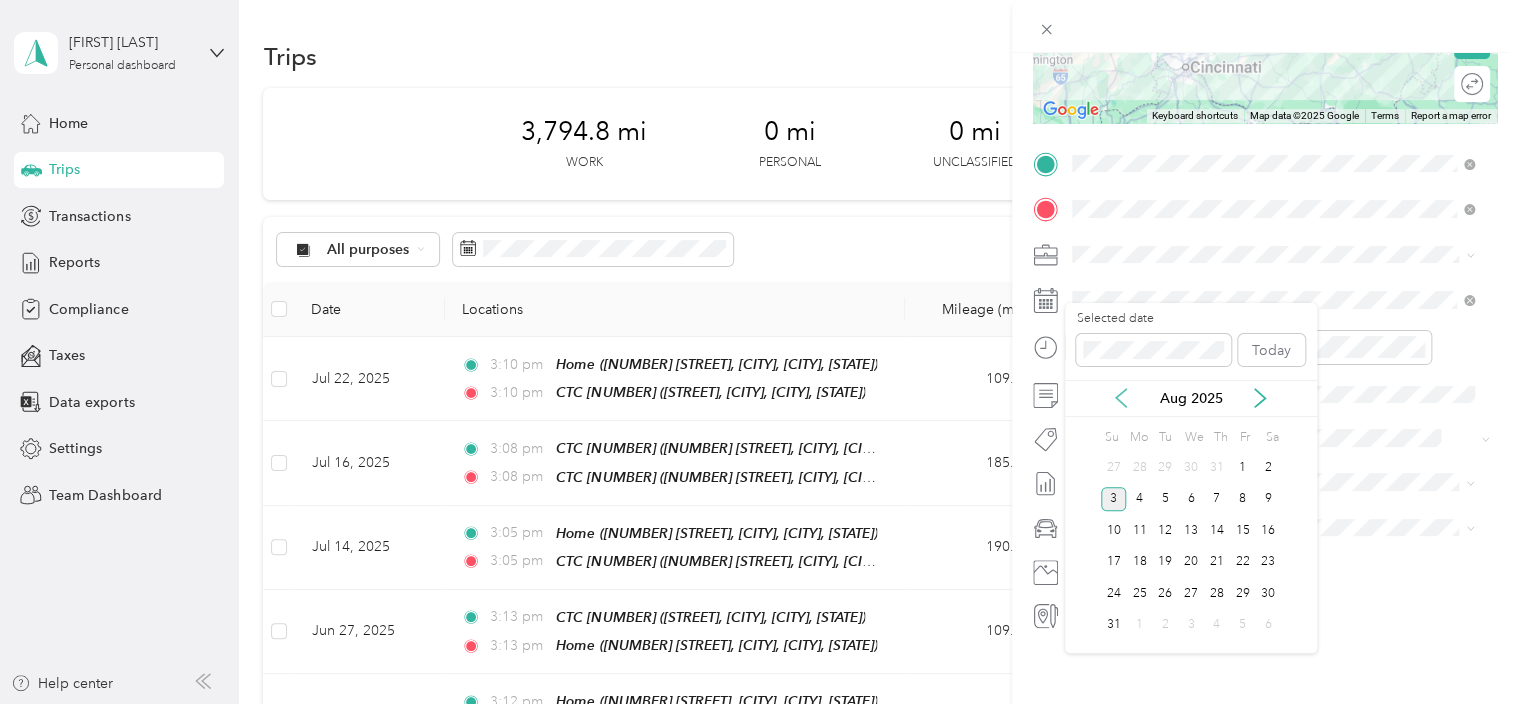 click 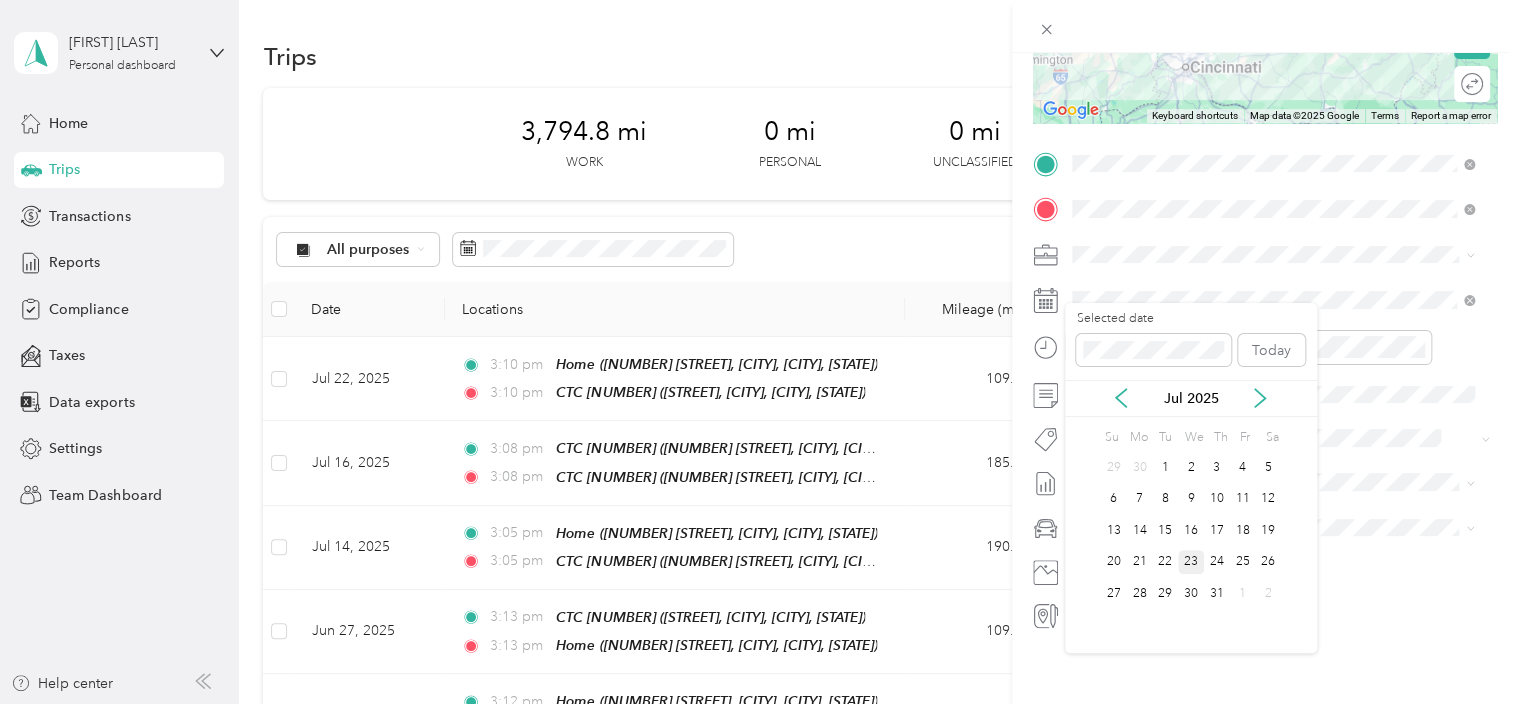 click on "23" at bounding box center [1191, 562] 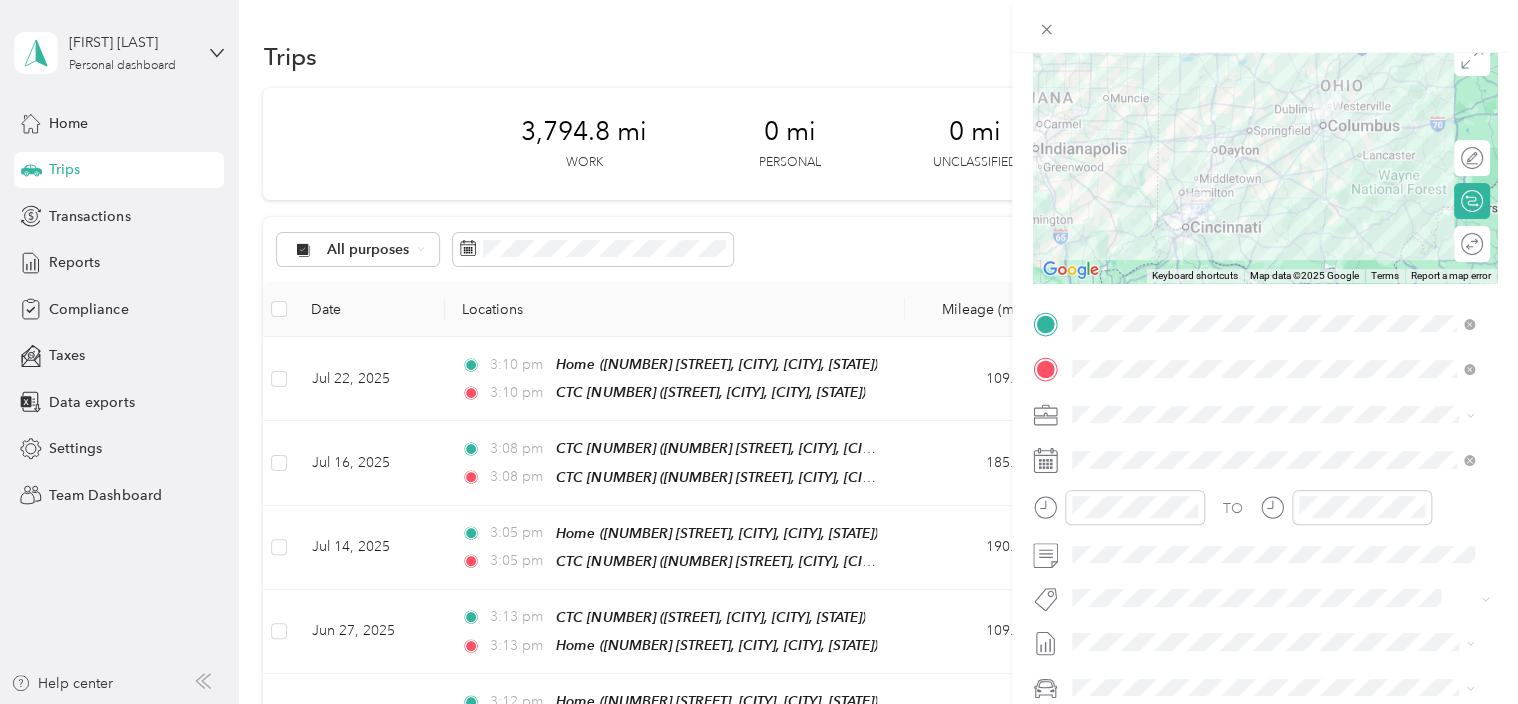 scroll, scrollTop: 0, scrollLeft: 0, axis: both 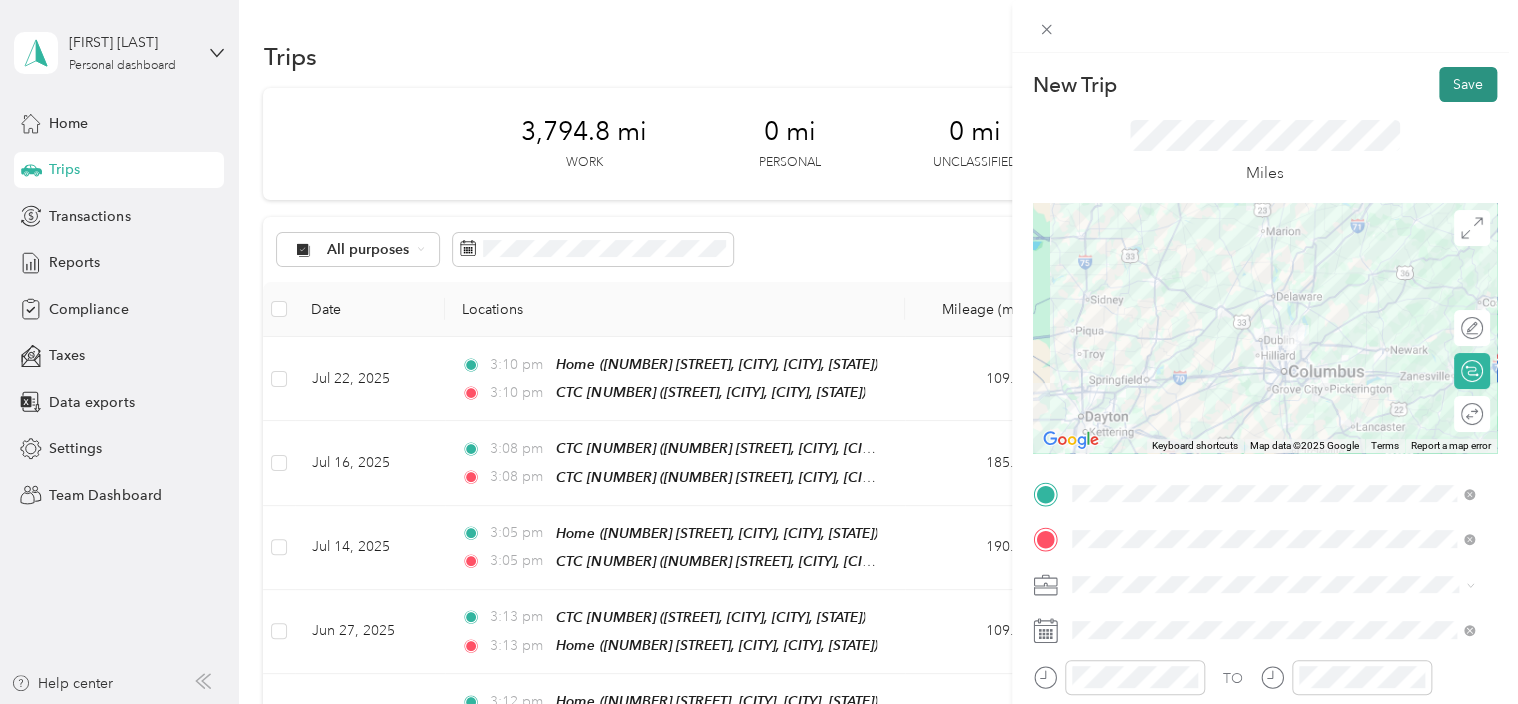 click on "Save" at bounding box center [1468, 84] 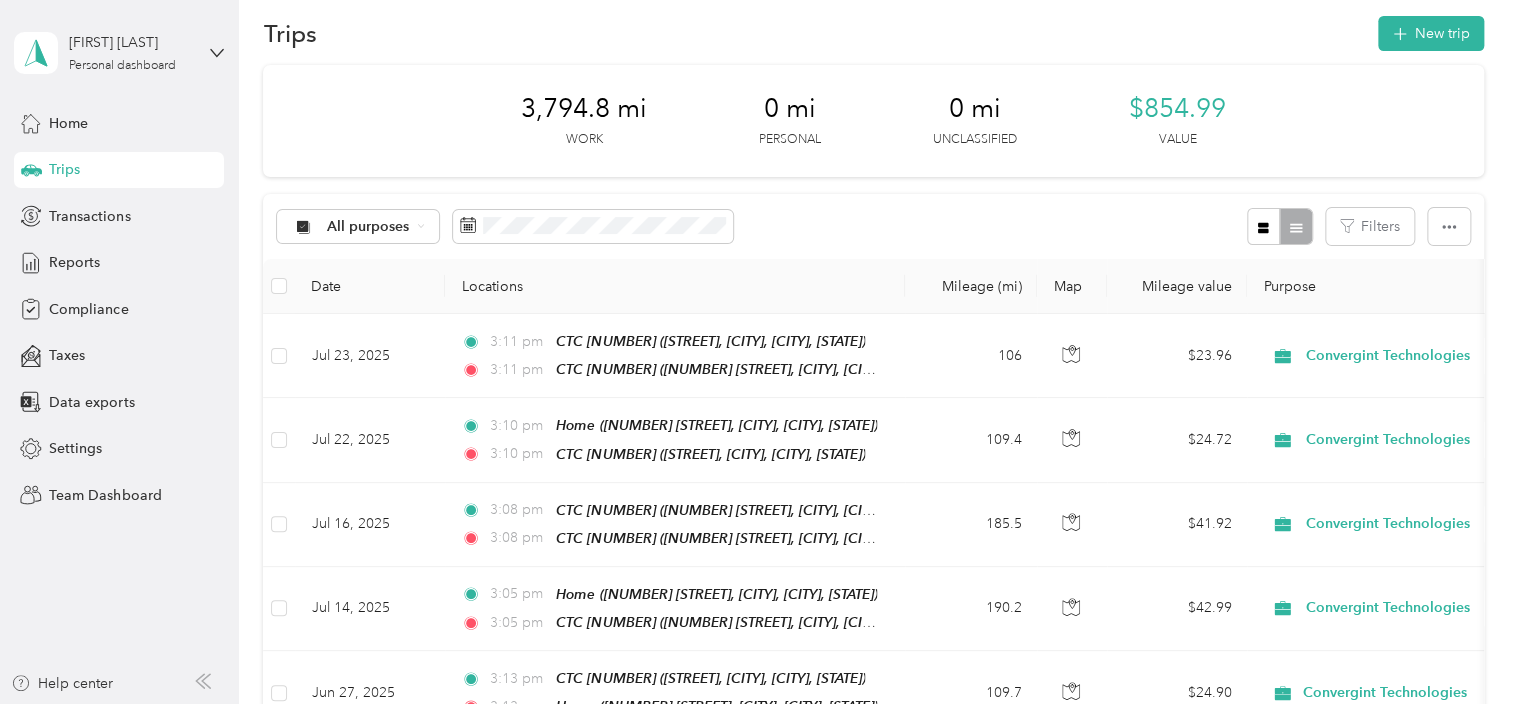 scroll, scrollTop: 0, scrollLeft: 0, axis: both 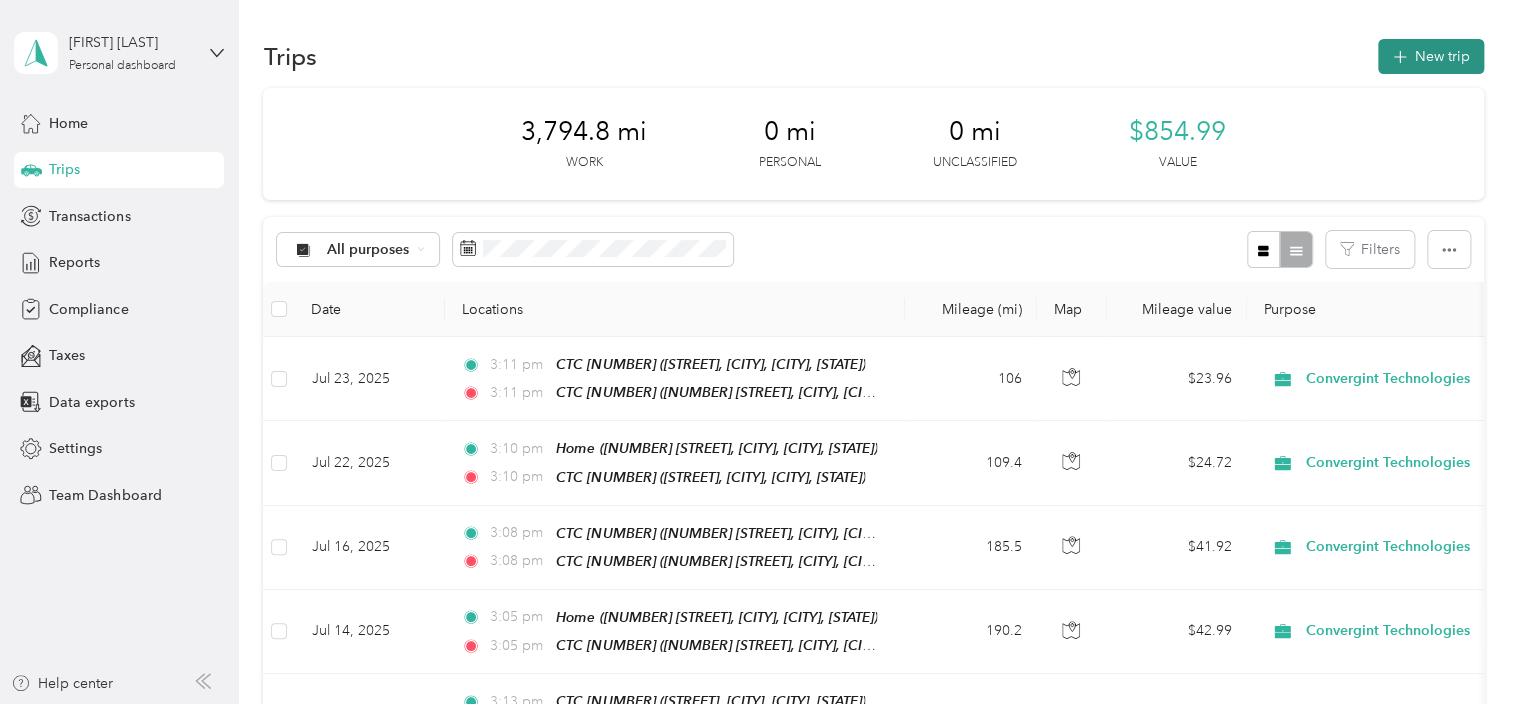 click on "New trip" at bounding box center (1431, 56) 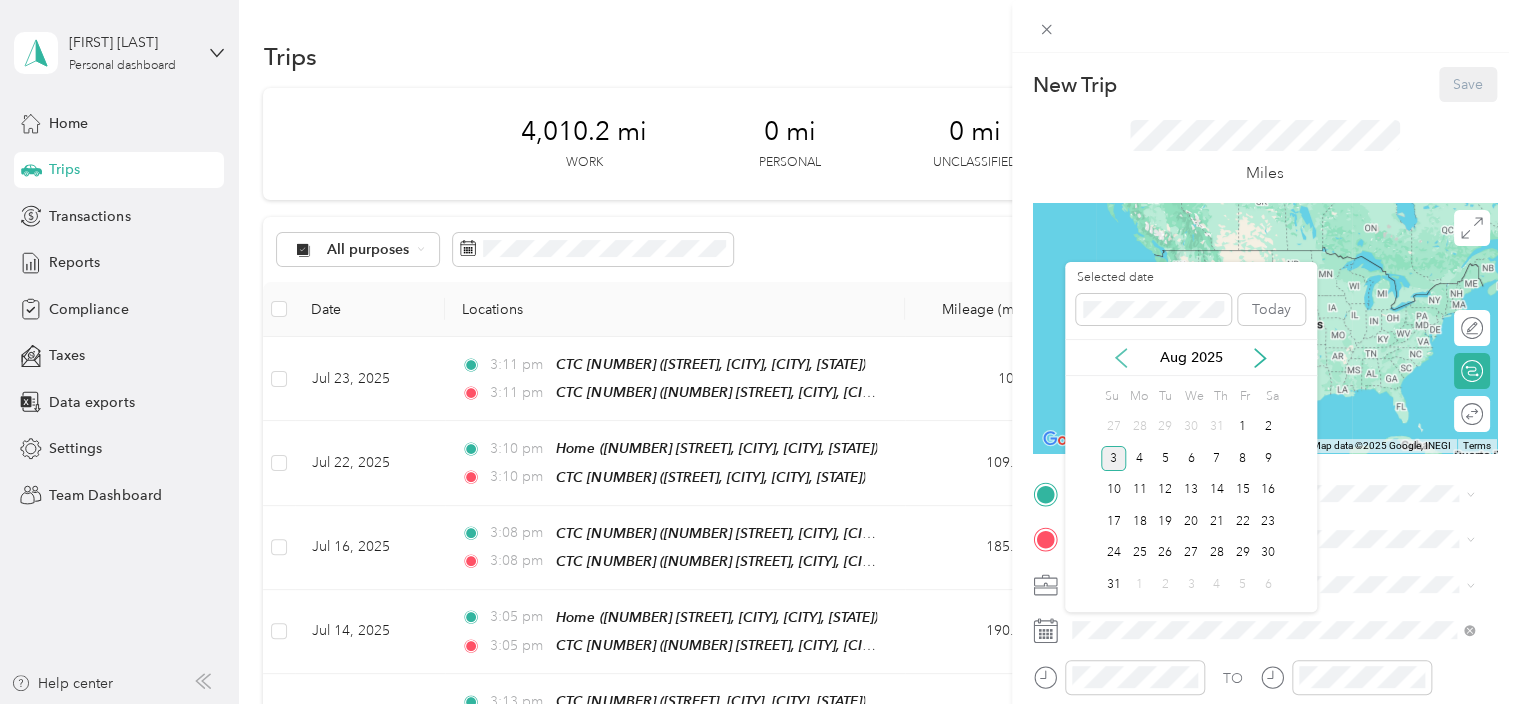 click 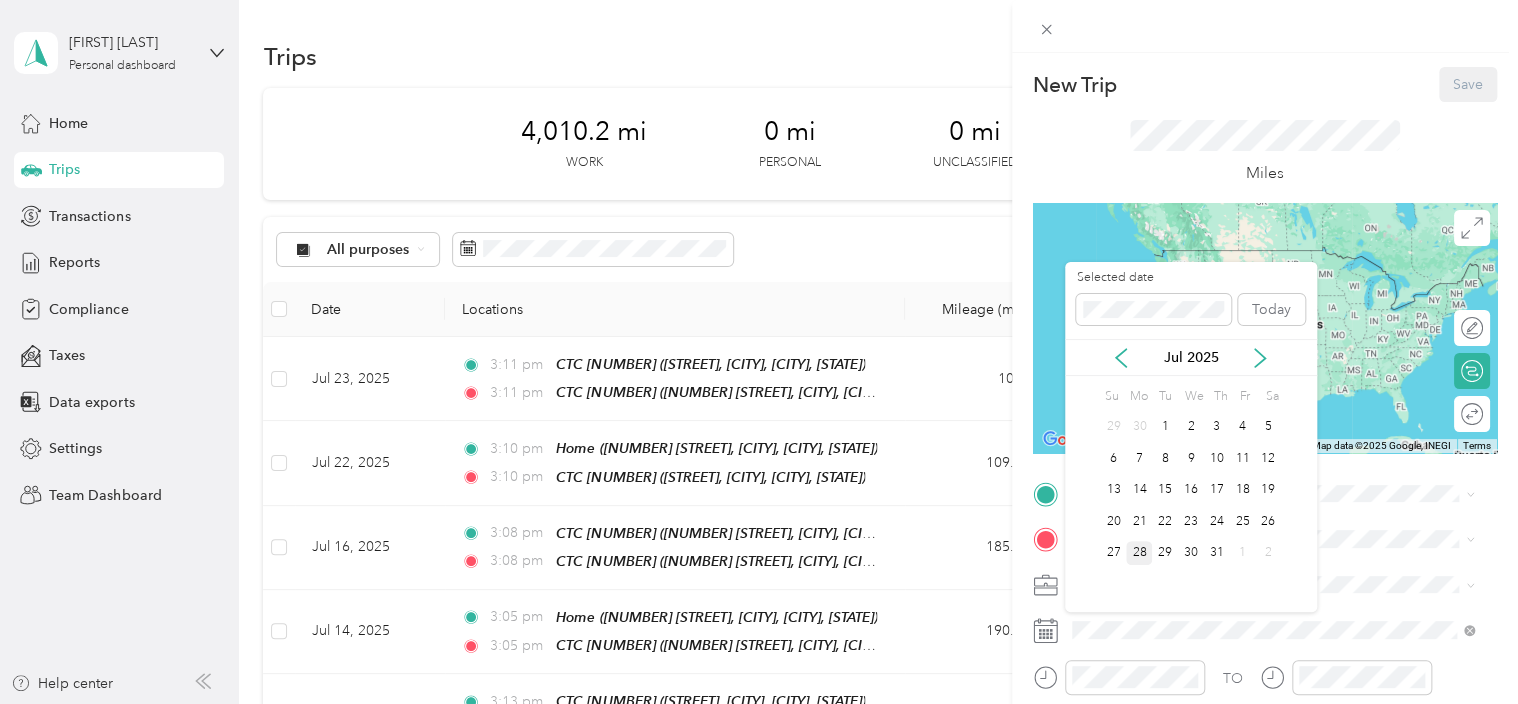click on "28" at bounding box center (1139, 553) 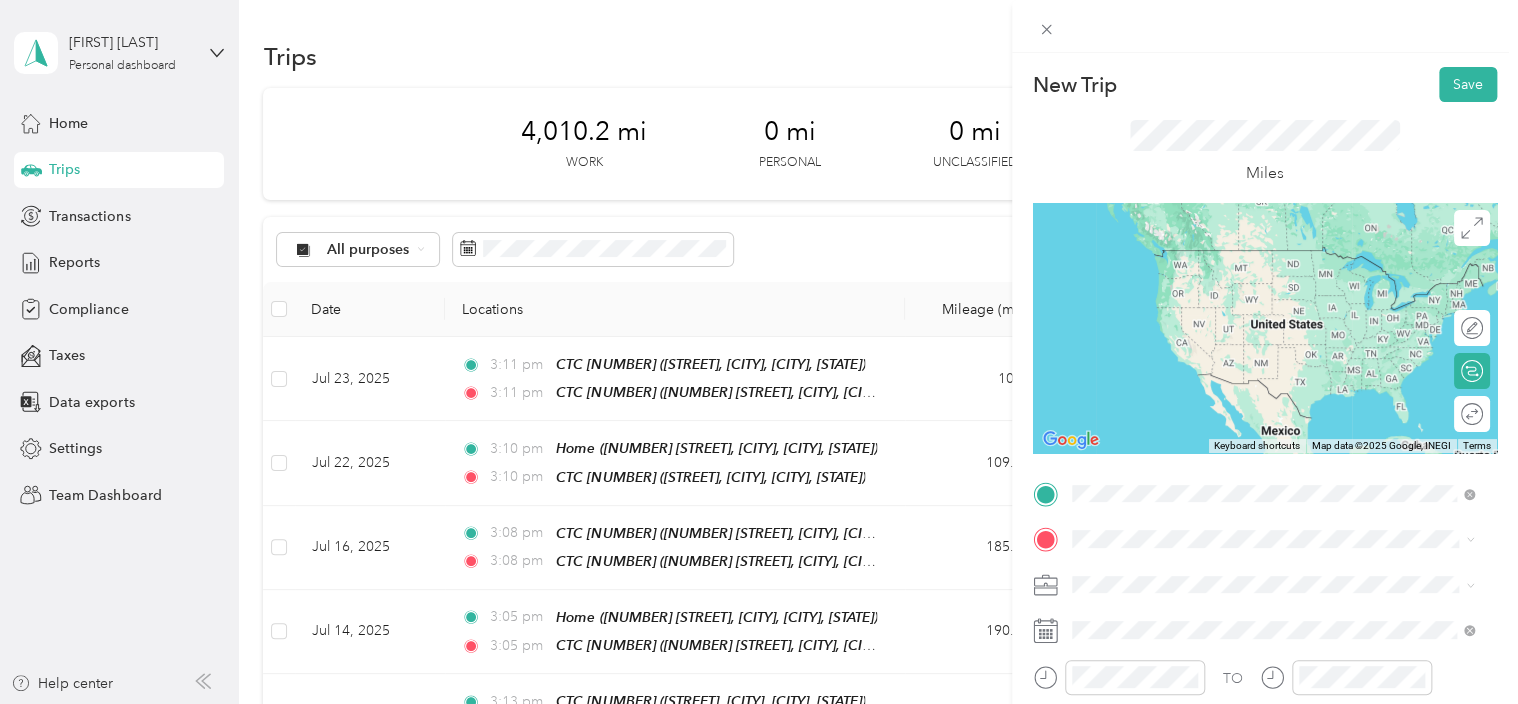 click on "Home" at bounding box center [1288, 257] 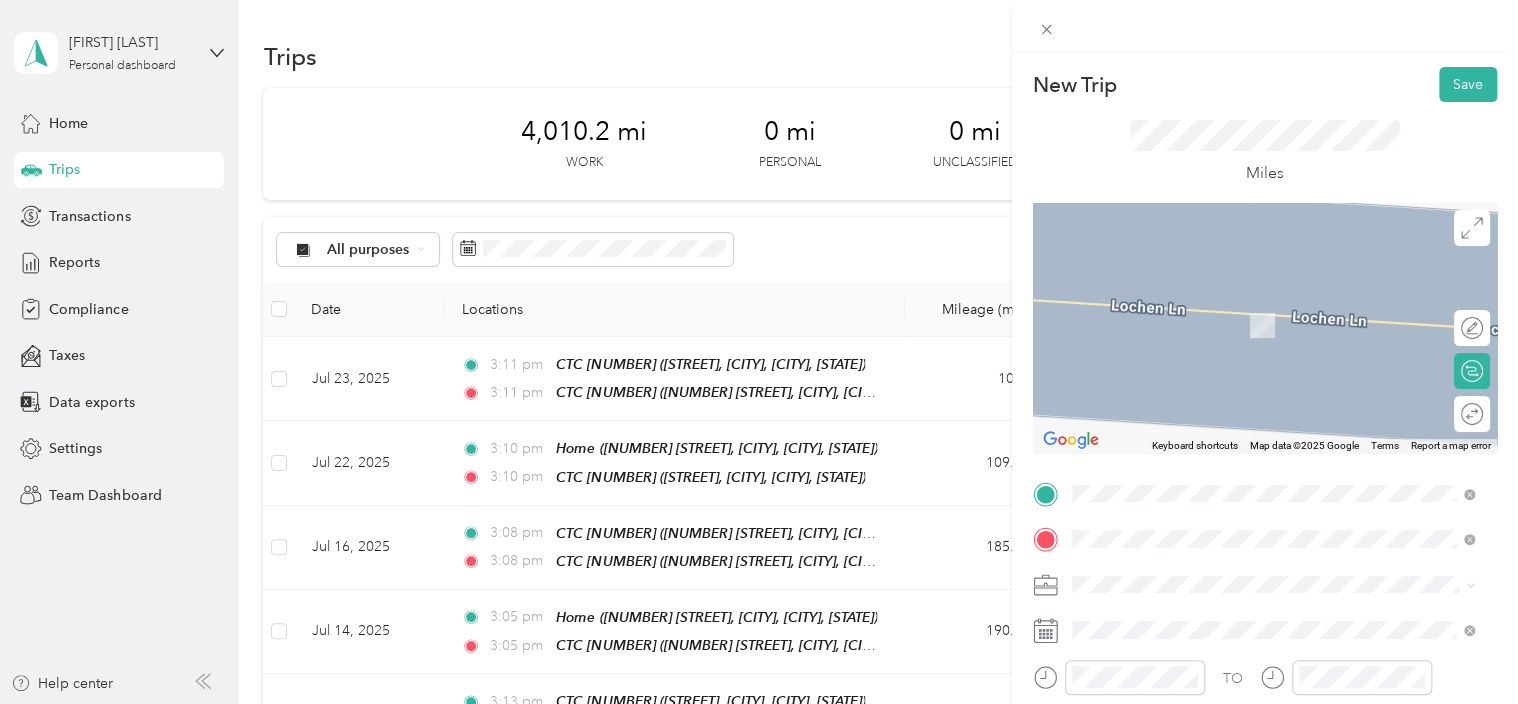 click on "CTC 108 Redsky Drive, Cincinnati, 45249, Cincinnati, Ohio, United States" at bounding box center [1288, 325] 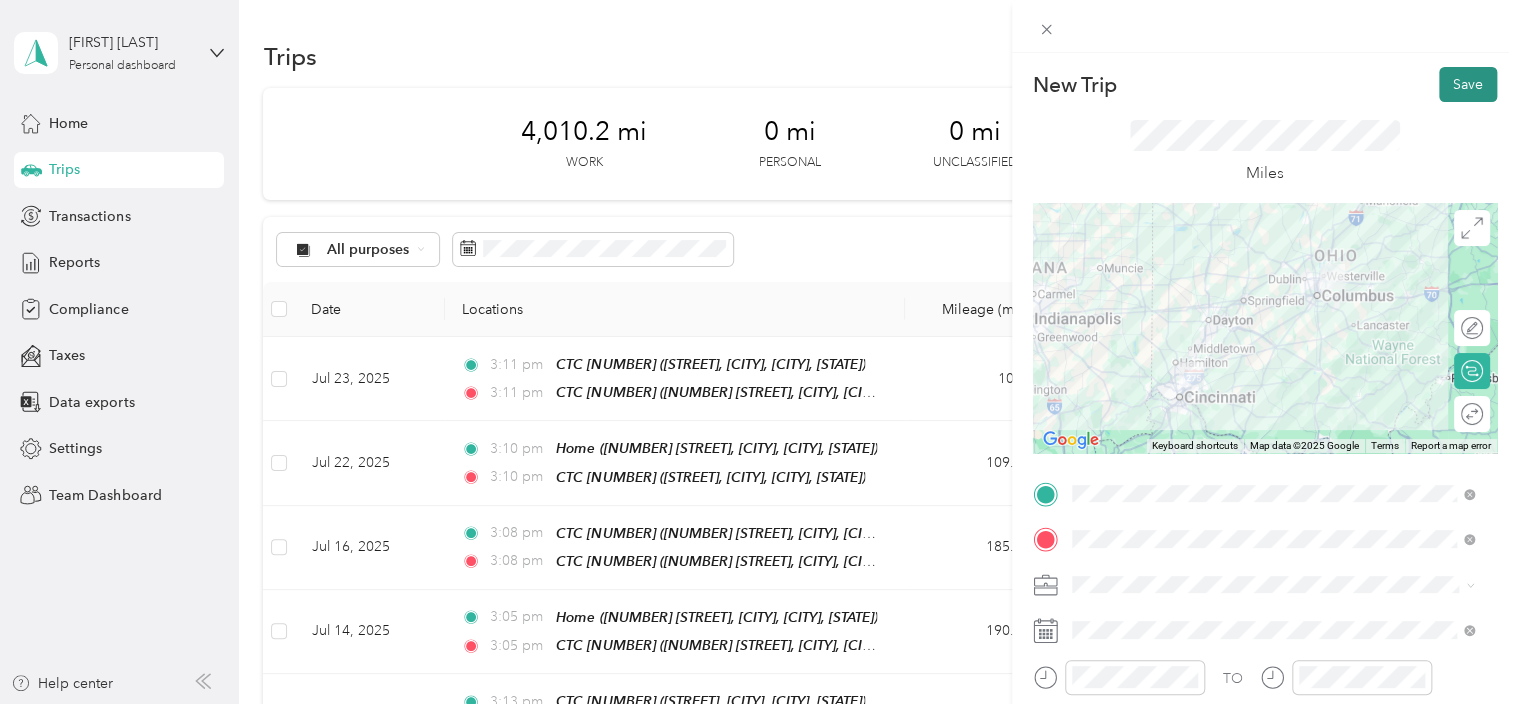 click on "Save" at bounding box center [1468, 84] 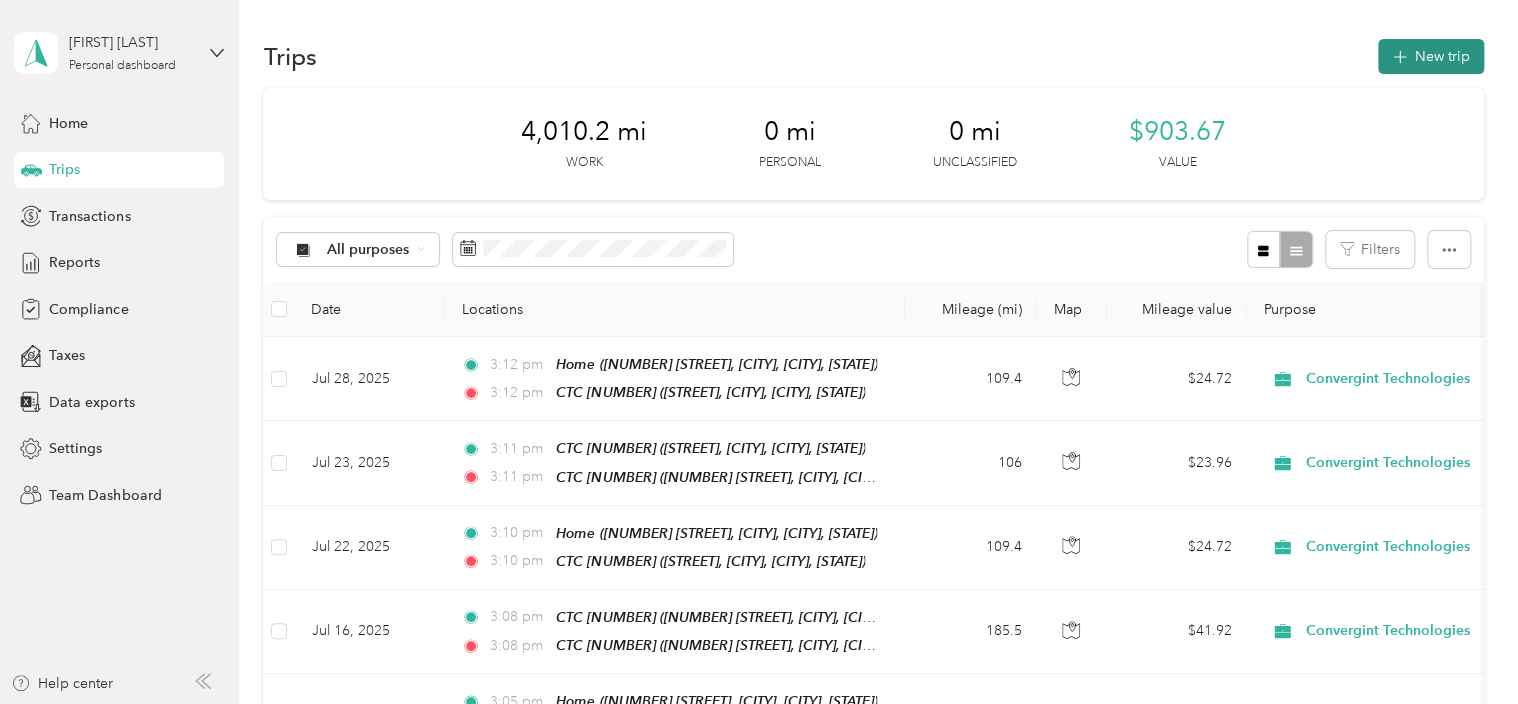 click on "New trip" at bounding box center (1431, 56) 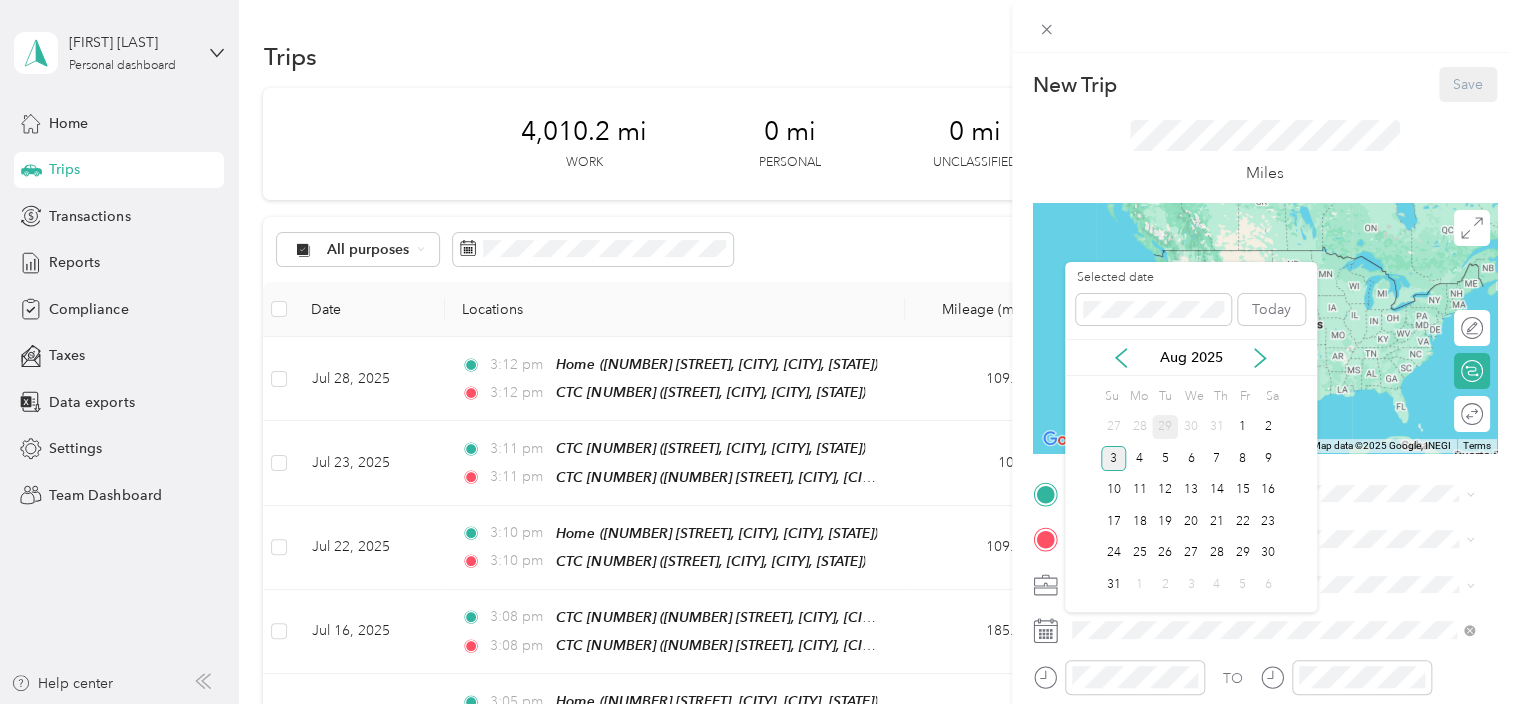 click on "29" at bounding box center [1165, 427] 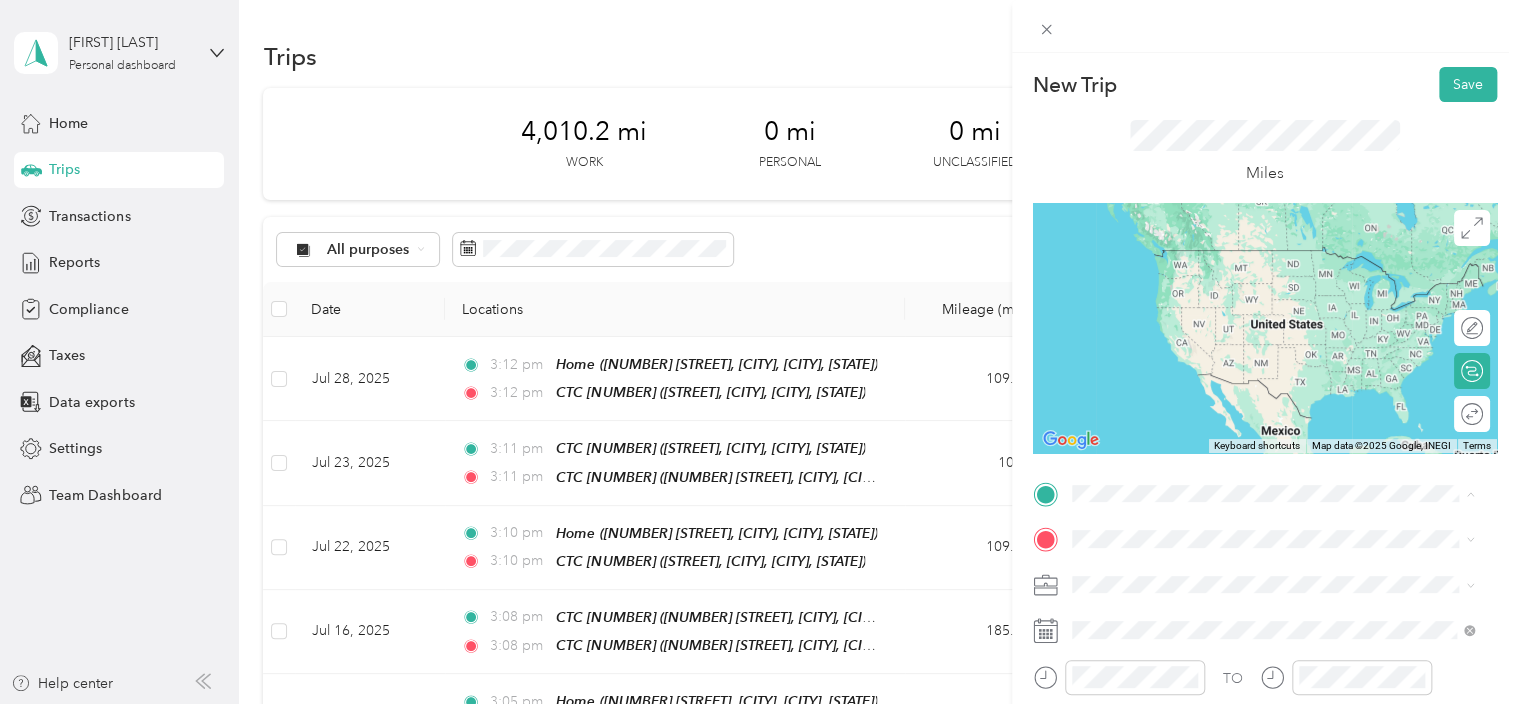 click on "Redsky Drive, Cincinnati, 45249, Cincinnati, Ohio, United States" at bounding box center [1271, 290] 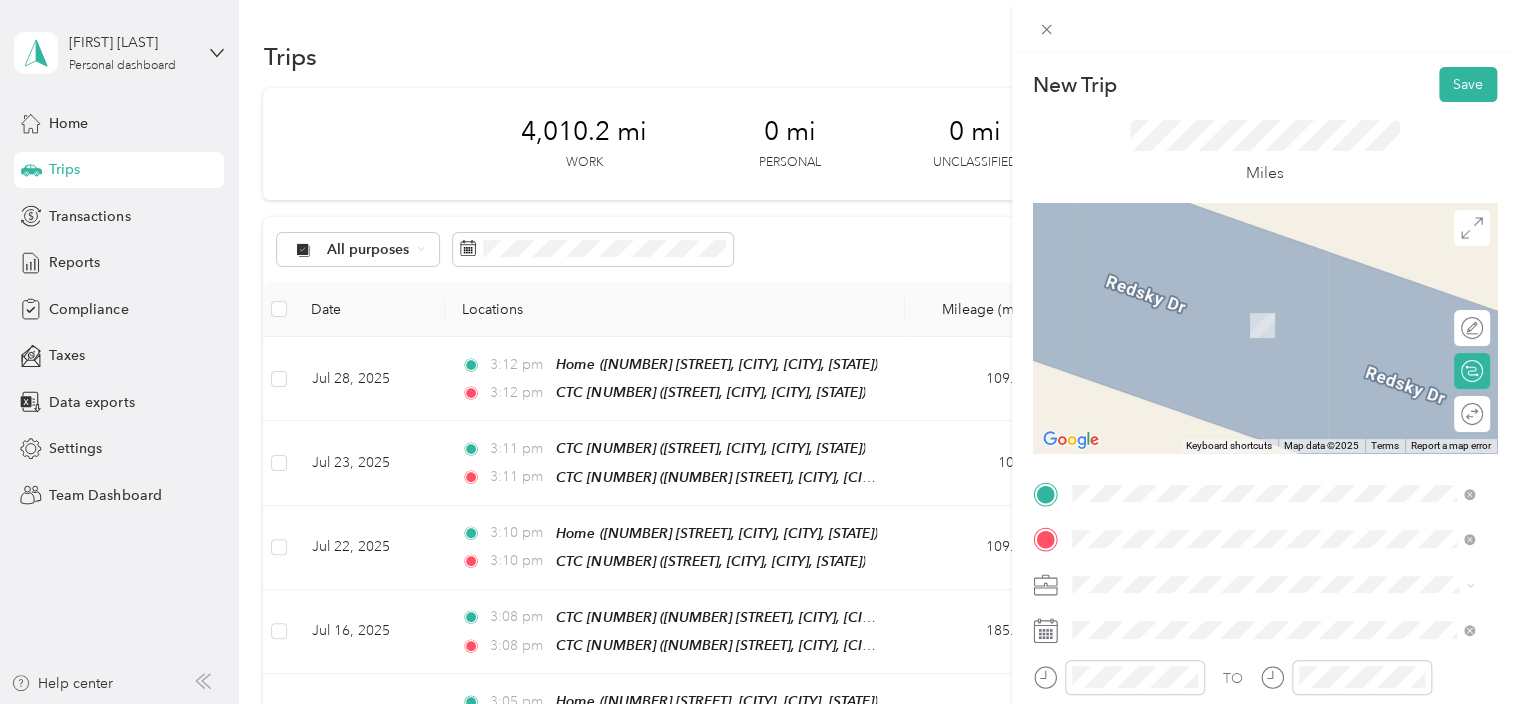 click on "Home 8304 Camile Road, New Albany, 43054, New Albany, Ohio, United States" at bounding box center (1288, 325) 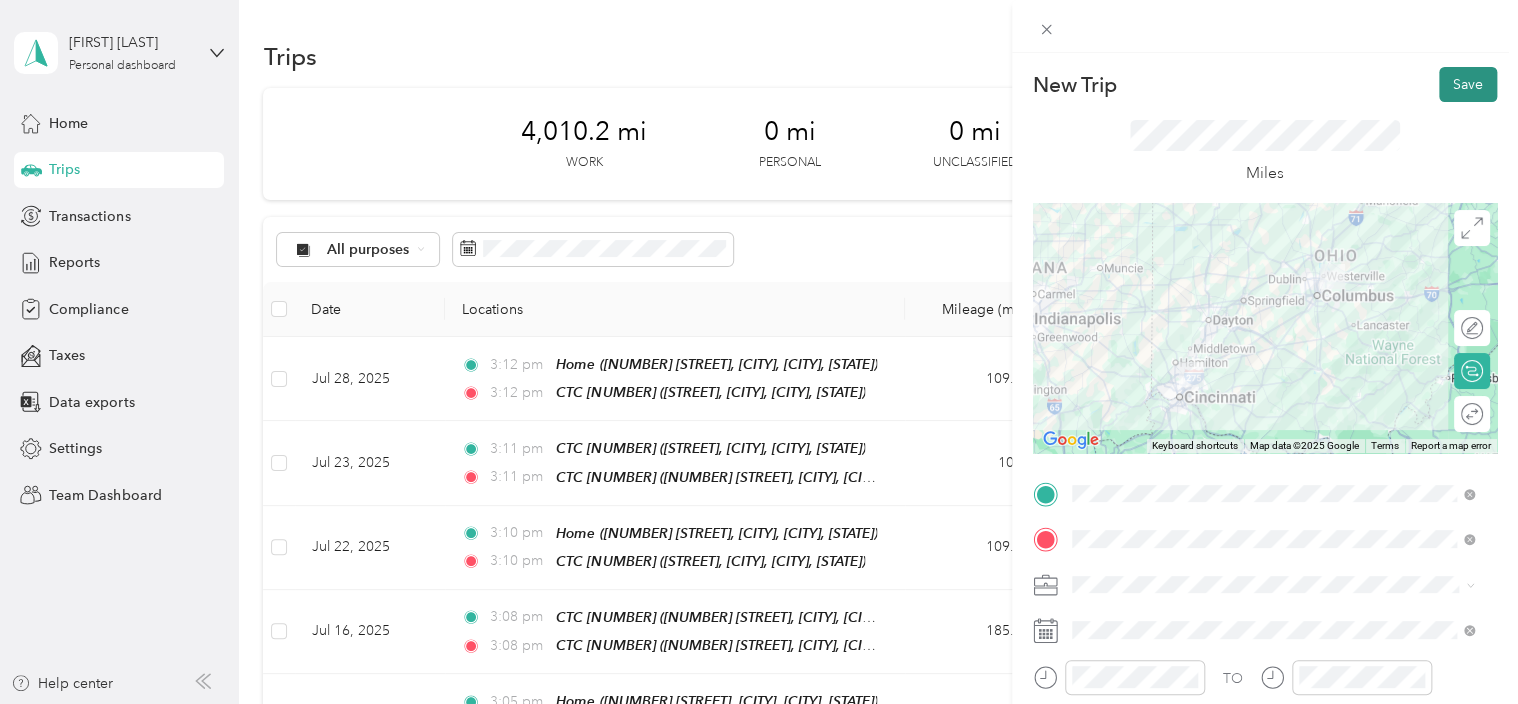 click on "Save" at bounding box center [1468, 84] 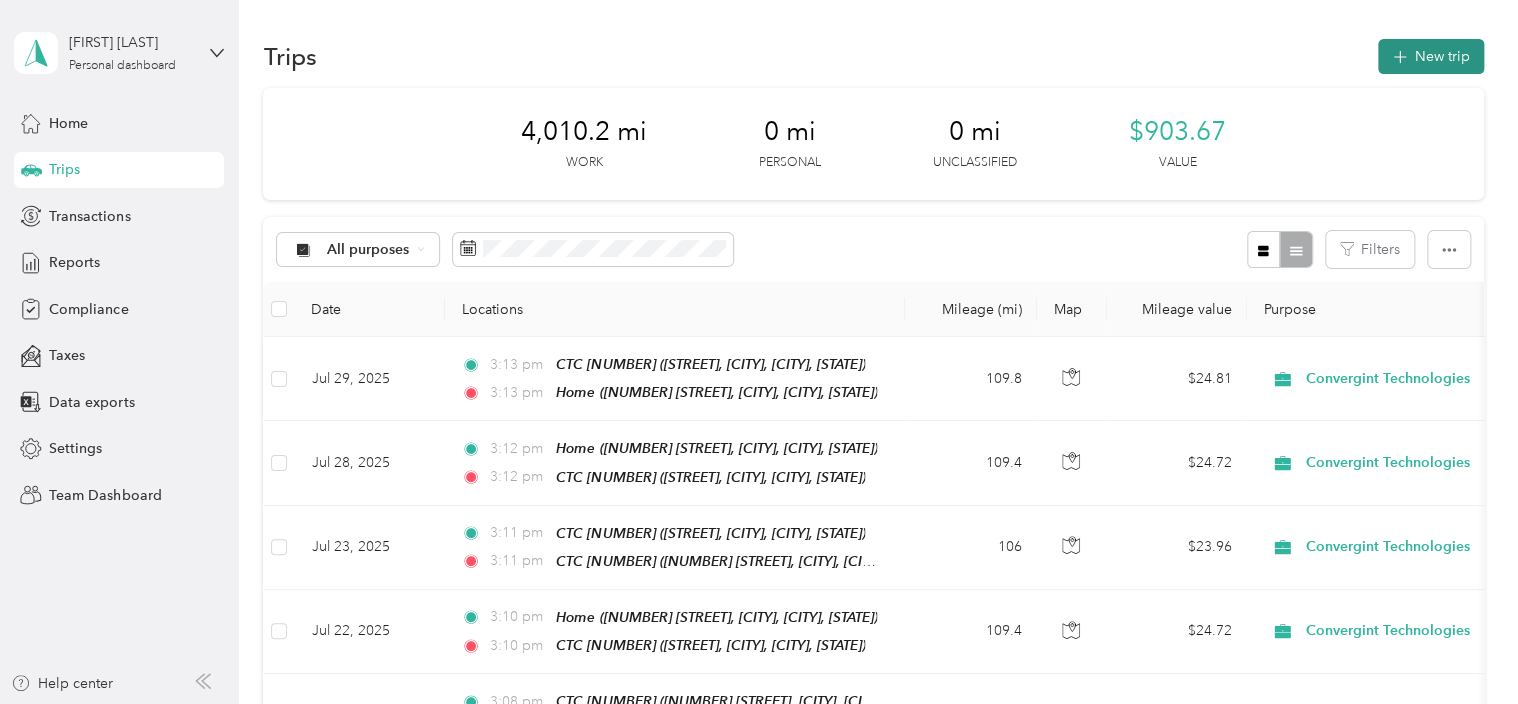 click on "New trip" at bounding box center (1431, 56) 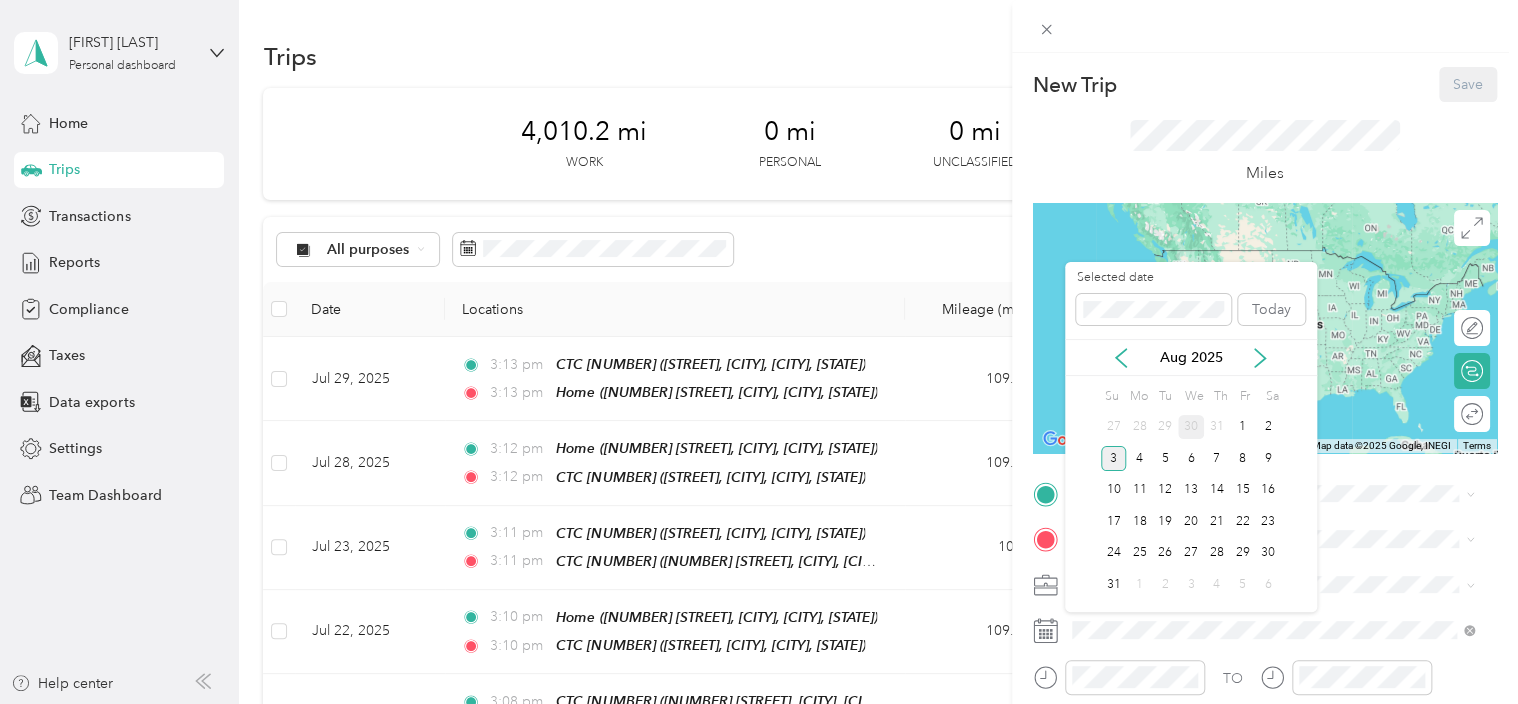 click on "30" at bounding box center [1191, 427] 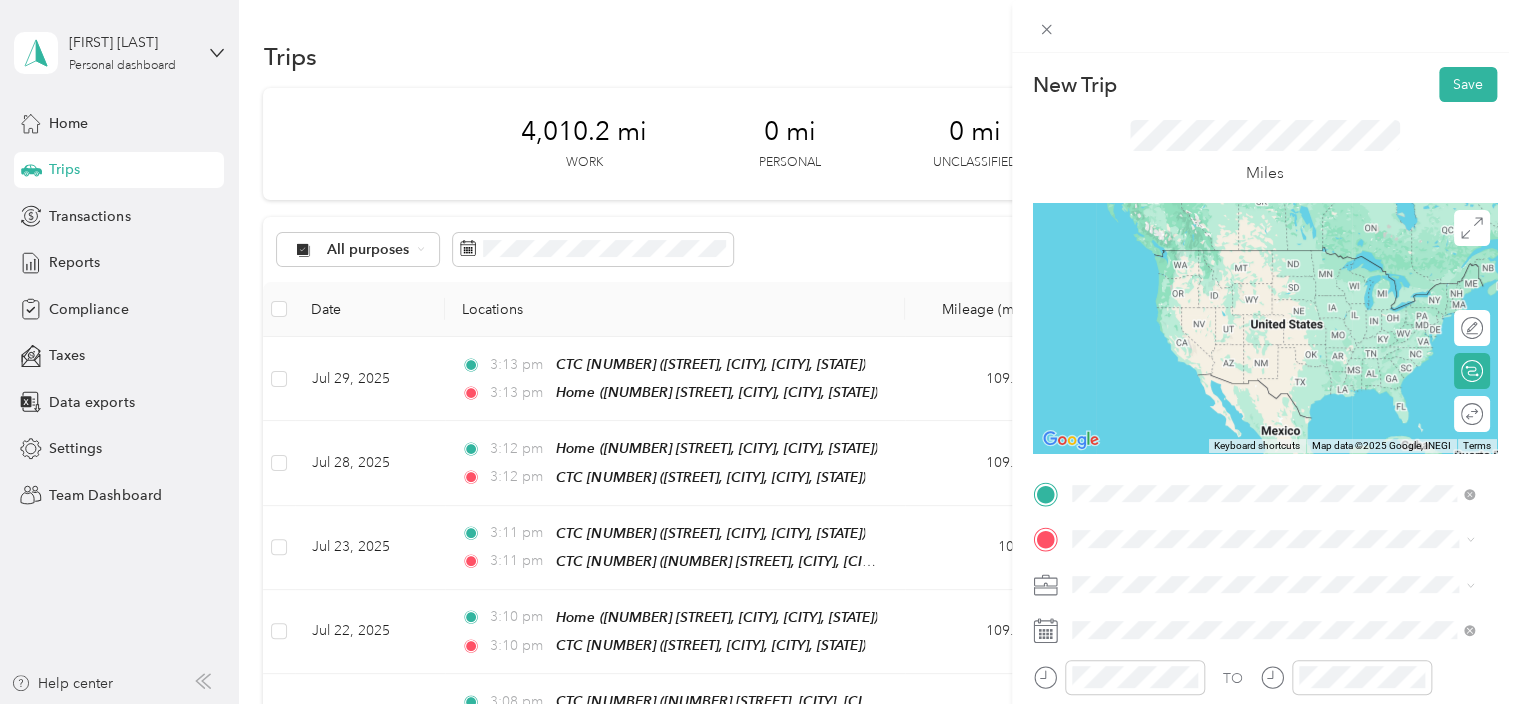 click on "Home 8304 Camile Road, New Albany, 43054, New Albany, Ohio, United States" at bounding box center (1273, 280) 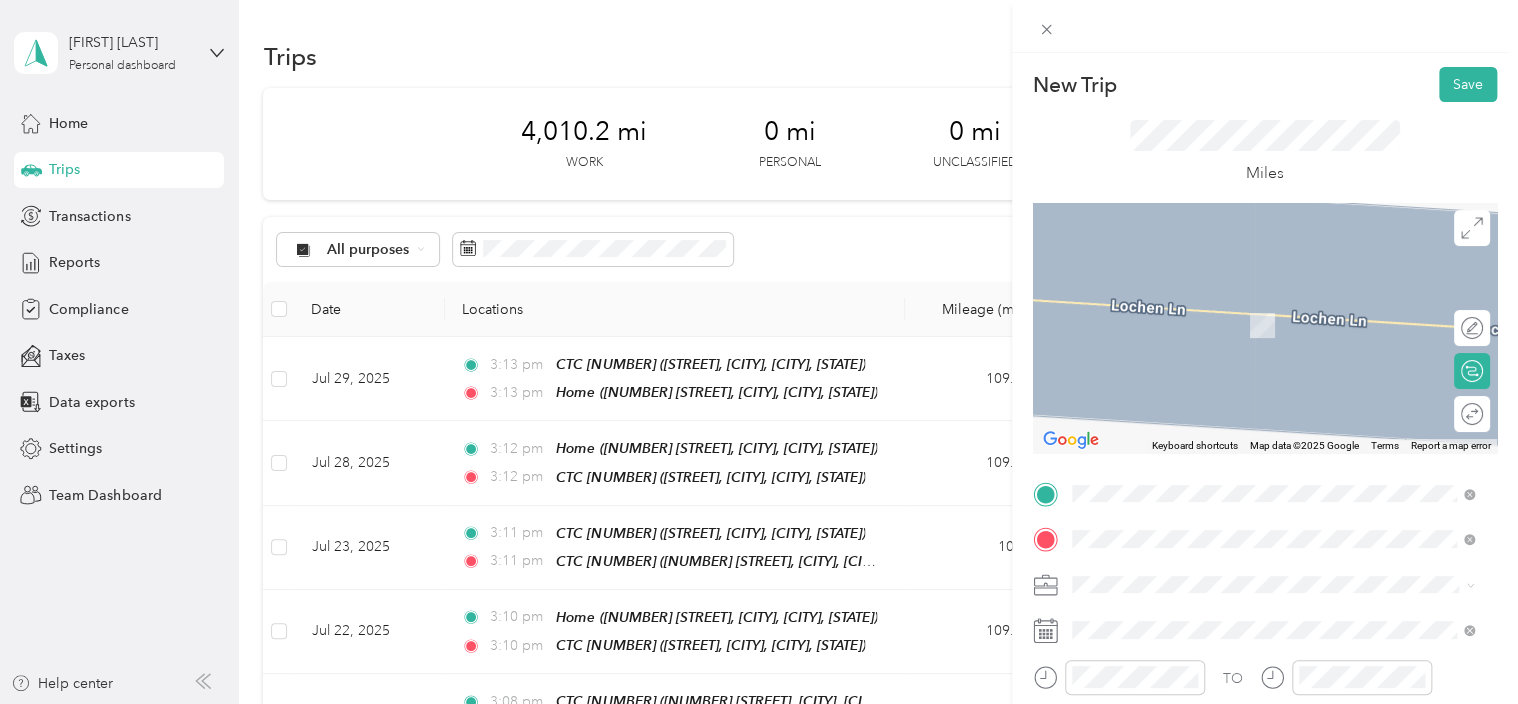 click on "Redsky Drive, Cincinnati, 45249, Cincinnati, Ohio, United States" at bounding box center [1271, 336] 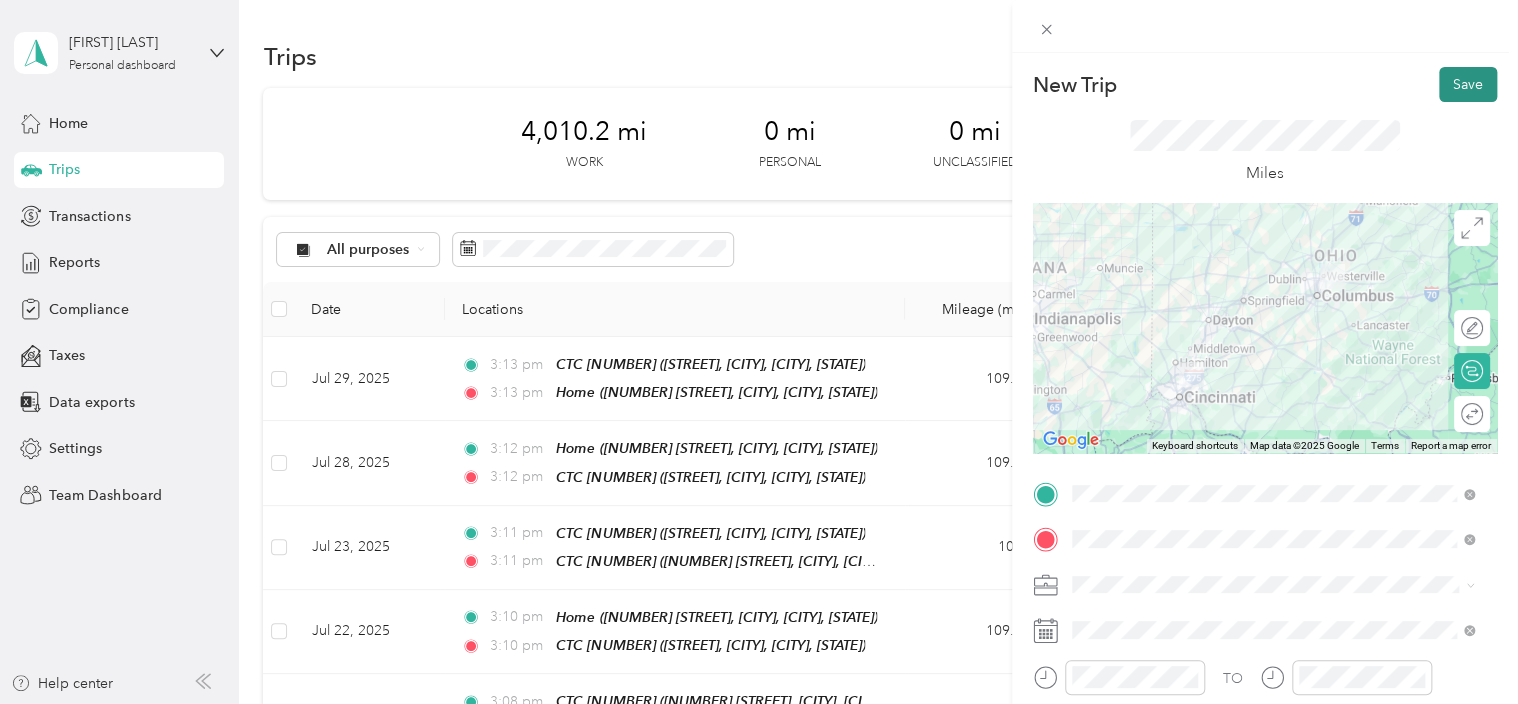 click on "Save" at bounding box center (1468, 84) 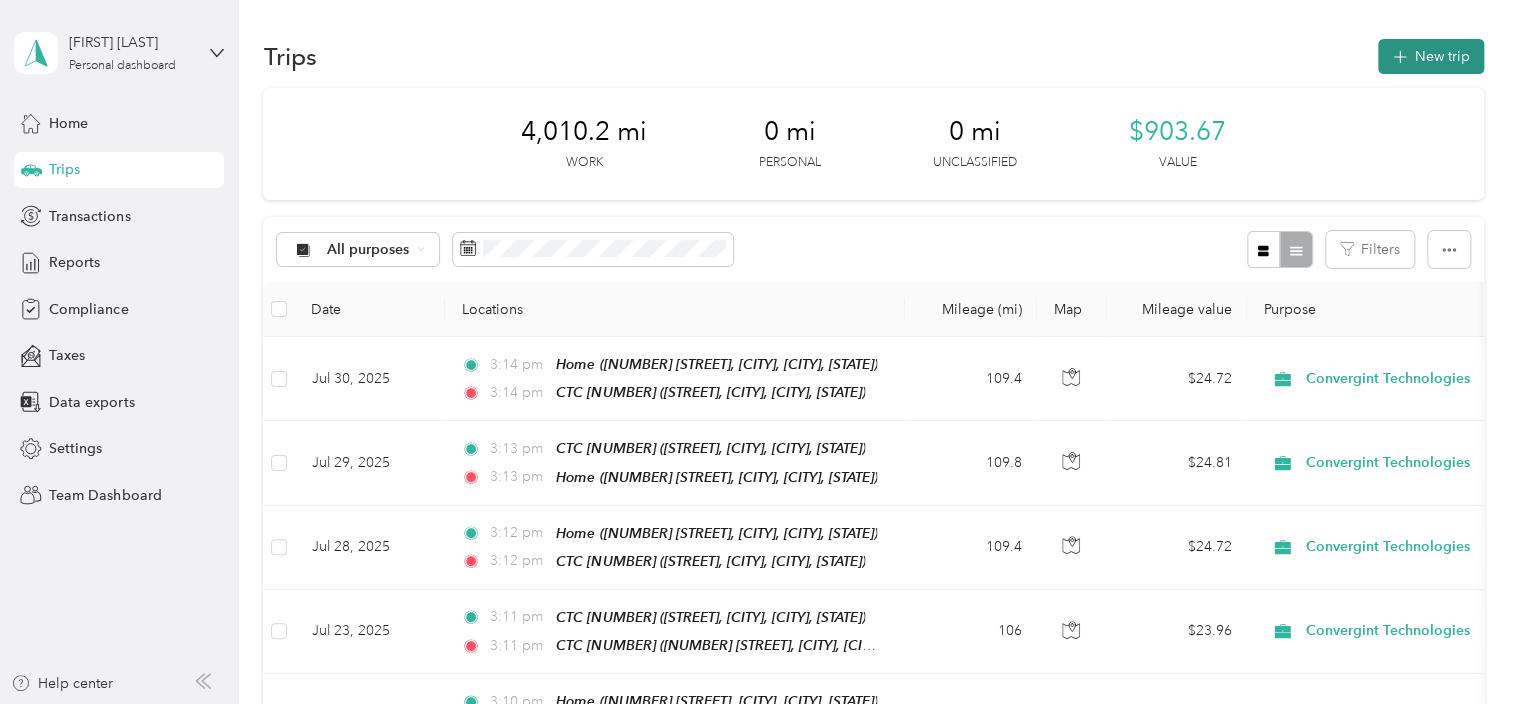 click on "New trip" at bounding box center (1431, 56) 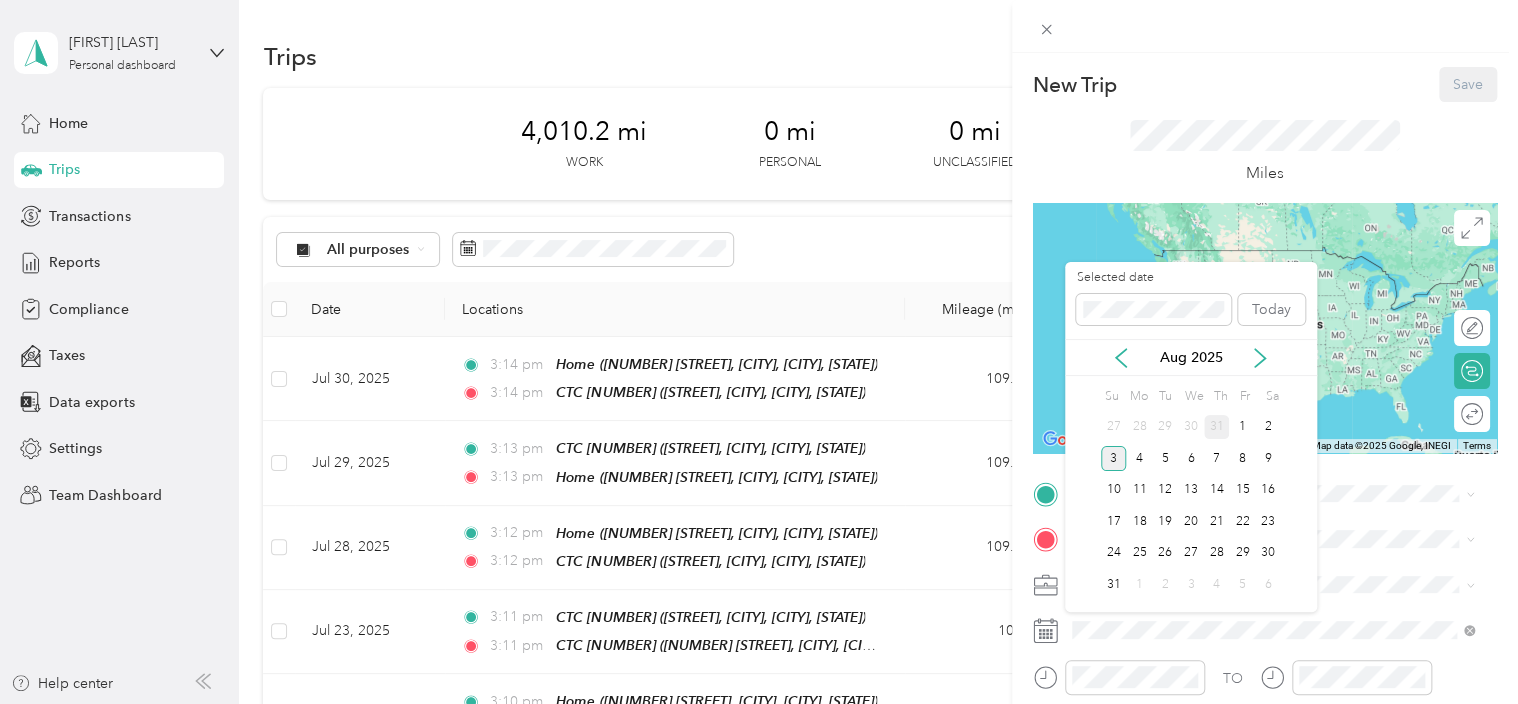 click on "31" at bounding box center [1217, 427] 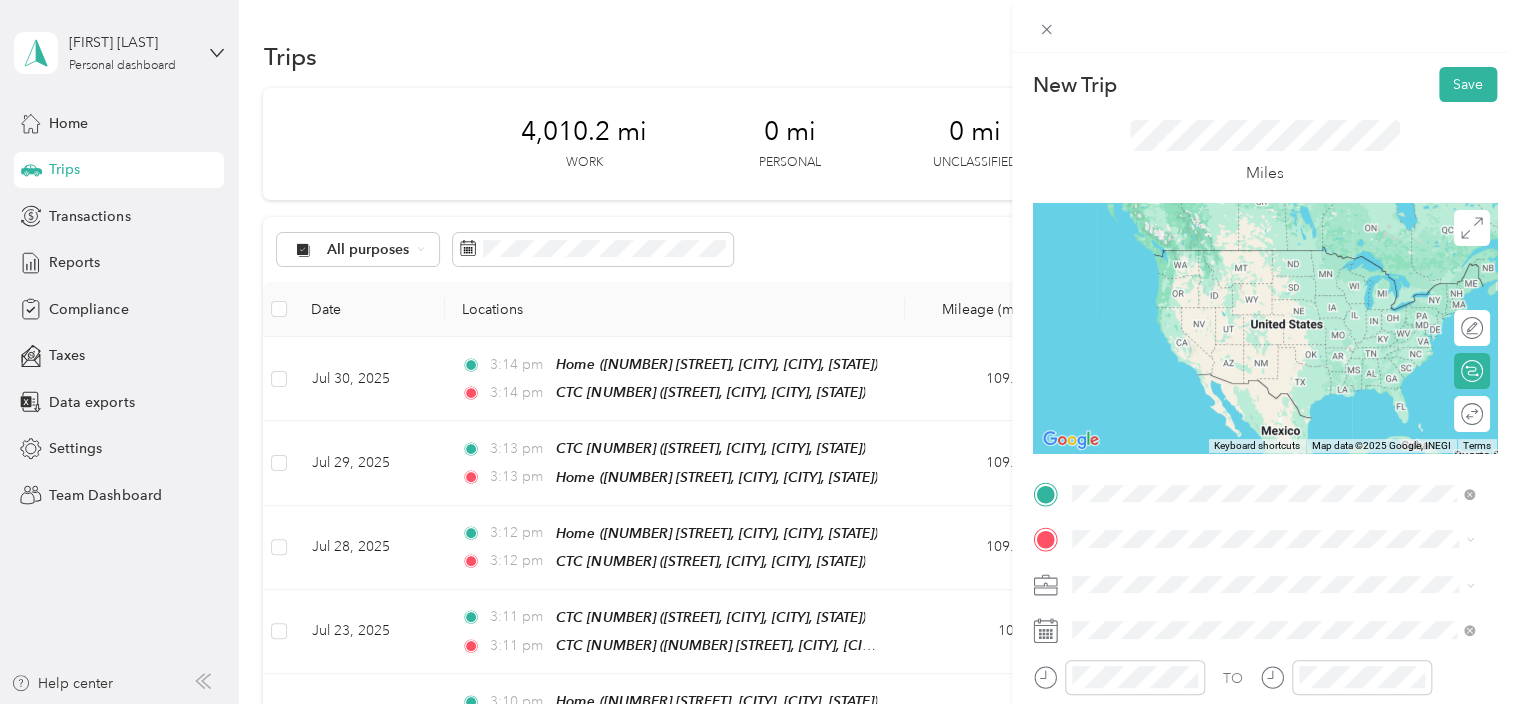 click on "Redsky Drive, Cincinnati, 45249, Cincinnati, Ohio, United States" at bounding box center (1271, 290) 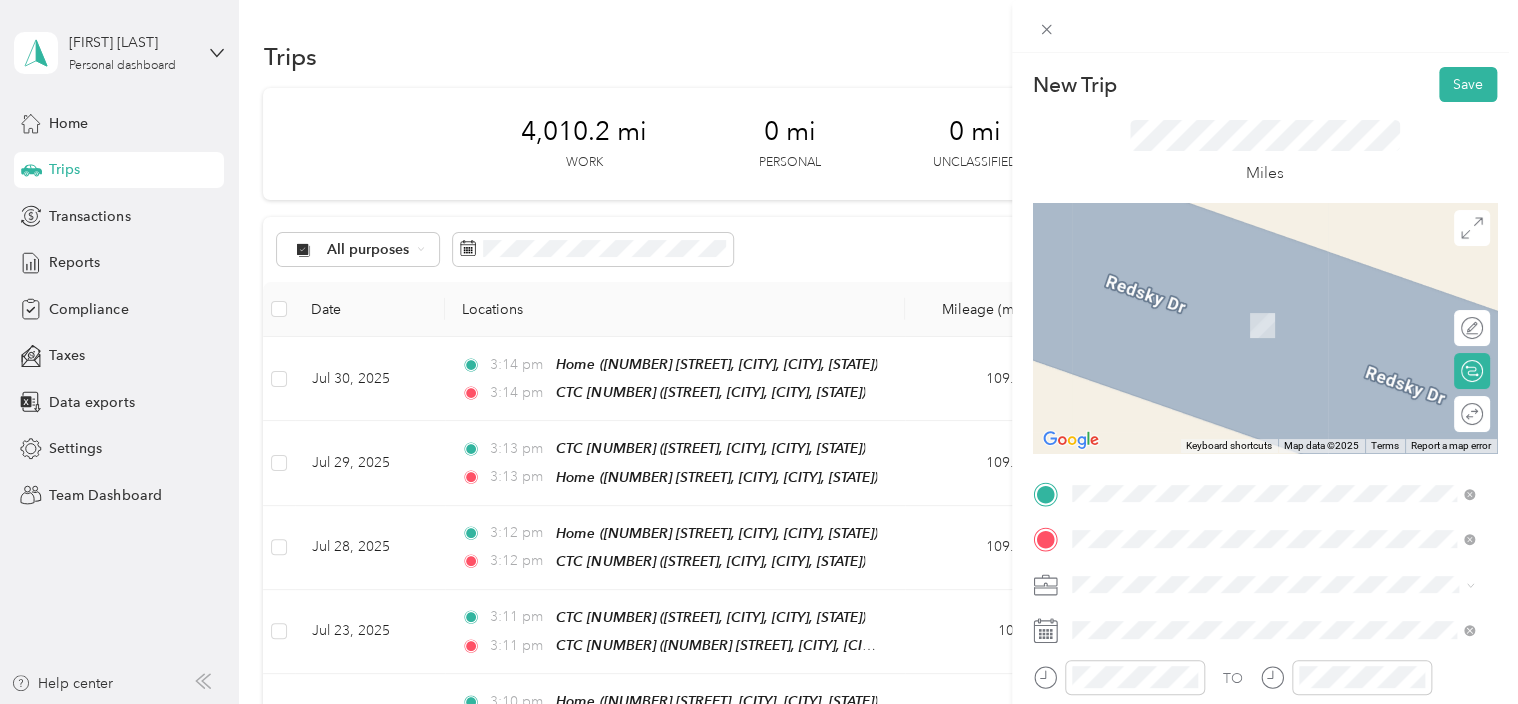 click on "8304 Camile Road, New Albany, 43054, New Albany, Ohio, United States" at bounding box center (1278, 336) 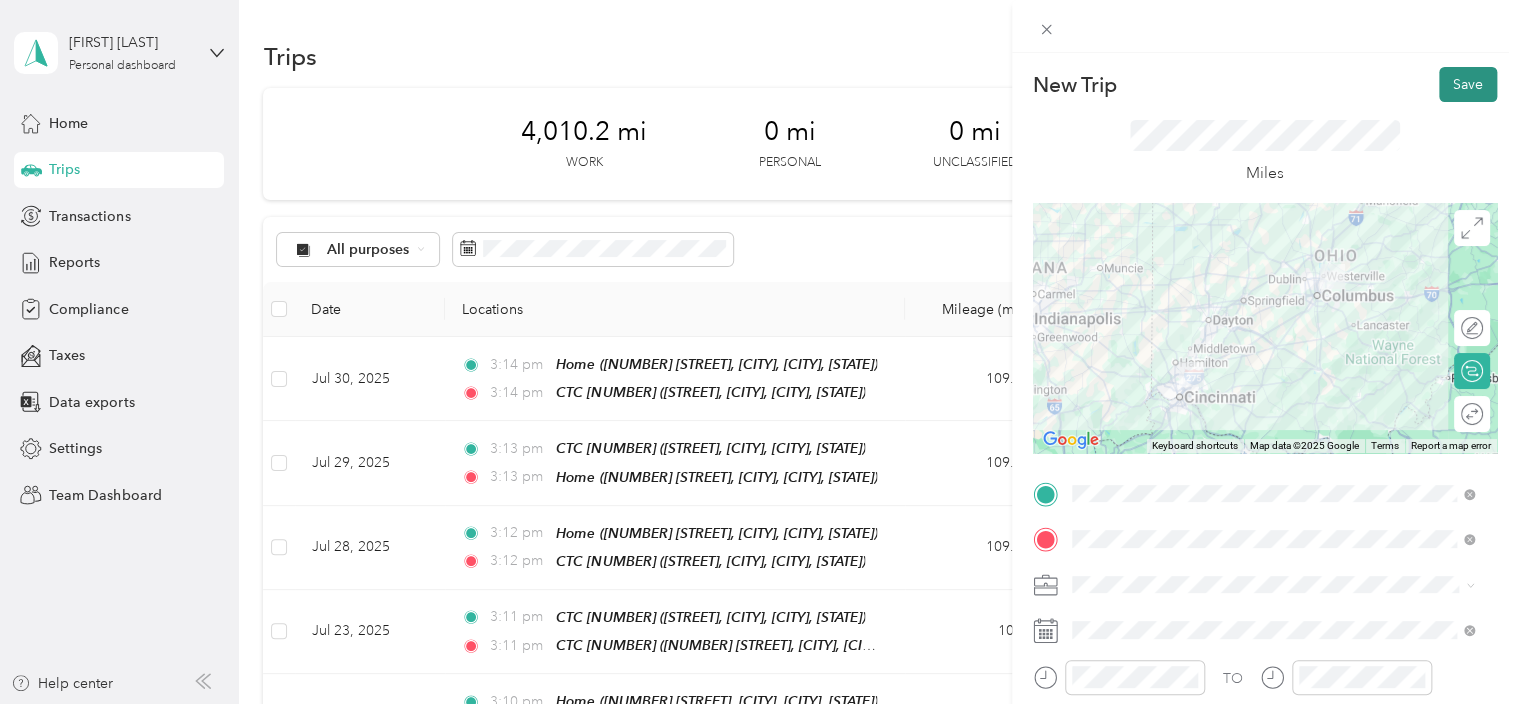 click on "Save" at bounding box center [1468, 84] 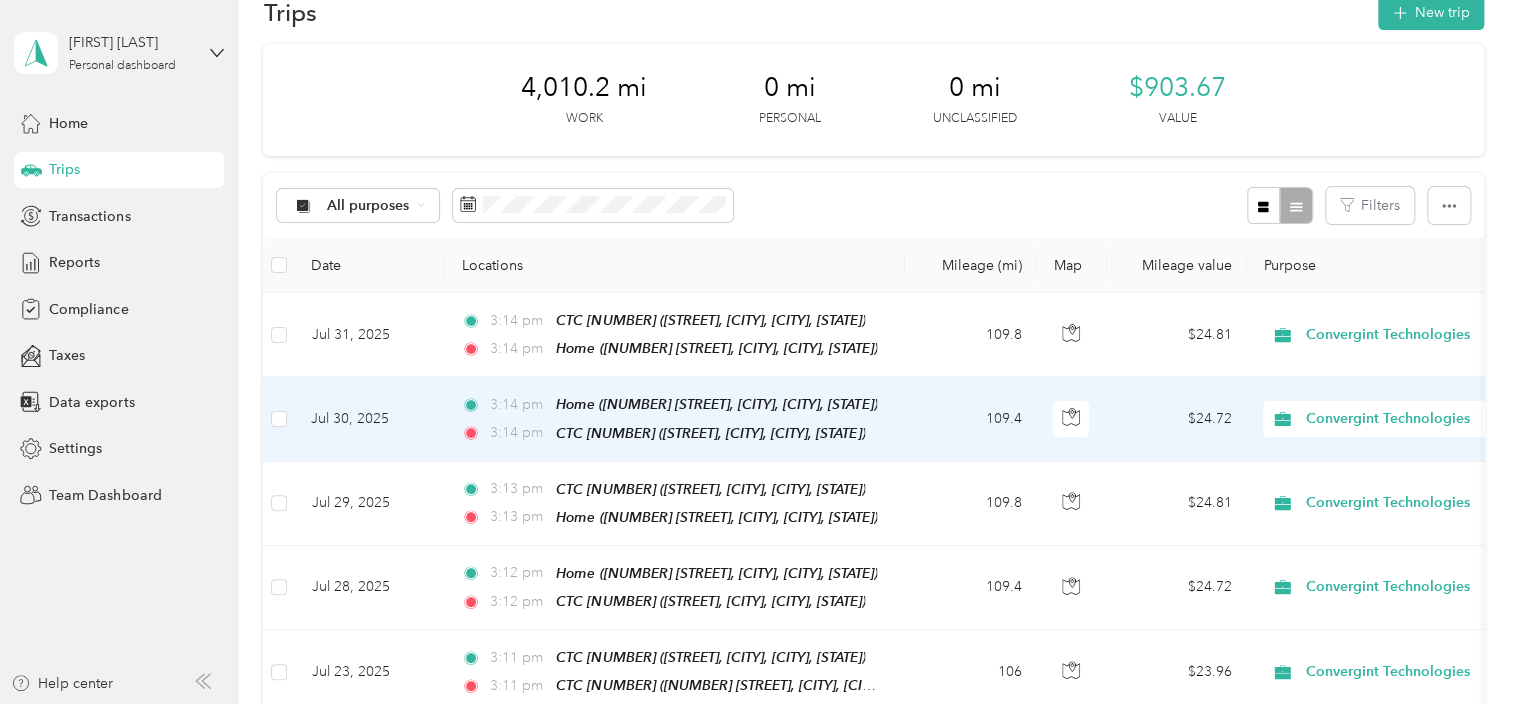 scroll, scrollTop: 0, scrollLeft: 0, axis: both 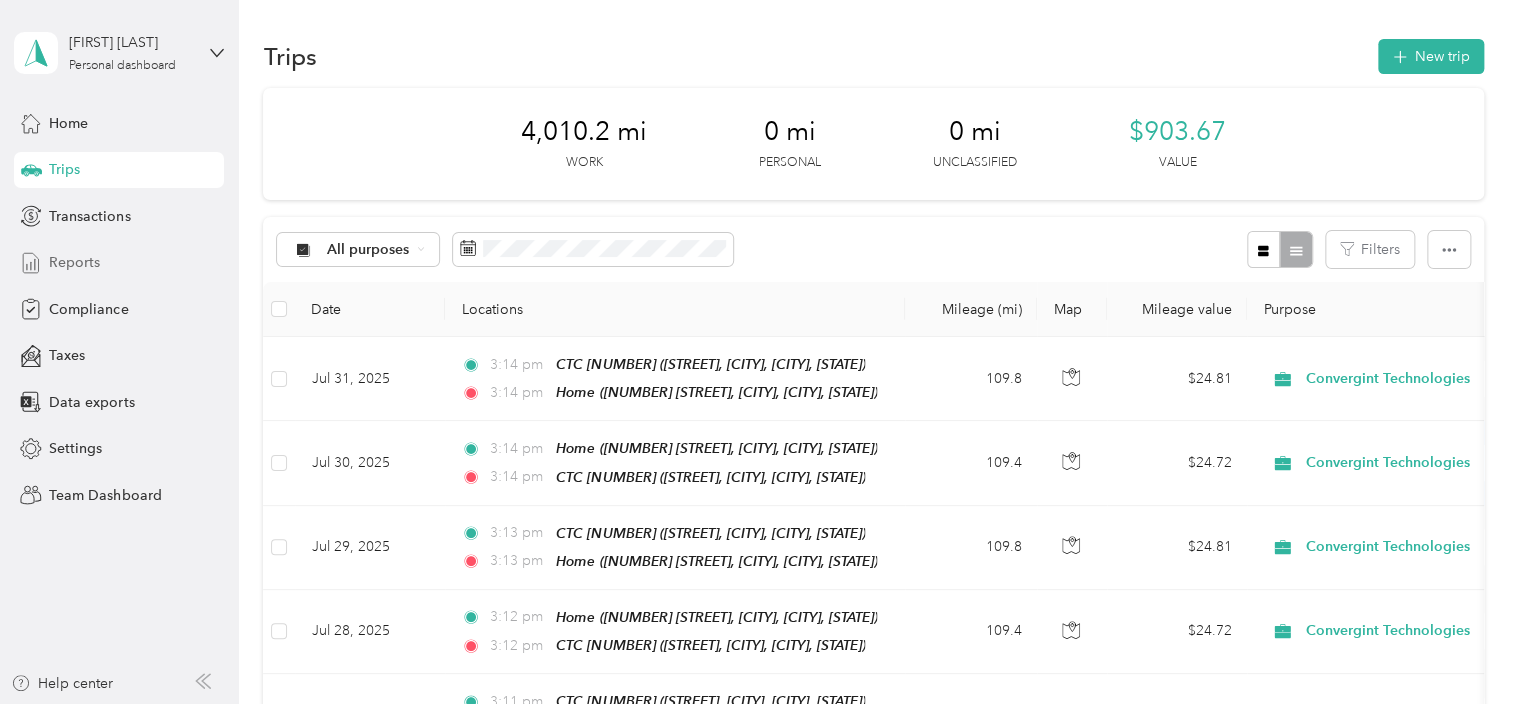 click on "Reports" at bounding box center (119, 263) 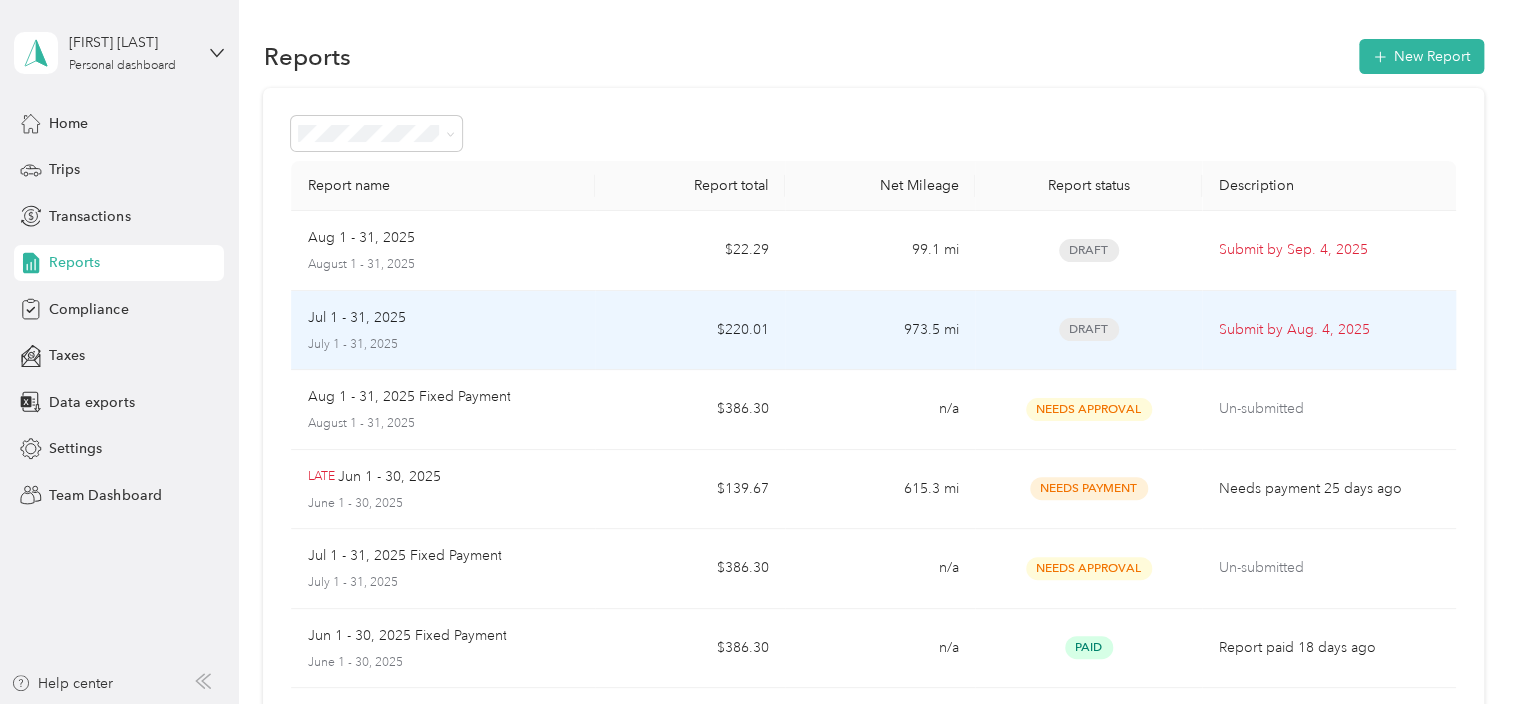 click on "973.5 mi" at bounding box center (880, 331) 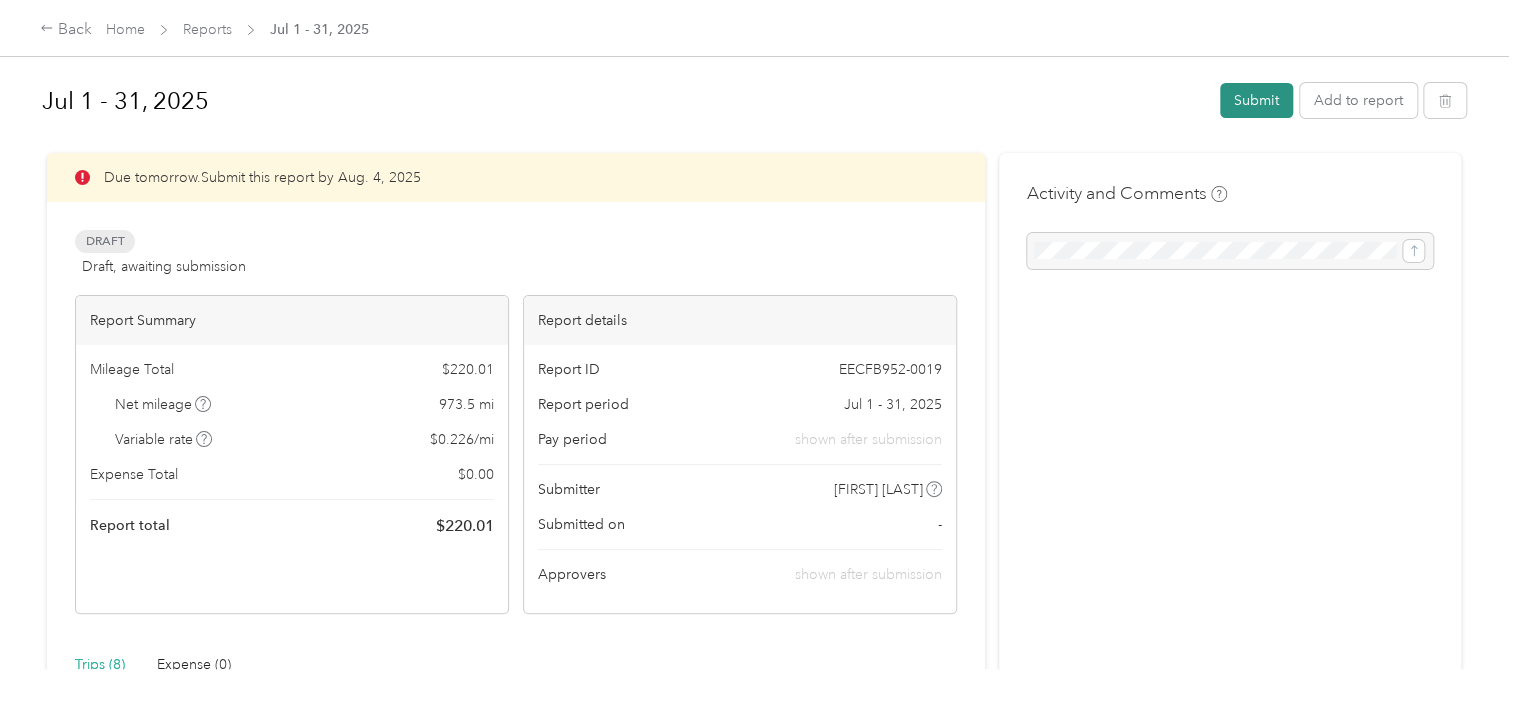 click on "Submit" at bounding box center (1256, 100) 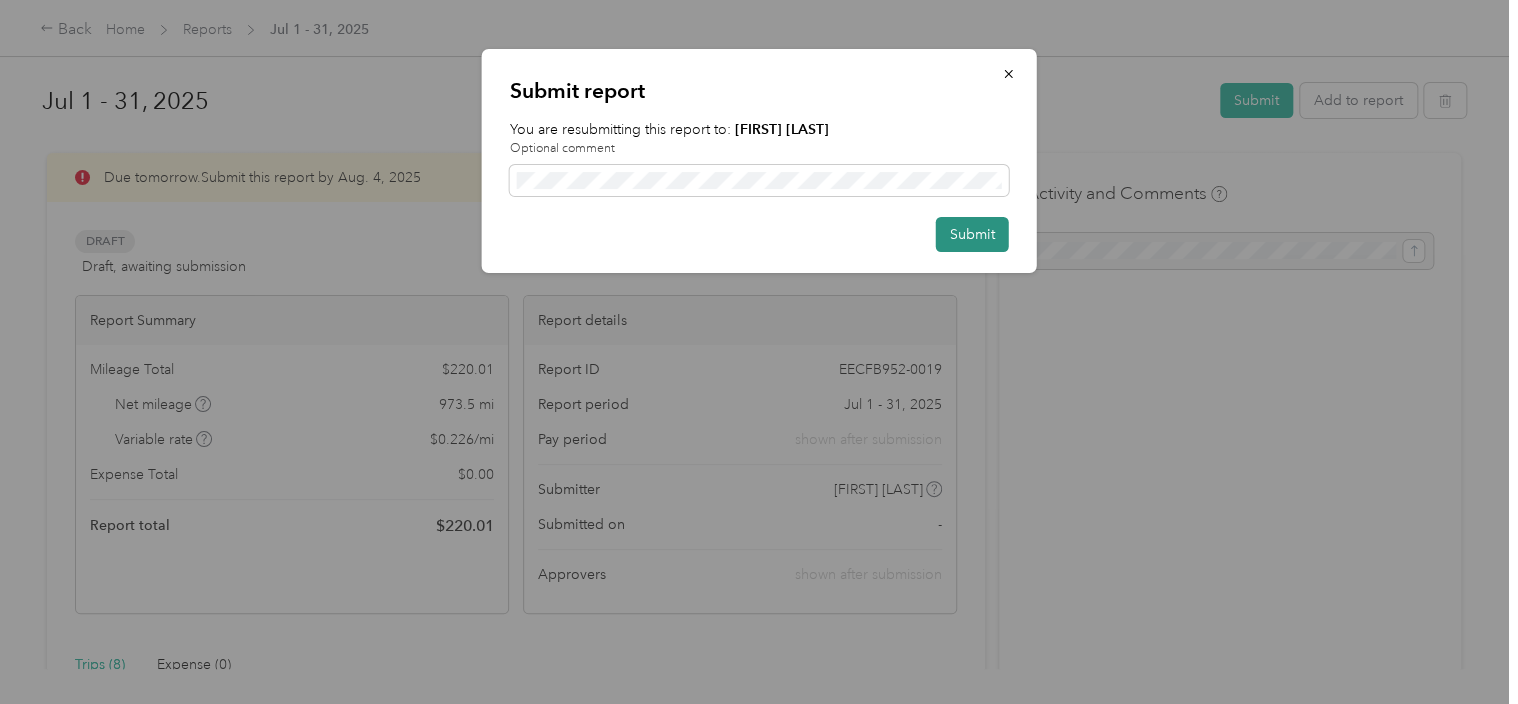 click on "Submit" at bounding box center (972, 234) 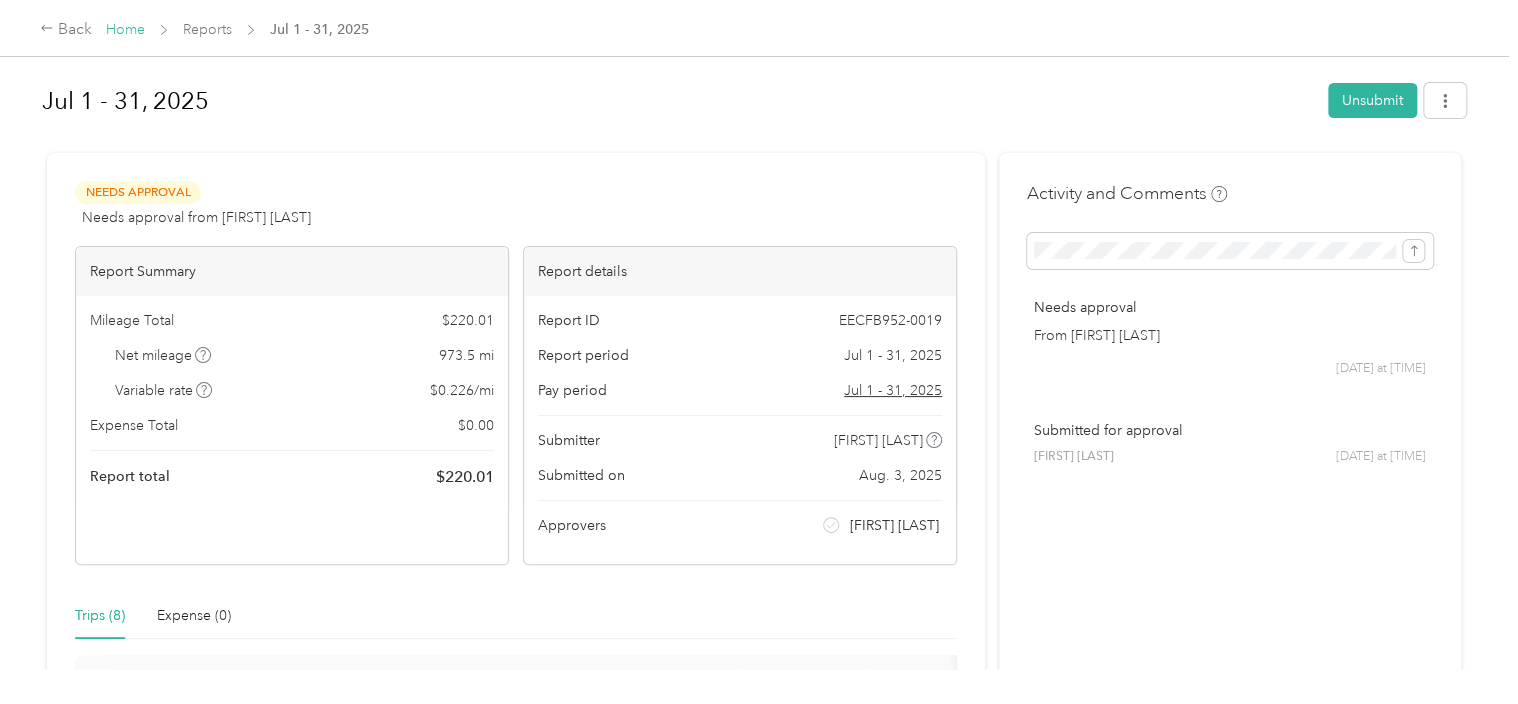 click on "Home" at bounding box center (125, 29) 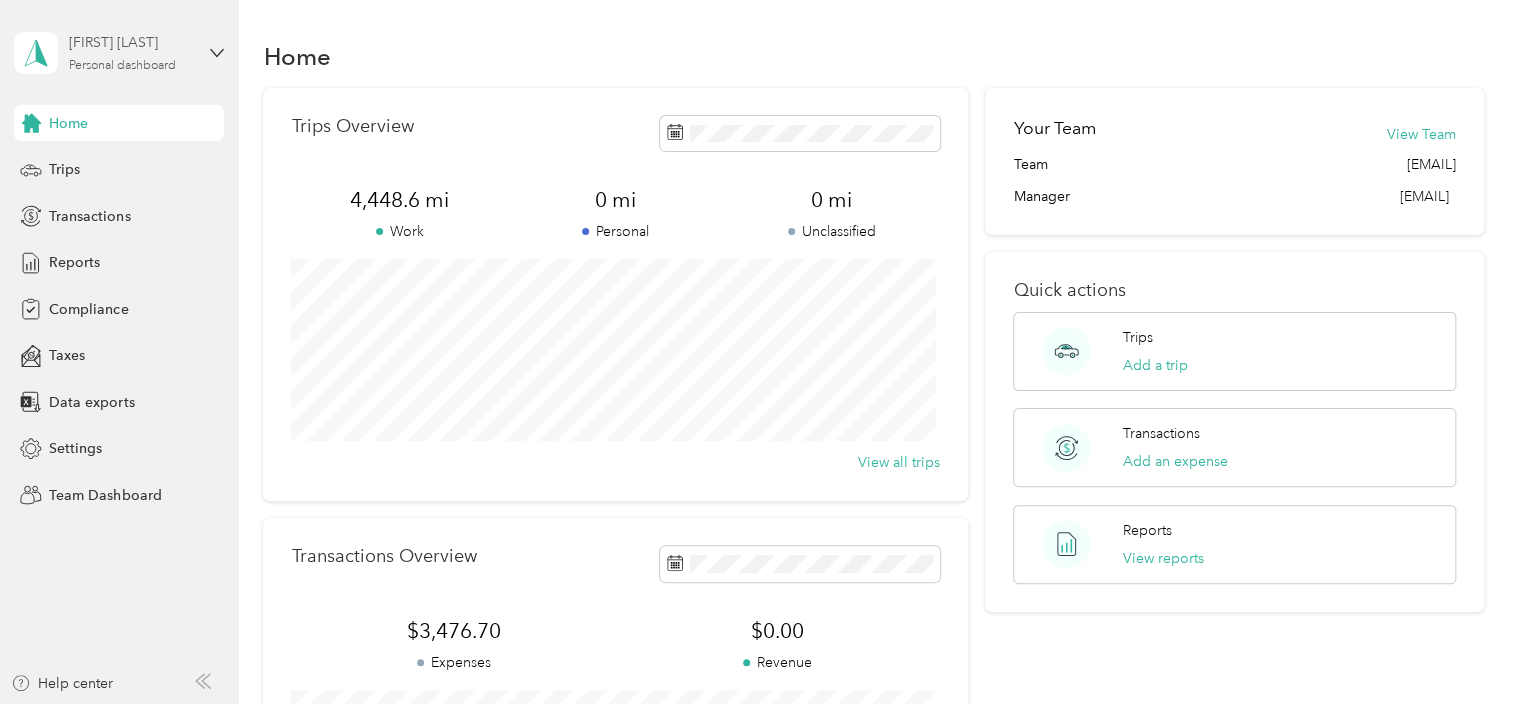 click on "[NAME] [LAST]" at bounding box center [131, 42] 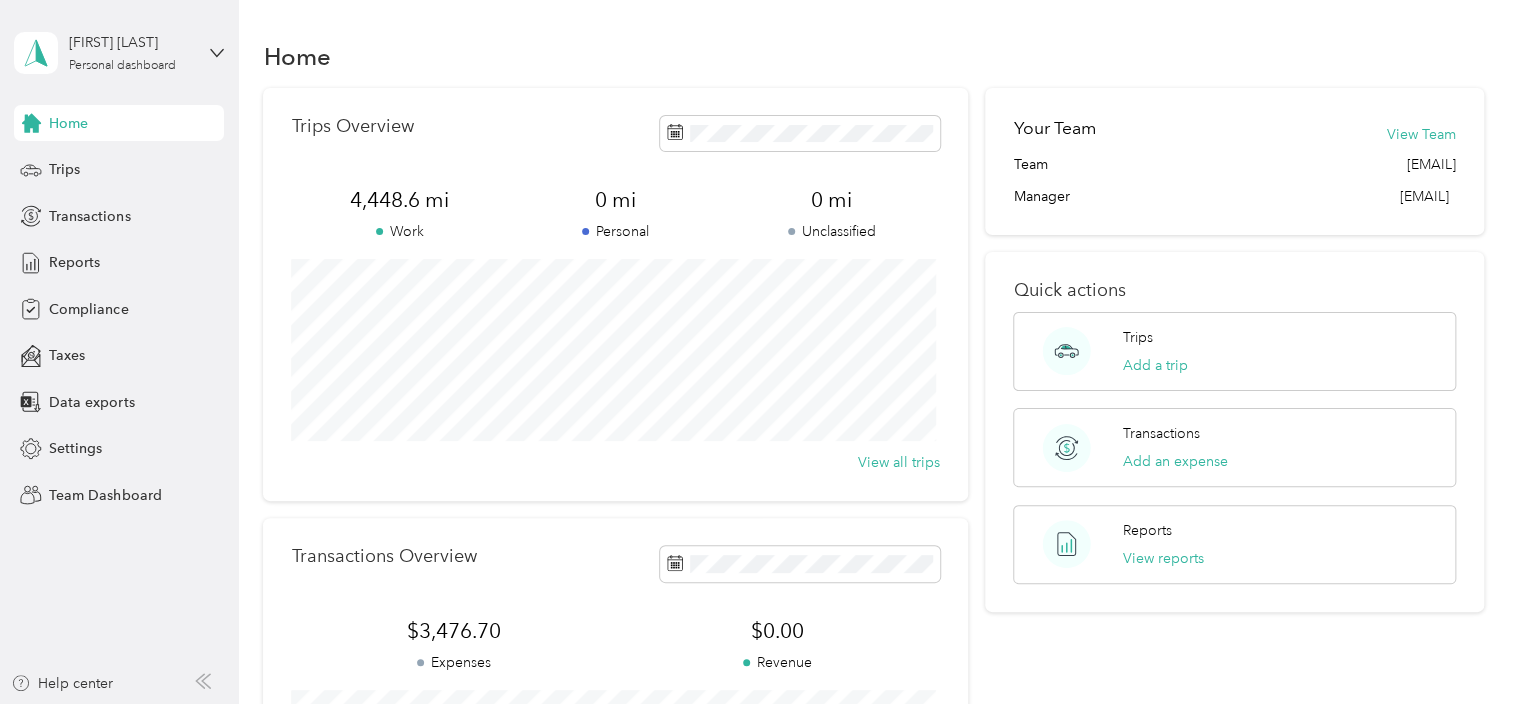 click on "Team dashboard" at bounding box center (167, 156) 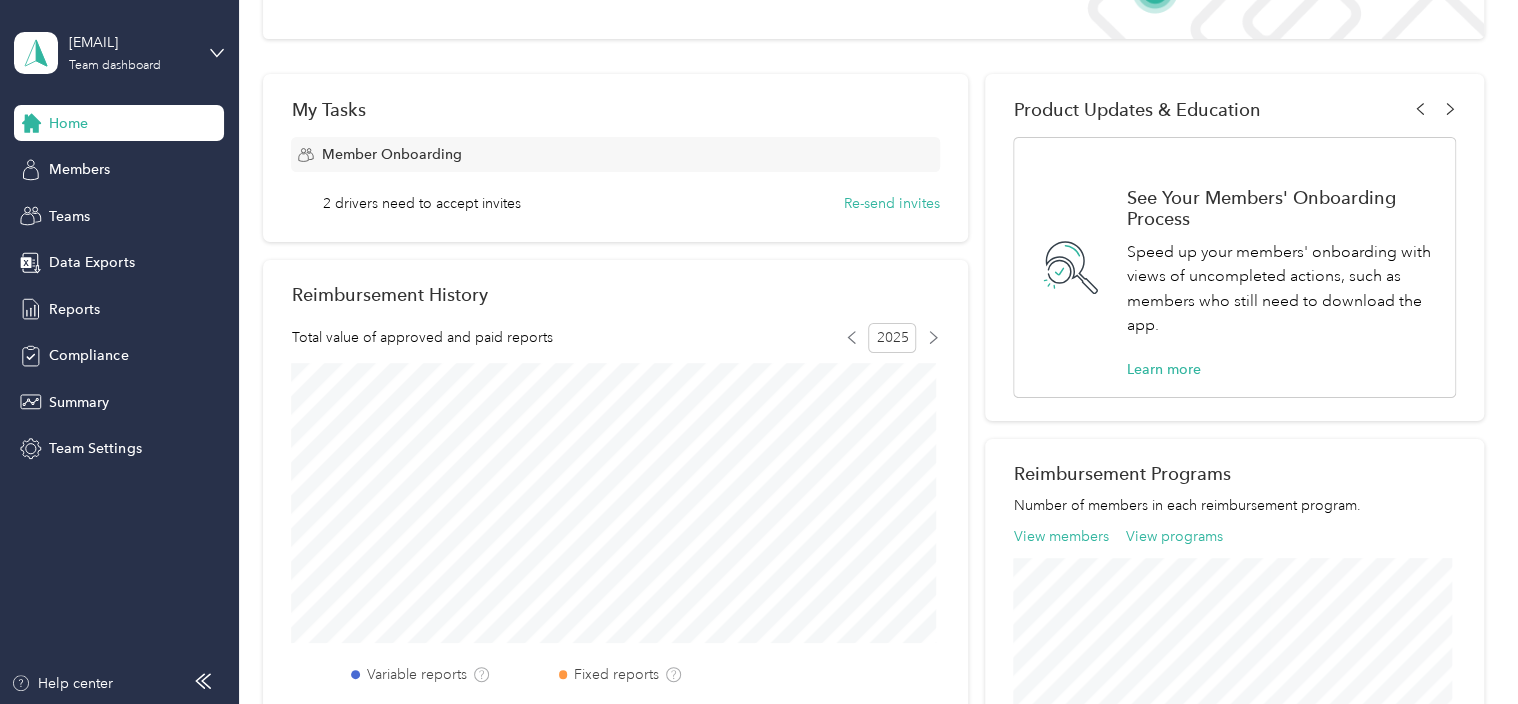 scroll, scrollTop: 300, scrollLeft: 0, axis: vertical 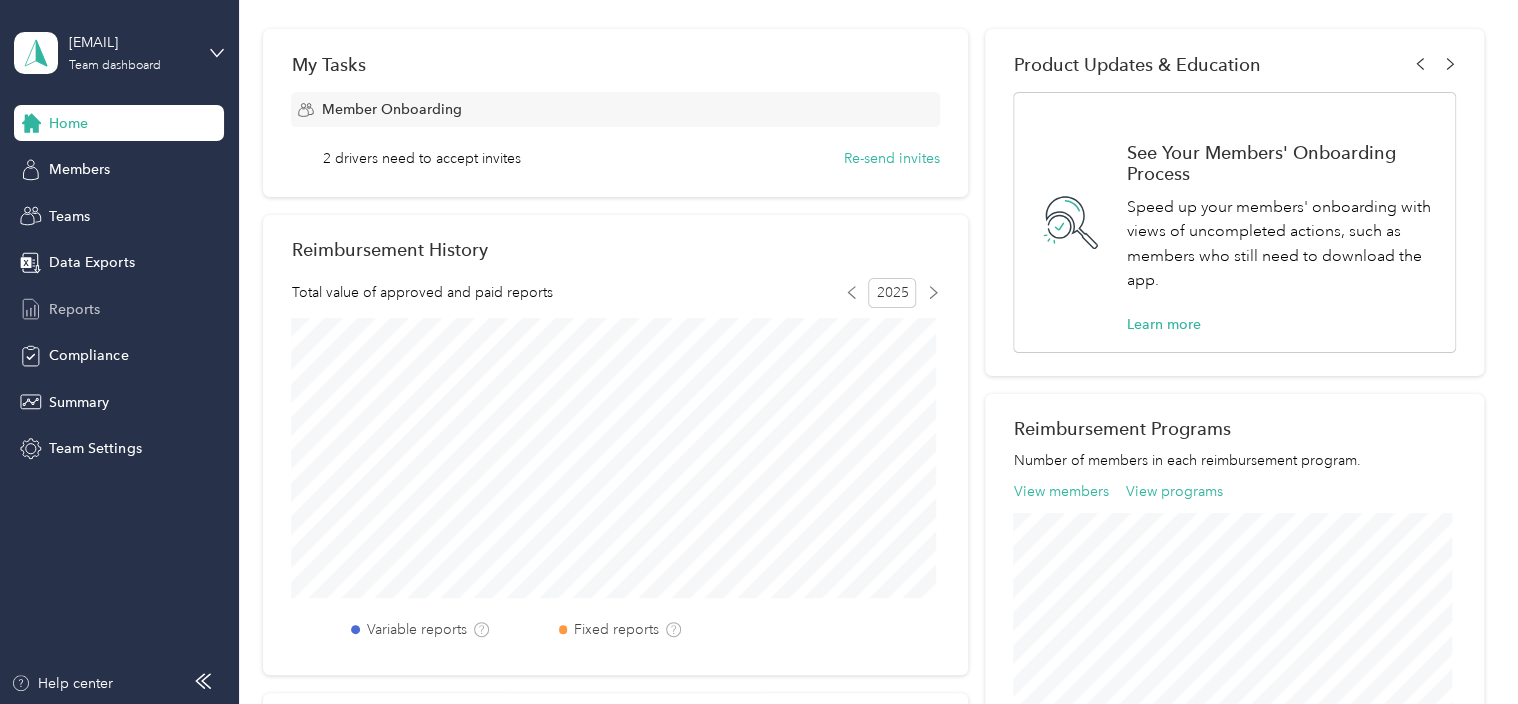 click on "Reports" at bounding box center (74, 309) 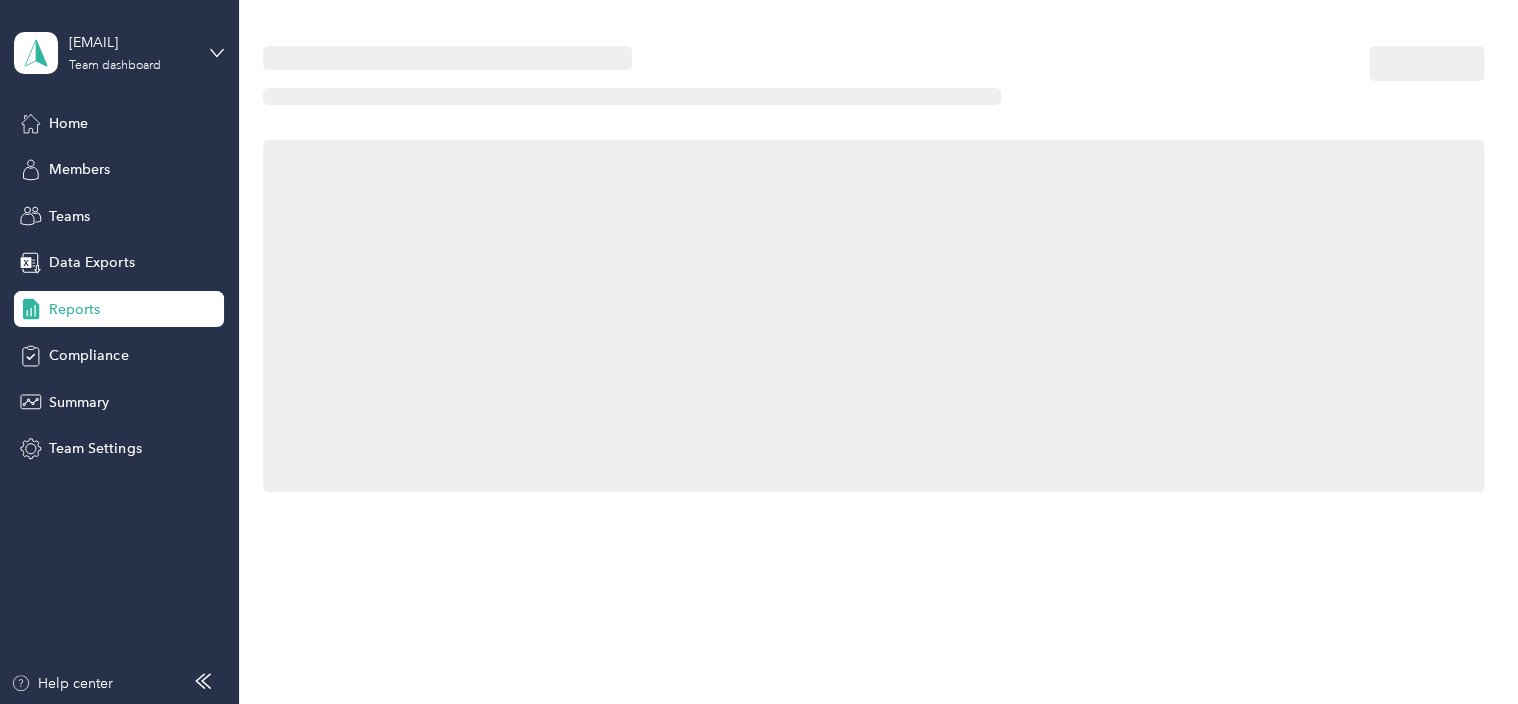 scroll, scrollTop: 0, scrollLeft: 0, axis: both 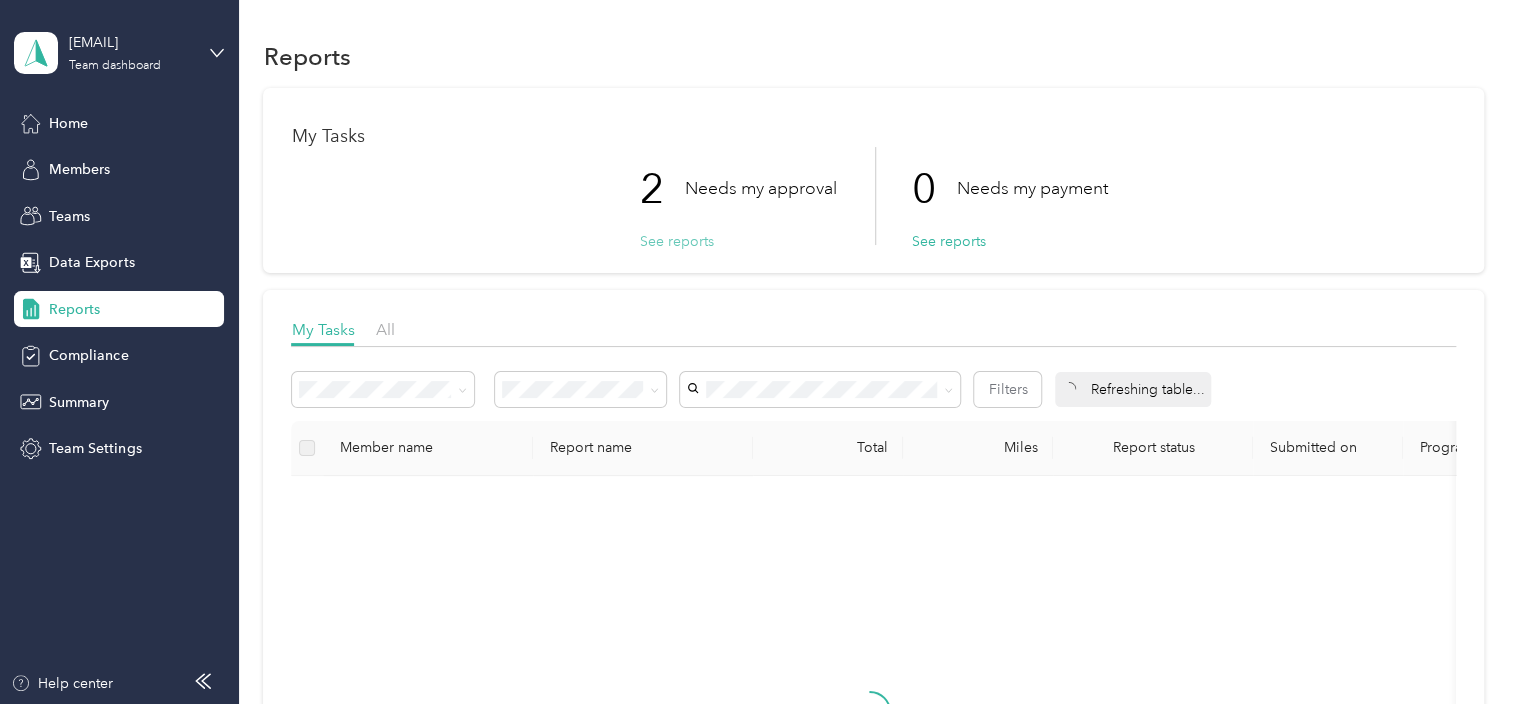click on "See reports" at bounding box center [676, 241] 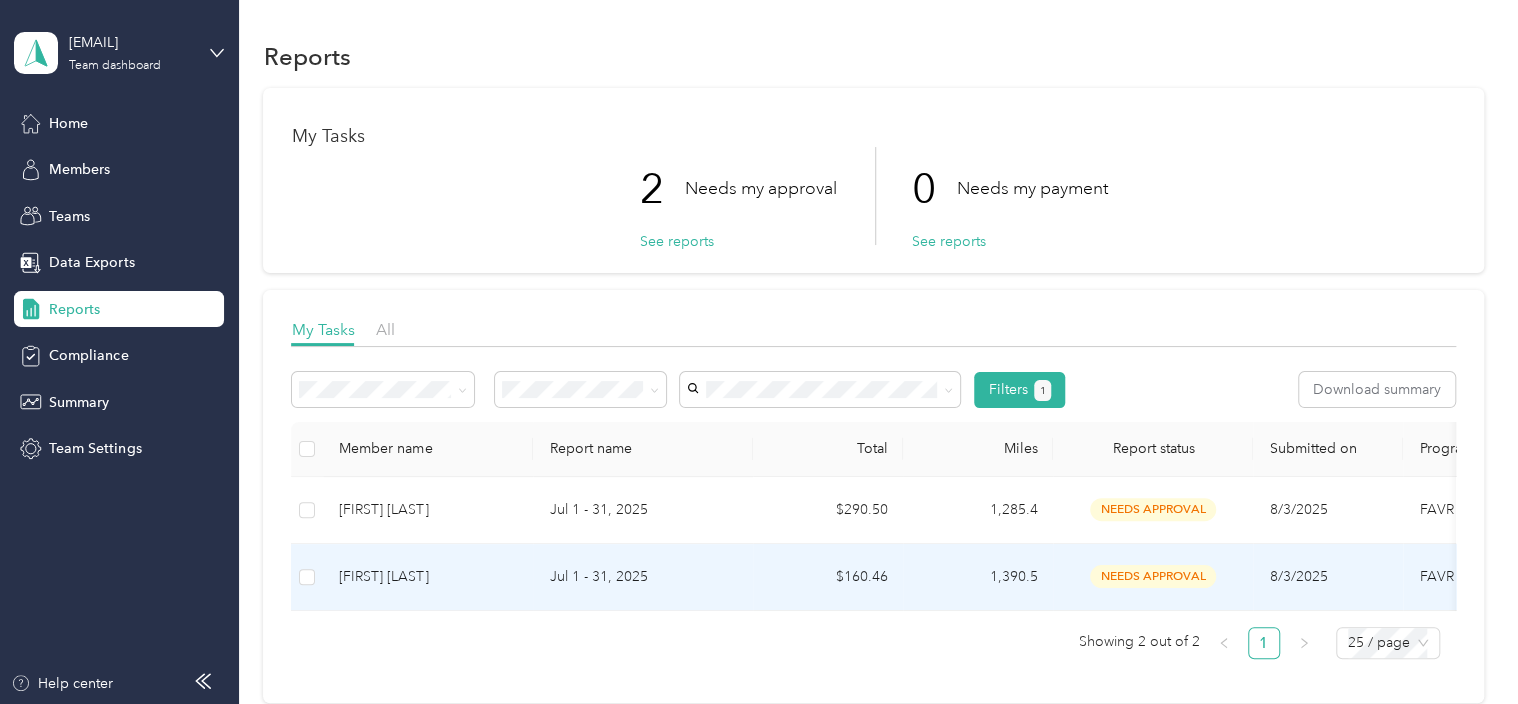 click on "Jul 1 - 31, 2025" at bounding box center [643, 577] 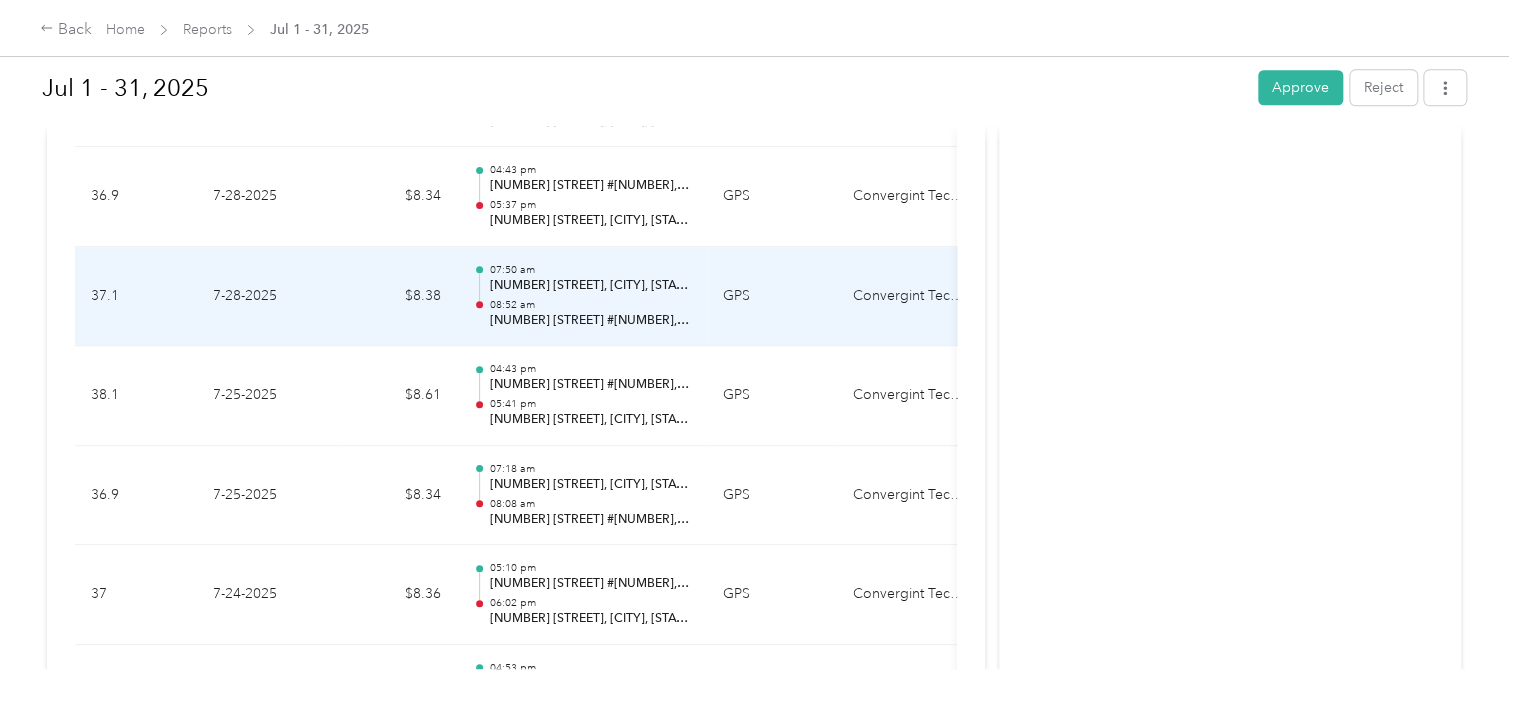 scroll, scrollTop: 1100, scrollLeft: 0, axis: vertical 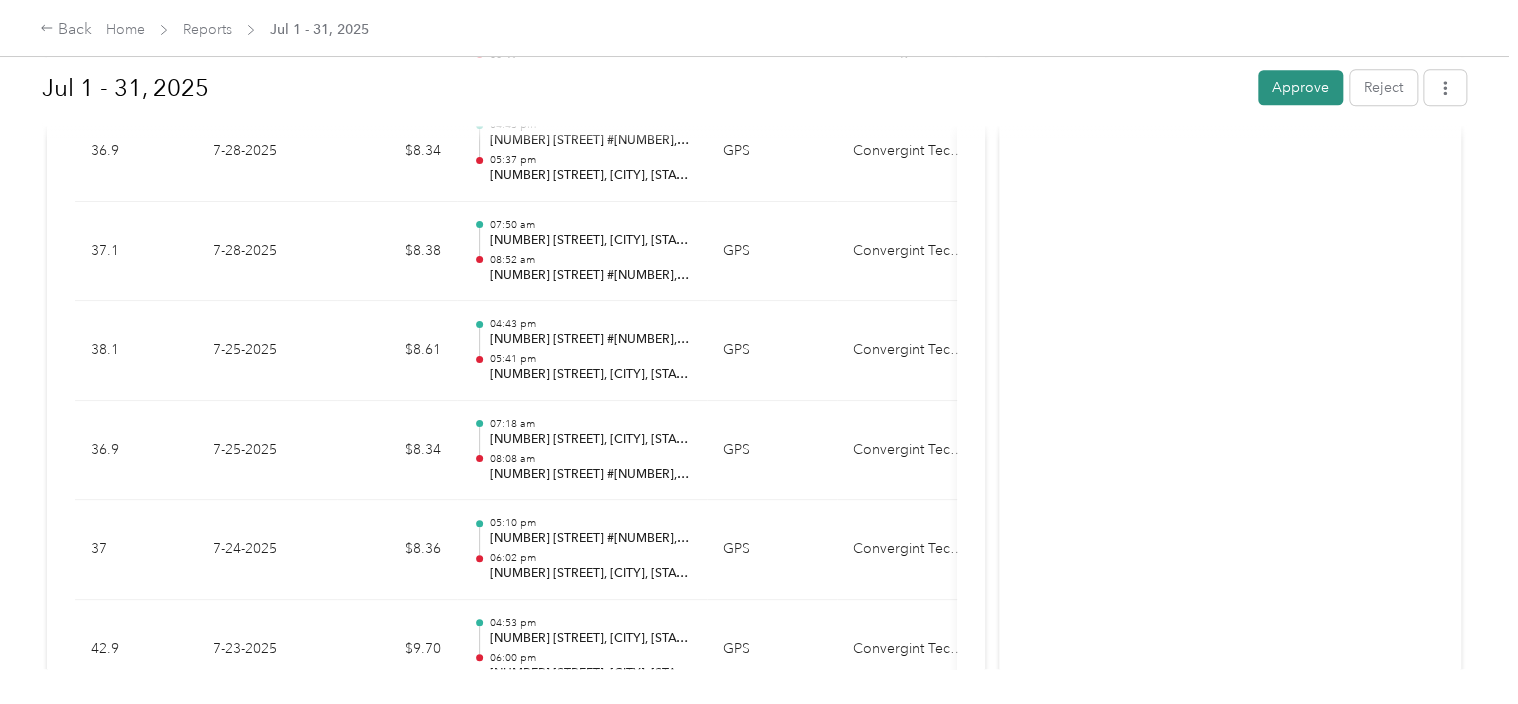 click on "Approve" at bounding box center (1300, 87) 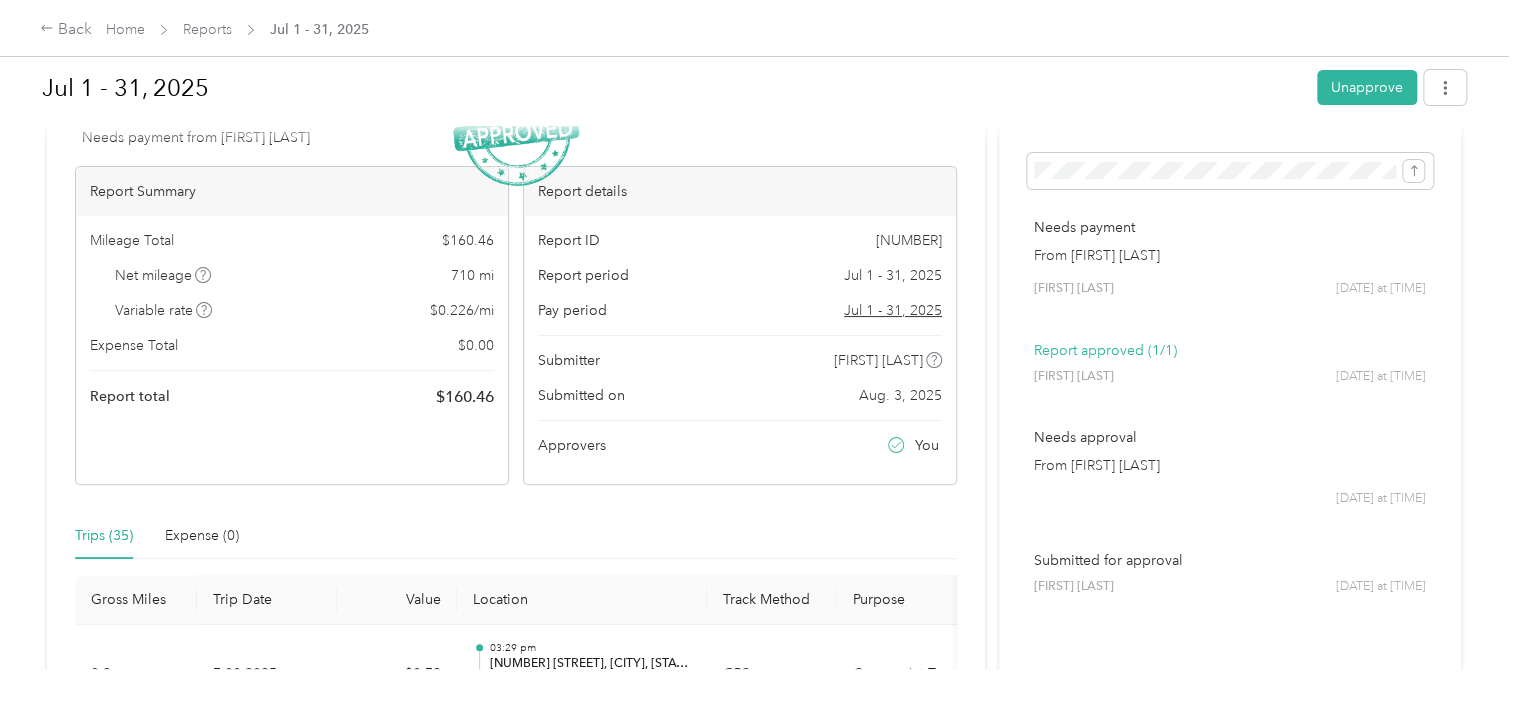scroll, scrollTop: 0, scrollLeft: 0, axis: both 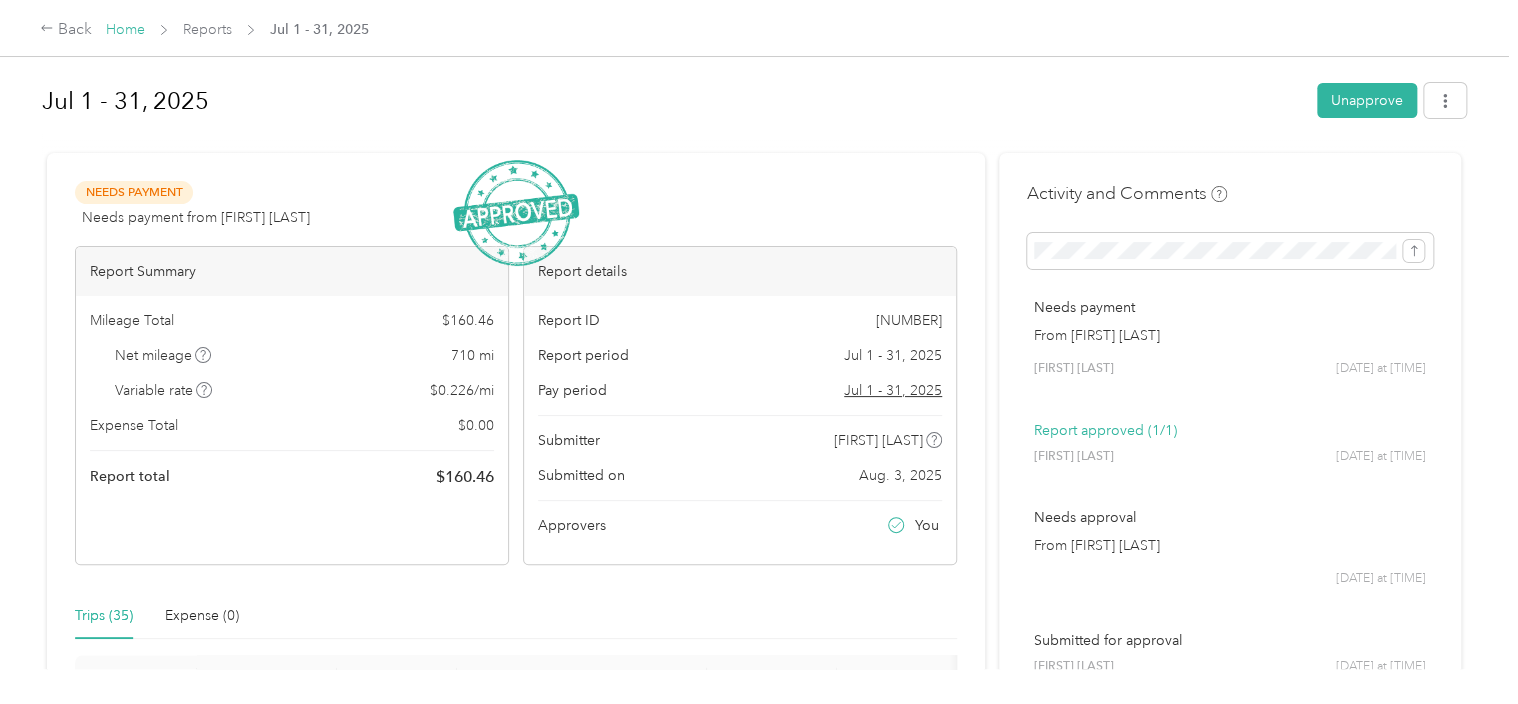 click on "Home" at bounding box center [125, 29] 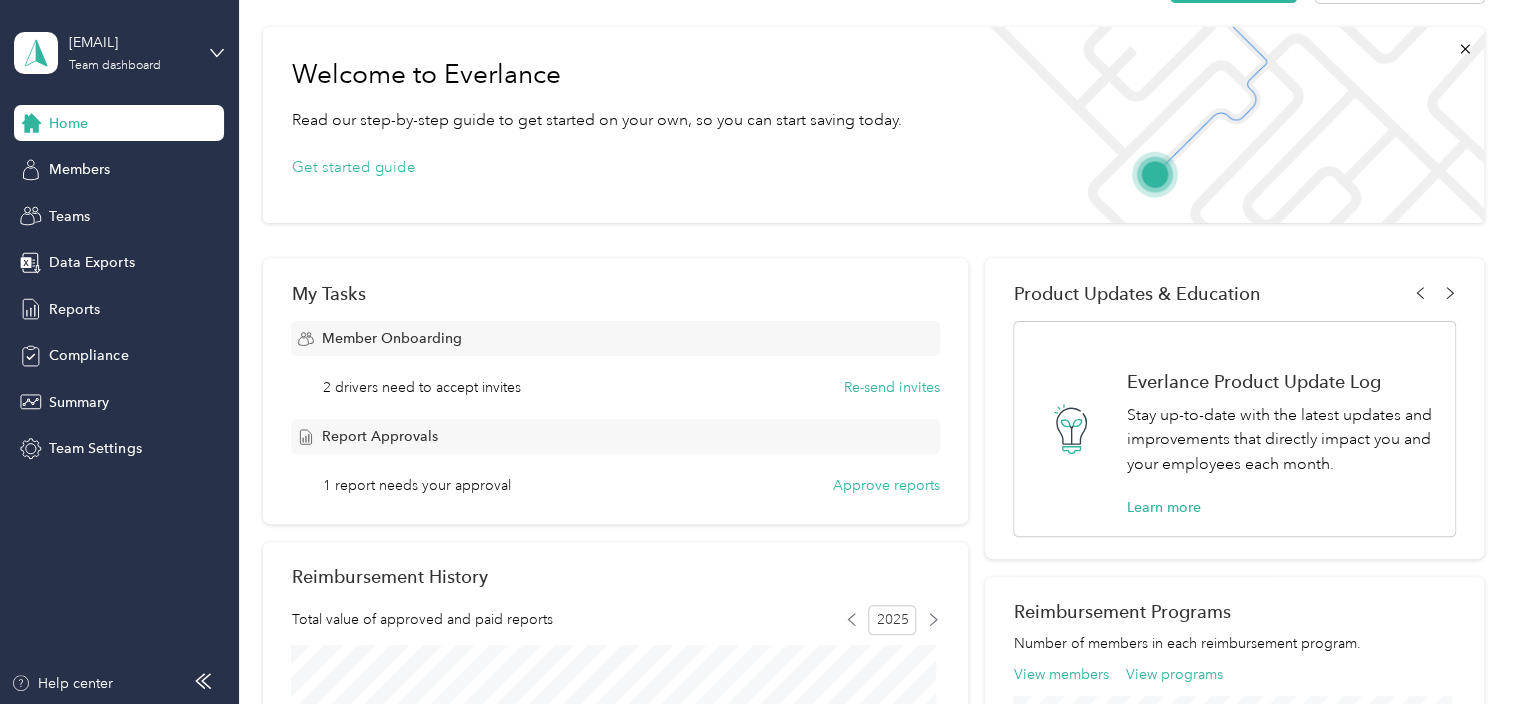 scroll, scrollTop: 0, scrollLeft: 0, axis: both 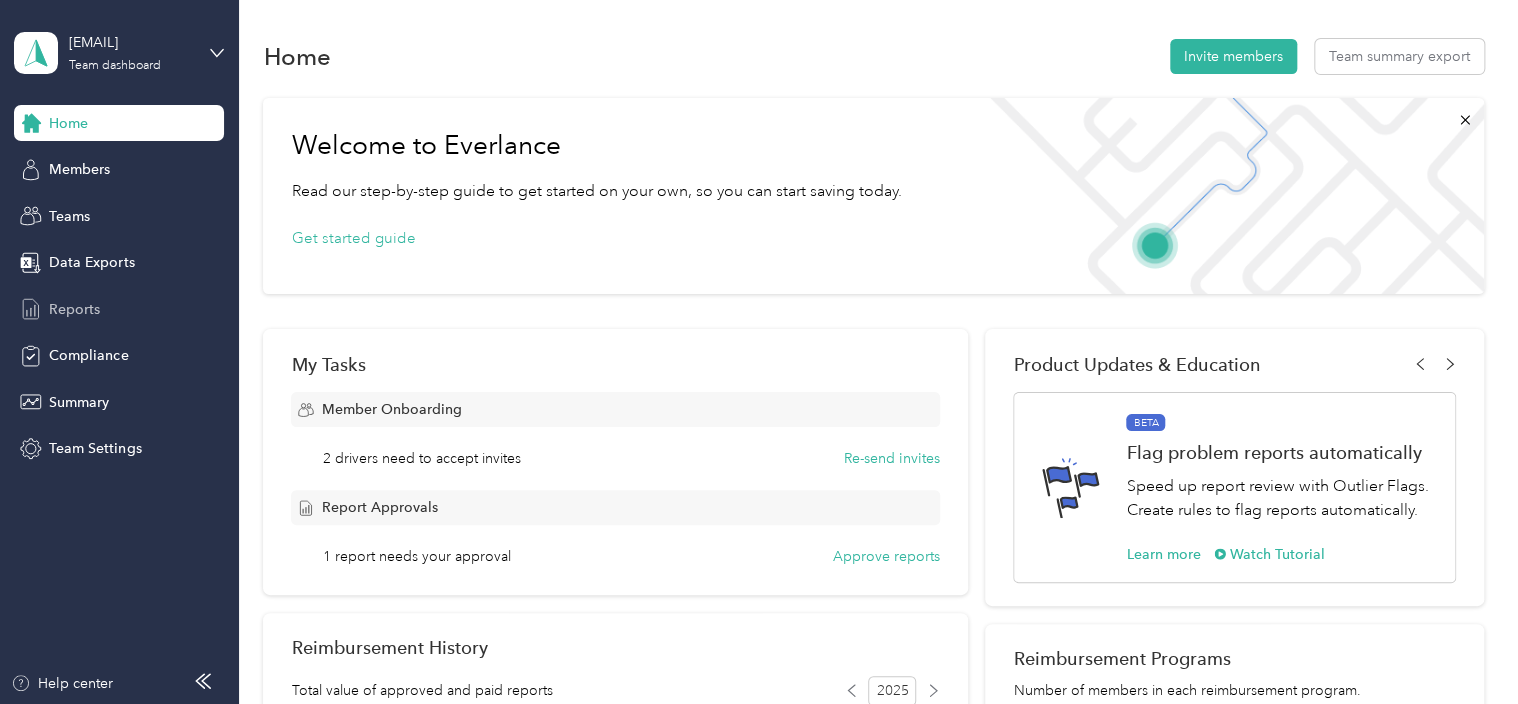 click on "Reports" at bounding box center (74, 309) 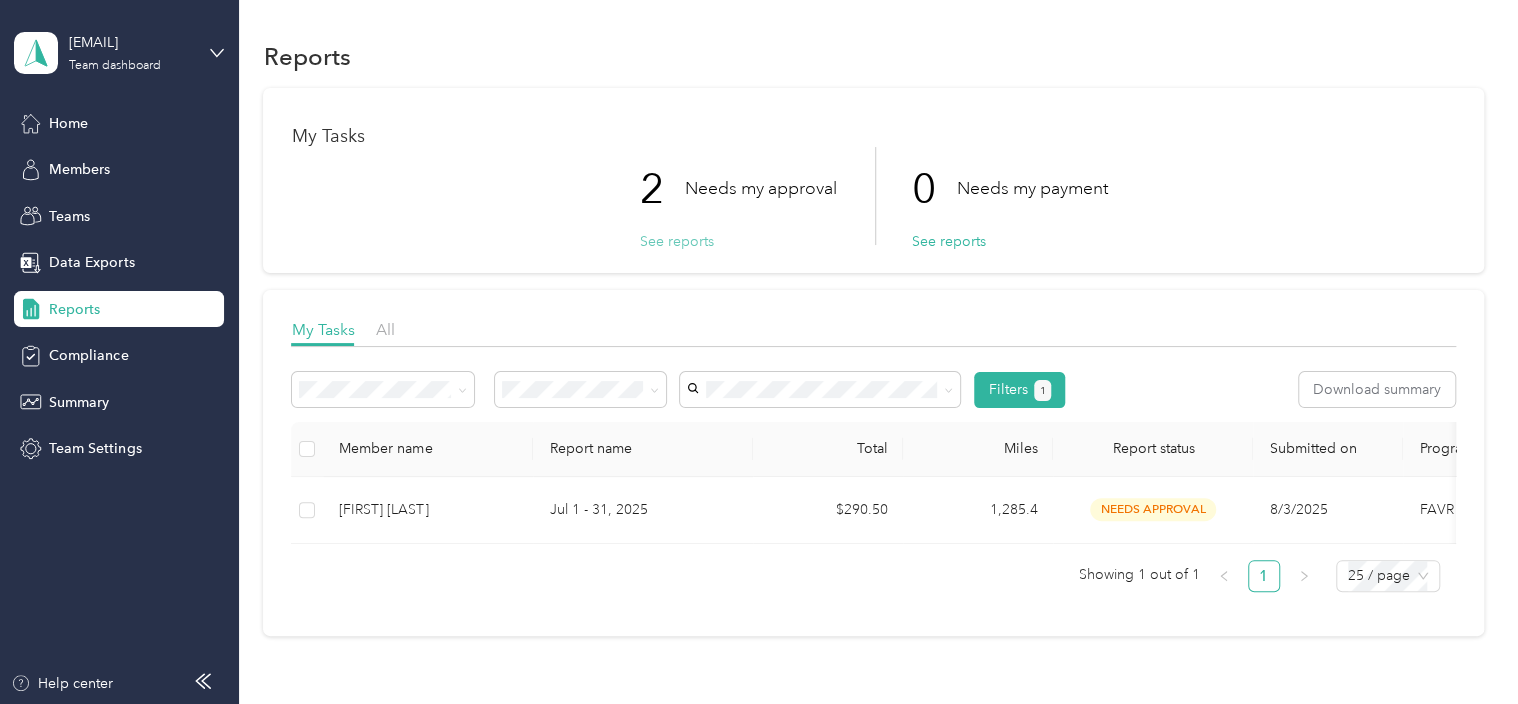 click on "See reports" at bounding box center [676, 241] 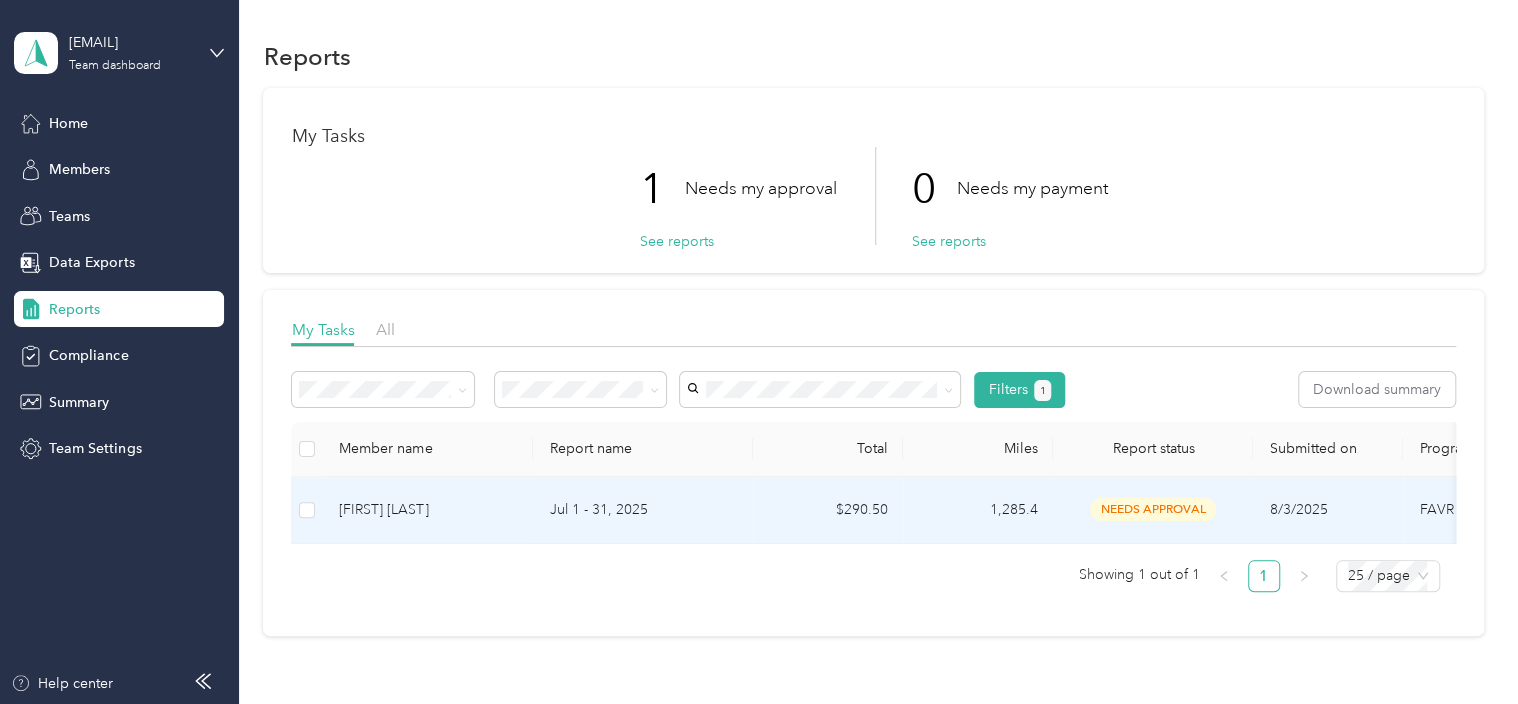 click on "Brian Ashton" at bounding box center (428, 510) 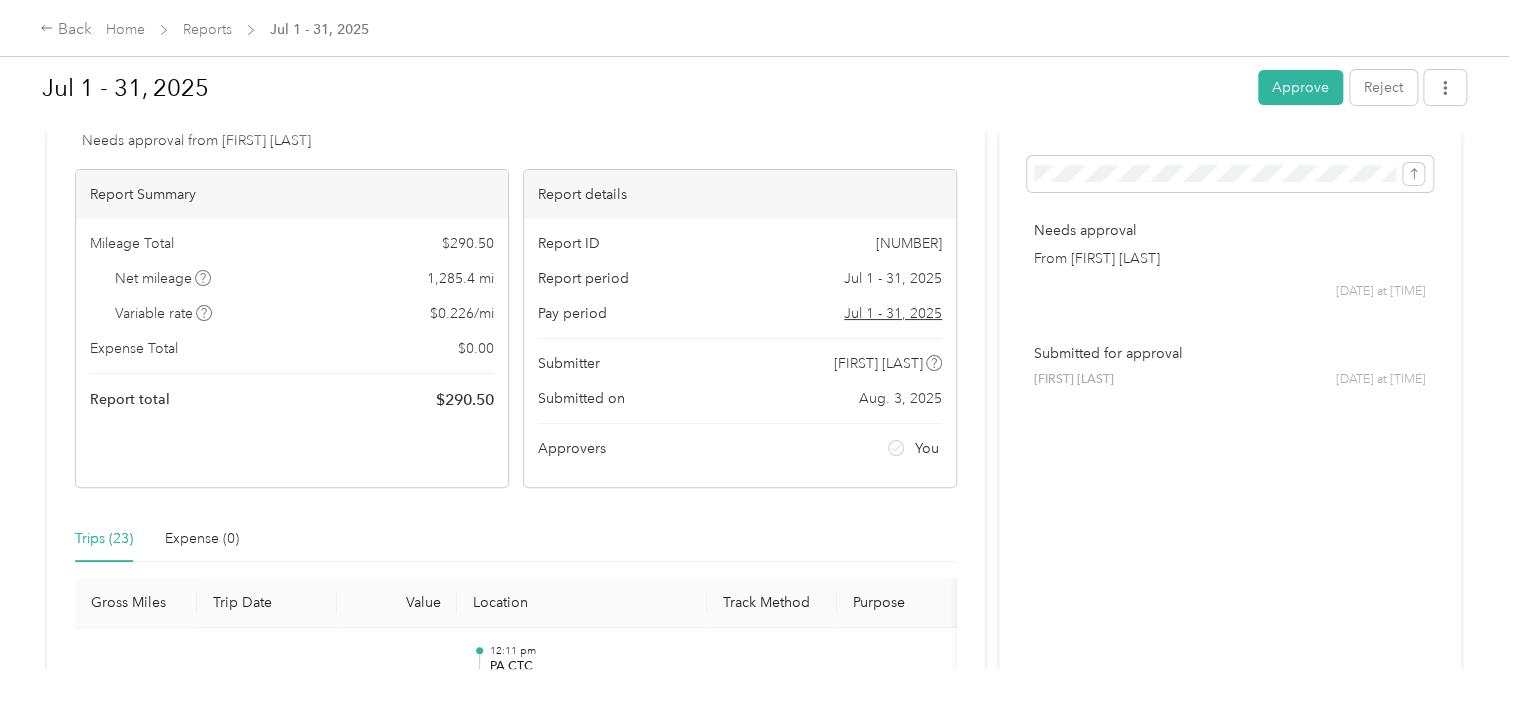 scroll, scrollTop: 0, scrollLeft: 0, axis: both 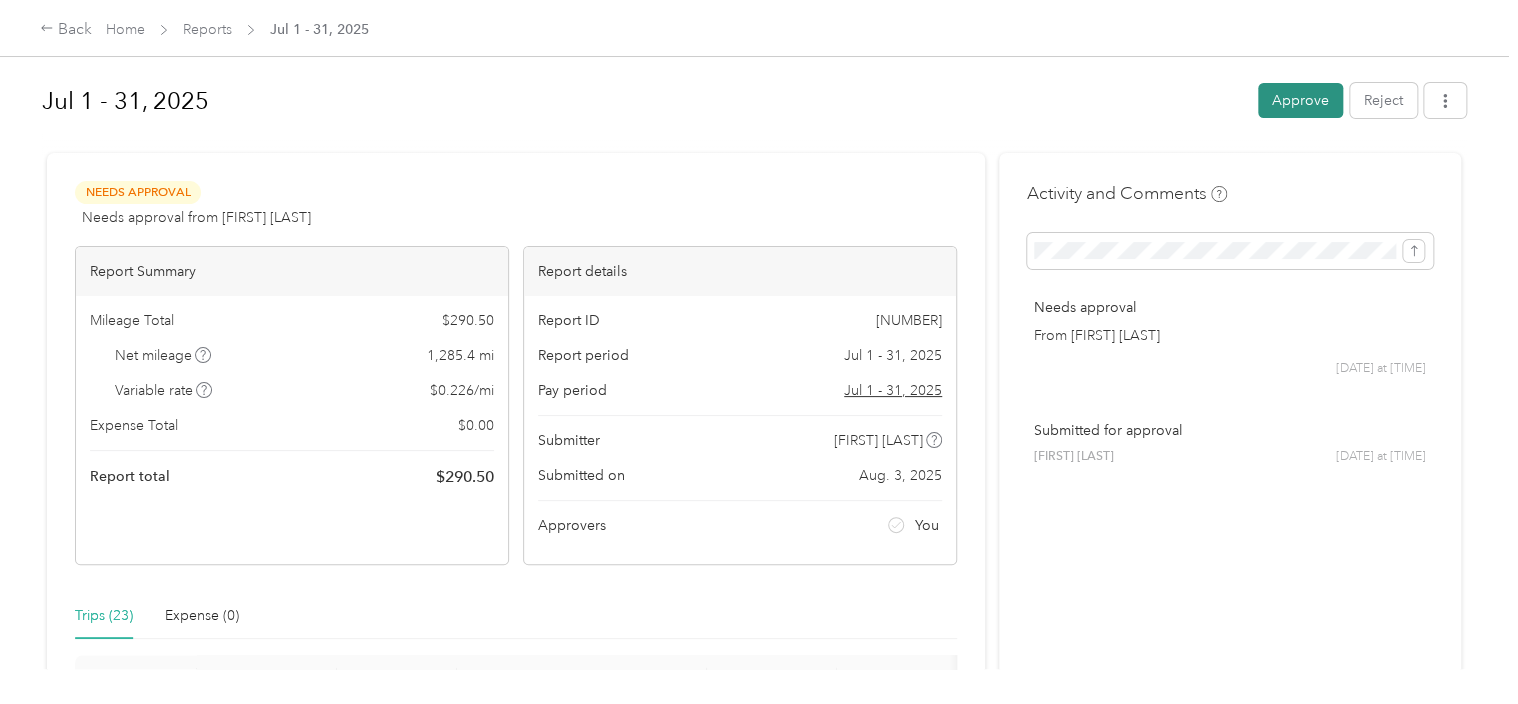 click on "Approve" at bounding box center [1300, 100] 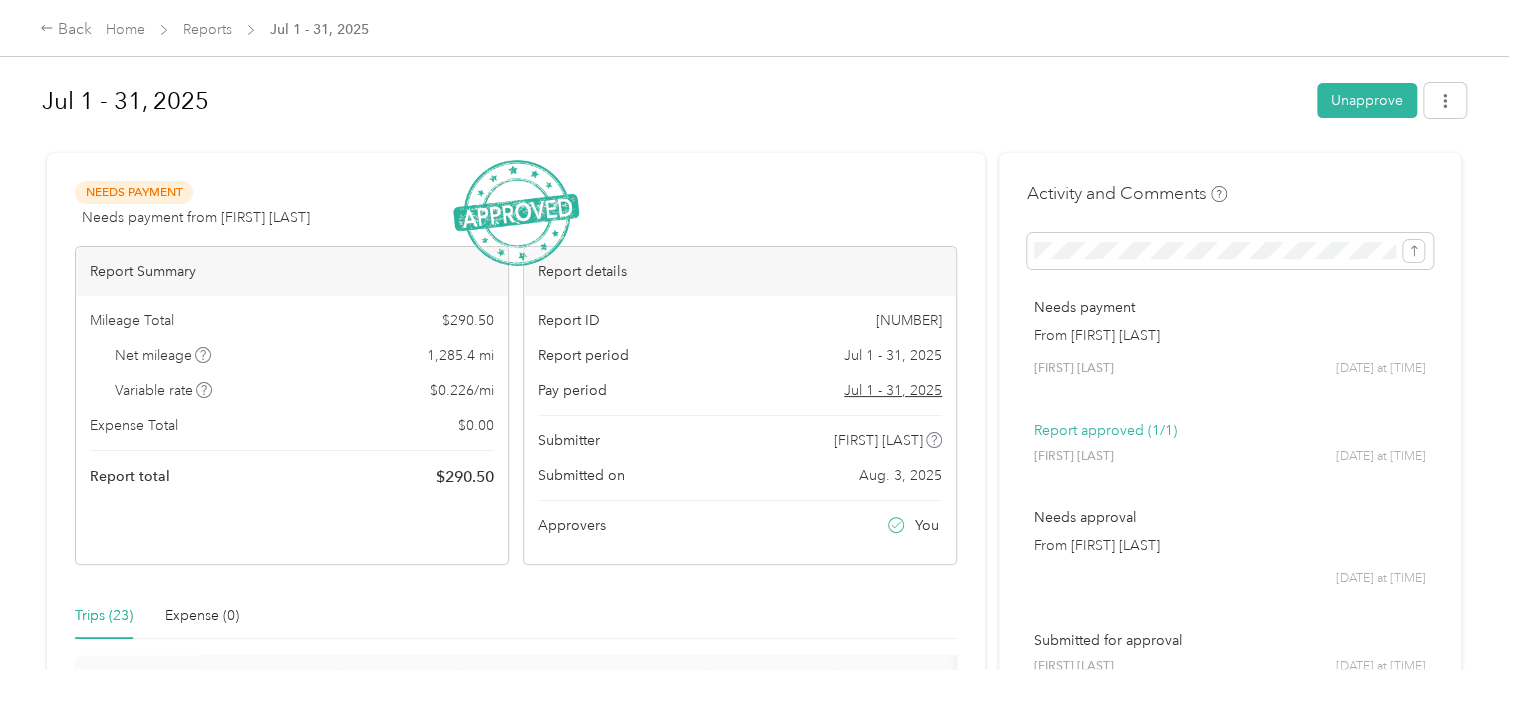 click on "Back Home Reports Jul 1 - 31, 2025" at bounding box center (759, 28) 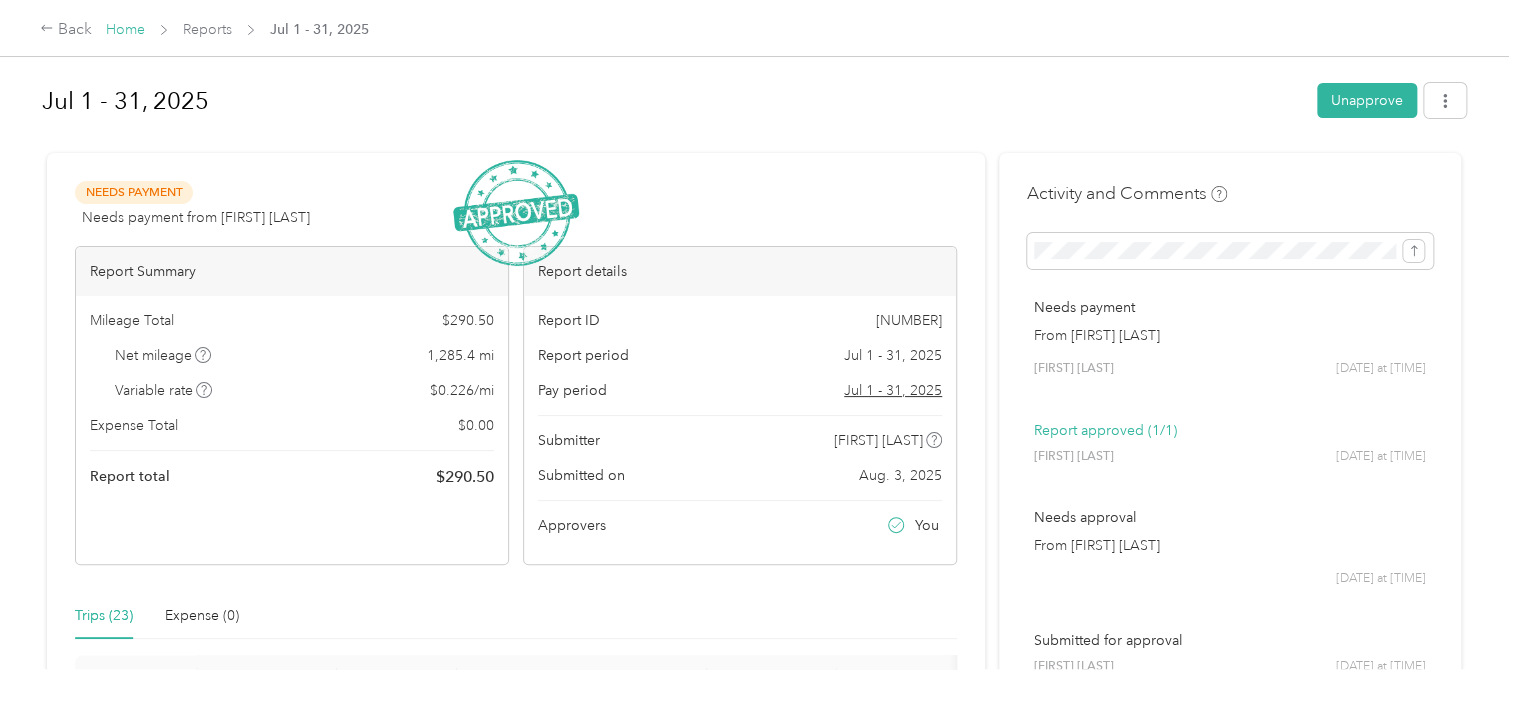 click on "Home" at bounding box center (125, 29) 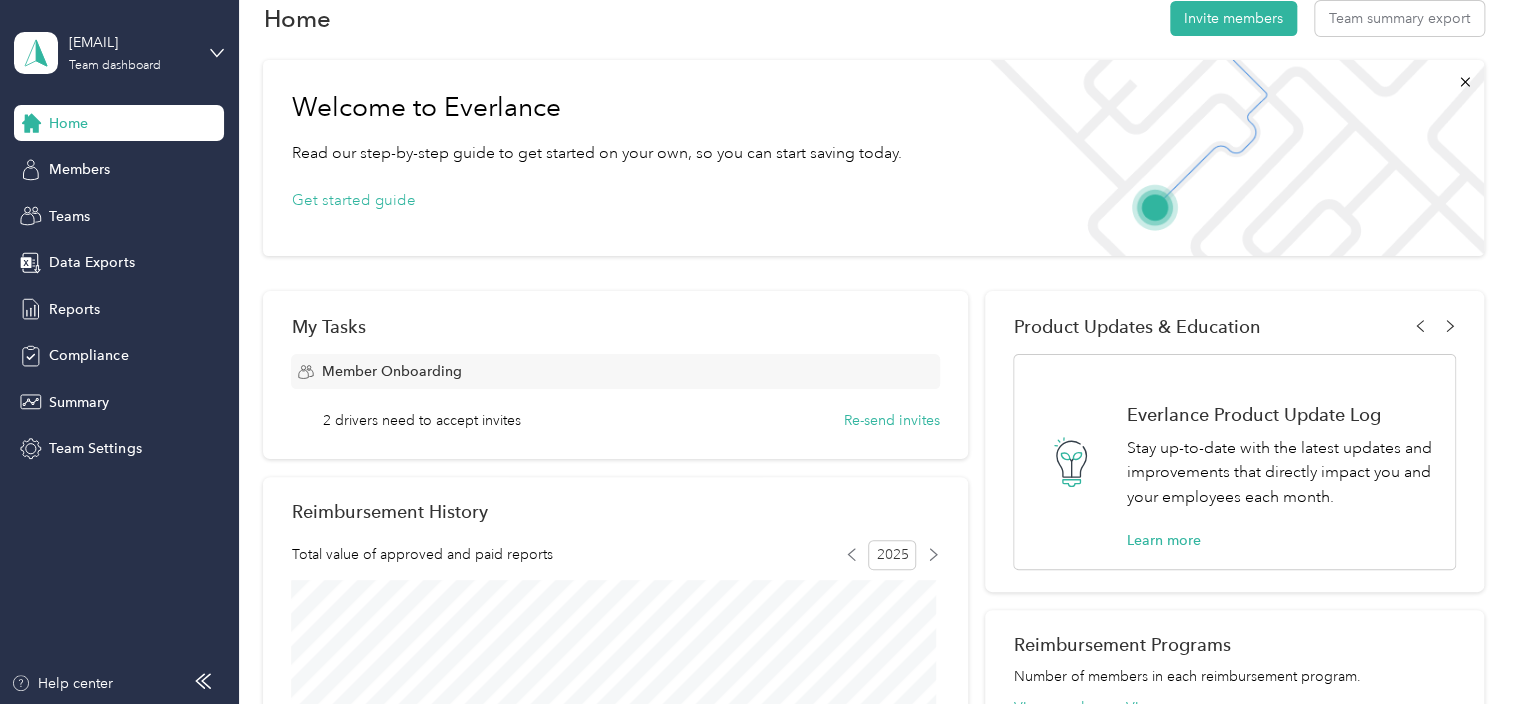 scroll, scrollTop: 0, scrollLeft: 0, axis: both 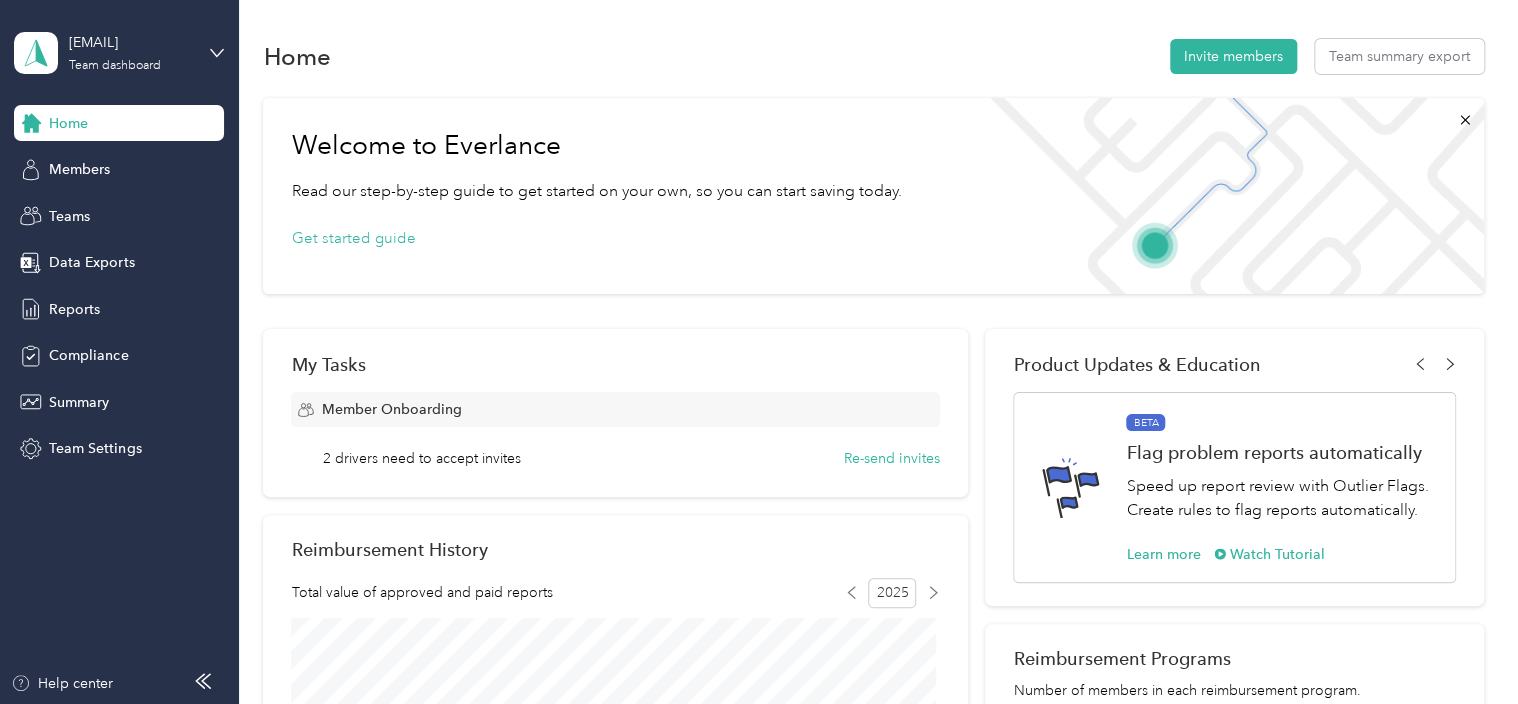 click on "Home Invite members Team summary export Welcome to Everlance Read our step-by-step guide to get started on your own, so you can start saving today. Get started guide My Tasks Member Onboarding 2 drivers need to accept invites Re-send invites Reimbursement History Total value of approved and paid reports 2025 Variable reports Fixed reports Document Compliance View compliance High level insights from on your driver’s compliance. Product Updates & Education See Your Members' Onboarding Process Speed up your members' onboarding with views of uncompleted actions, such as members who still need to download the app. Learn more Everlance Product Update Log Stay up-to-date with the latest updates and improvements that directly impact you and your employees each month. Learn more BETA Flag problem reports automatically Speed up report review with Outlier Flags. Create rules to flag reports automatically. Learn more Watch Tutorial COMING SOON Introducing EverPay Get early access Reimbursement Programs  View members" at bounding box center [873, 739] 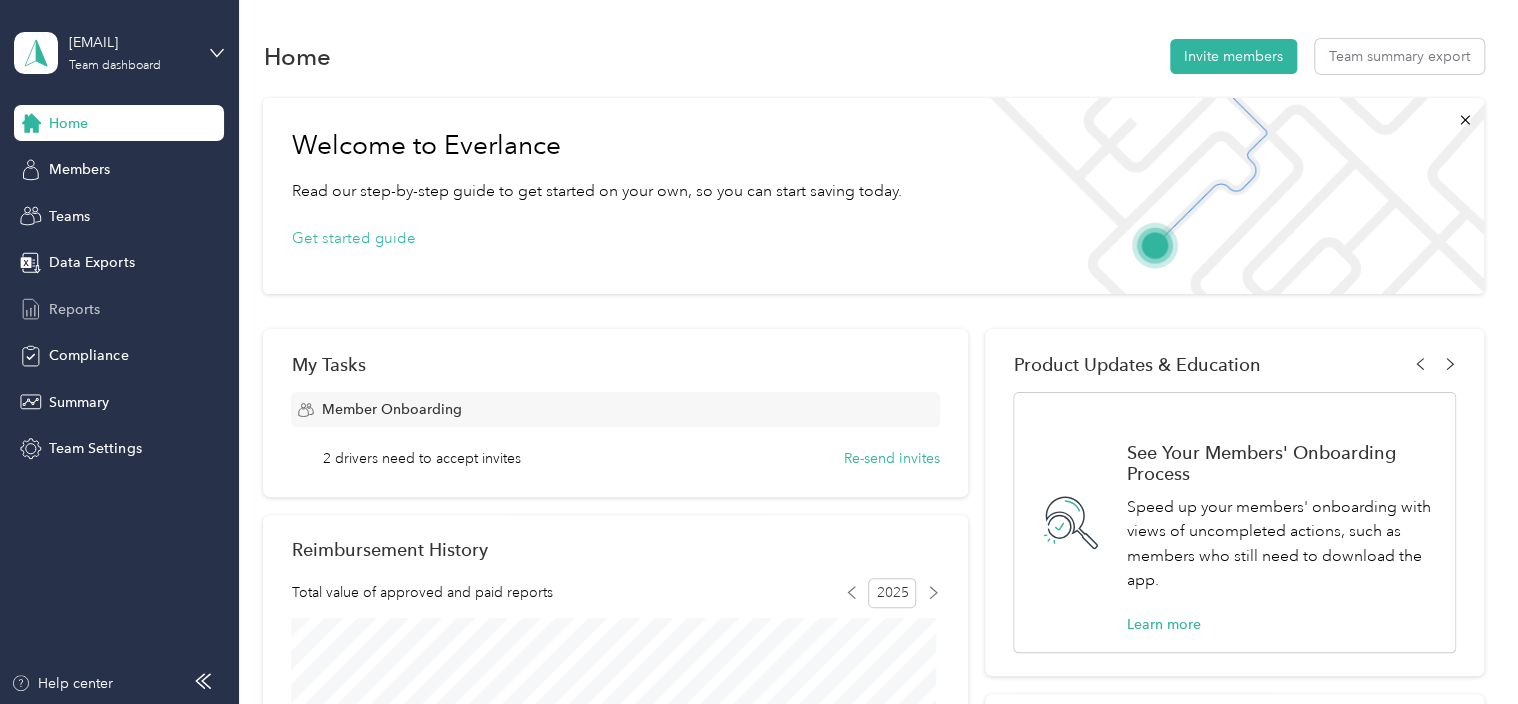 click on "Reports" at bounding box center [74, 309] 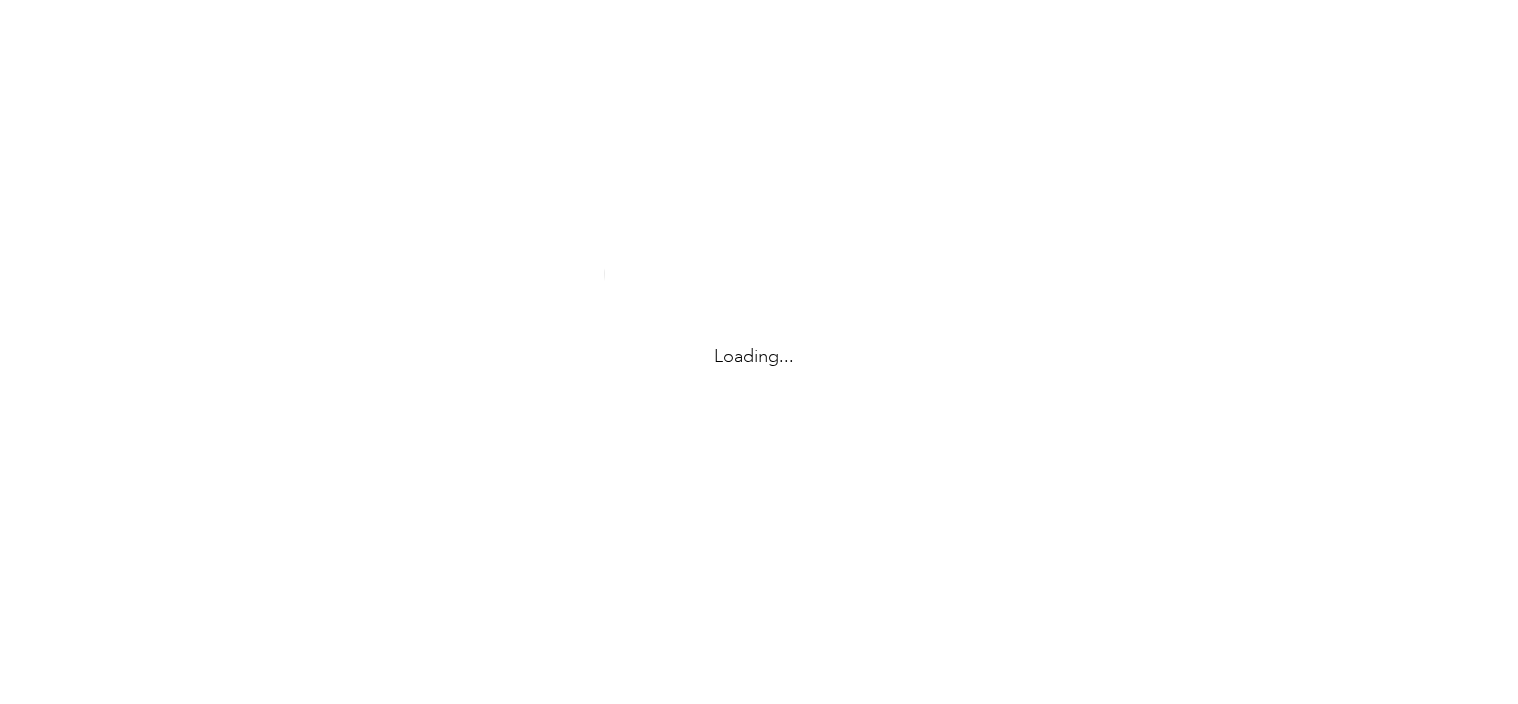 scroll, scrollTop: 0, scrollLeft: 0, axis: both 